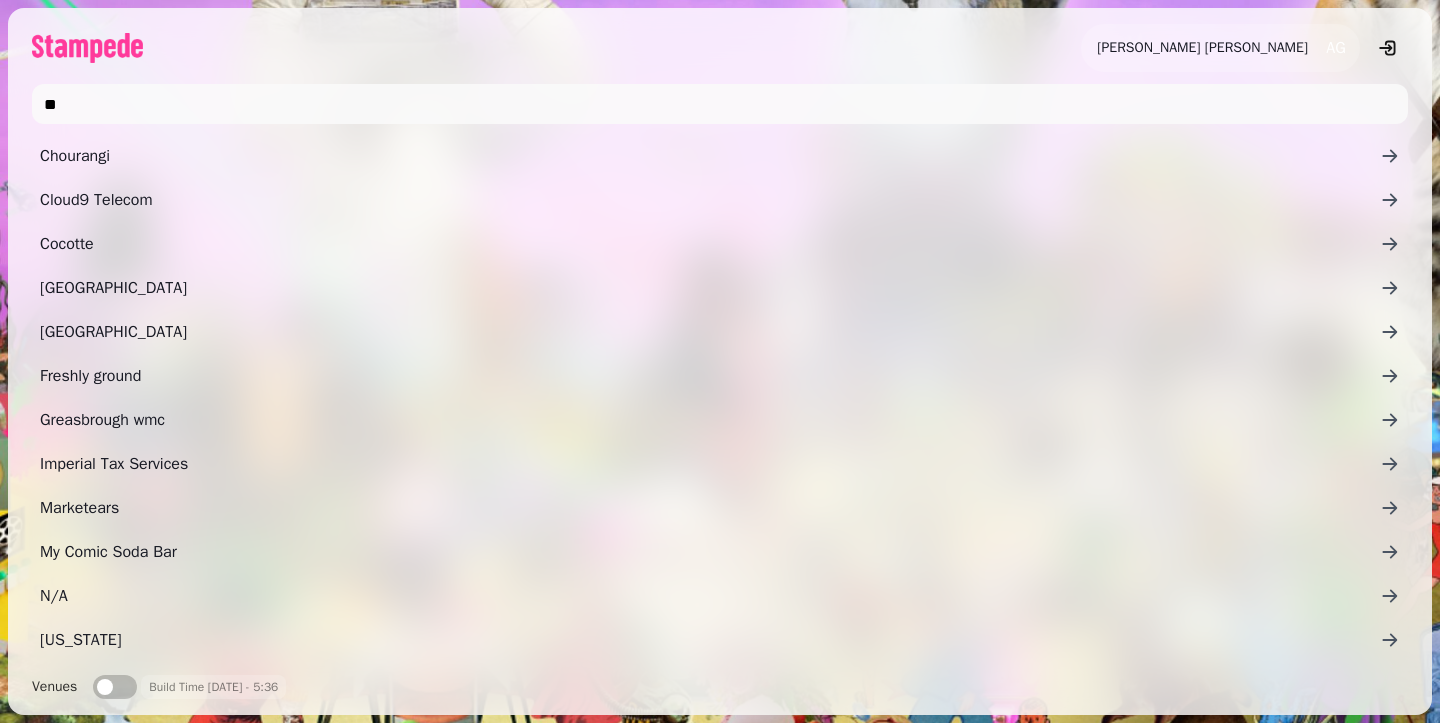 scroll, scrollTop: 0, scrollLeft: 0, axis: both 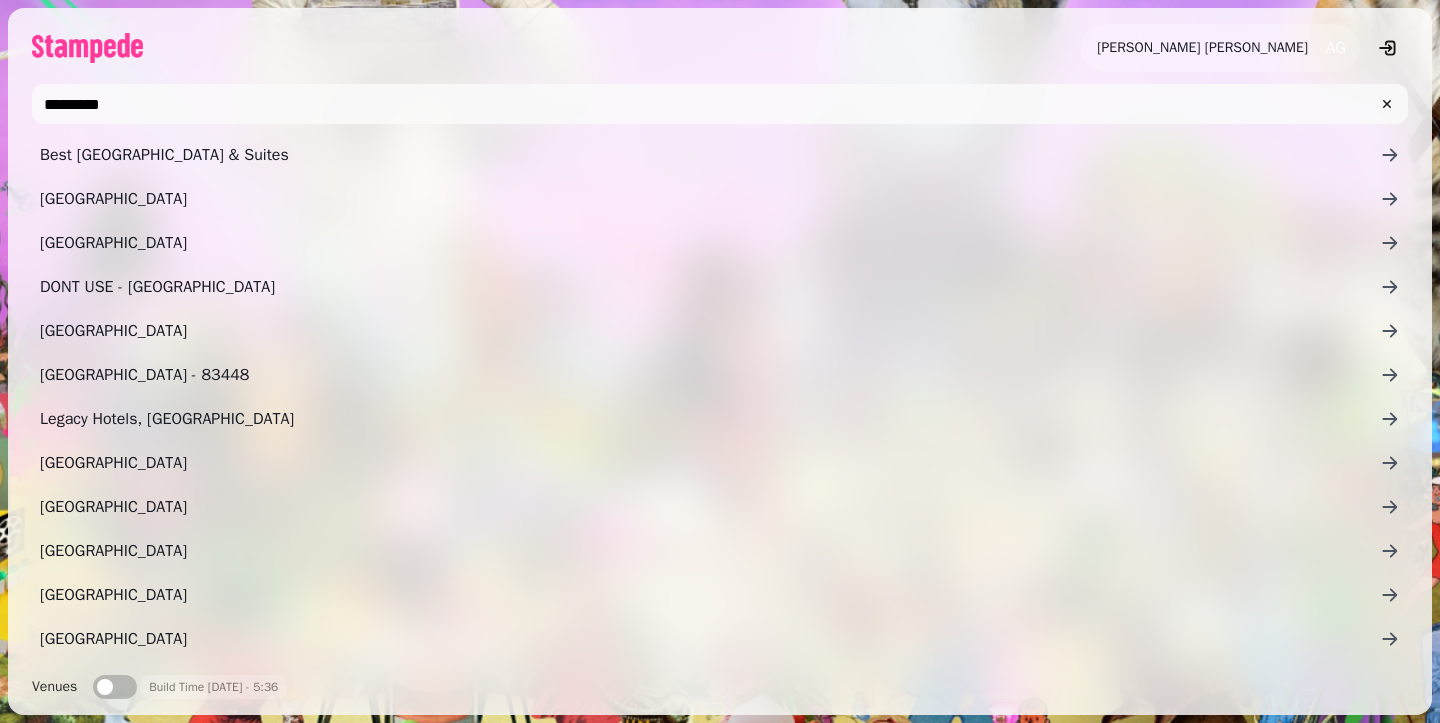 type on "*********" 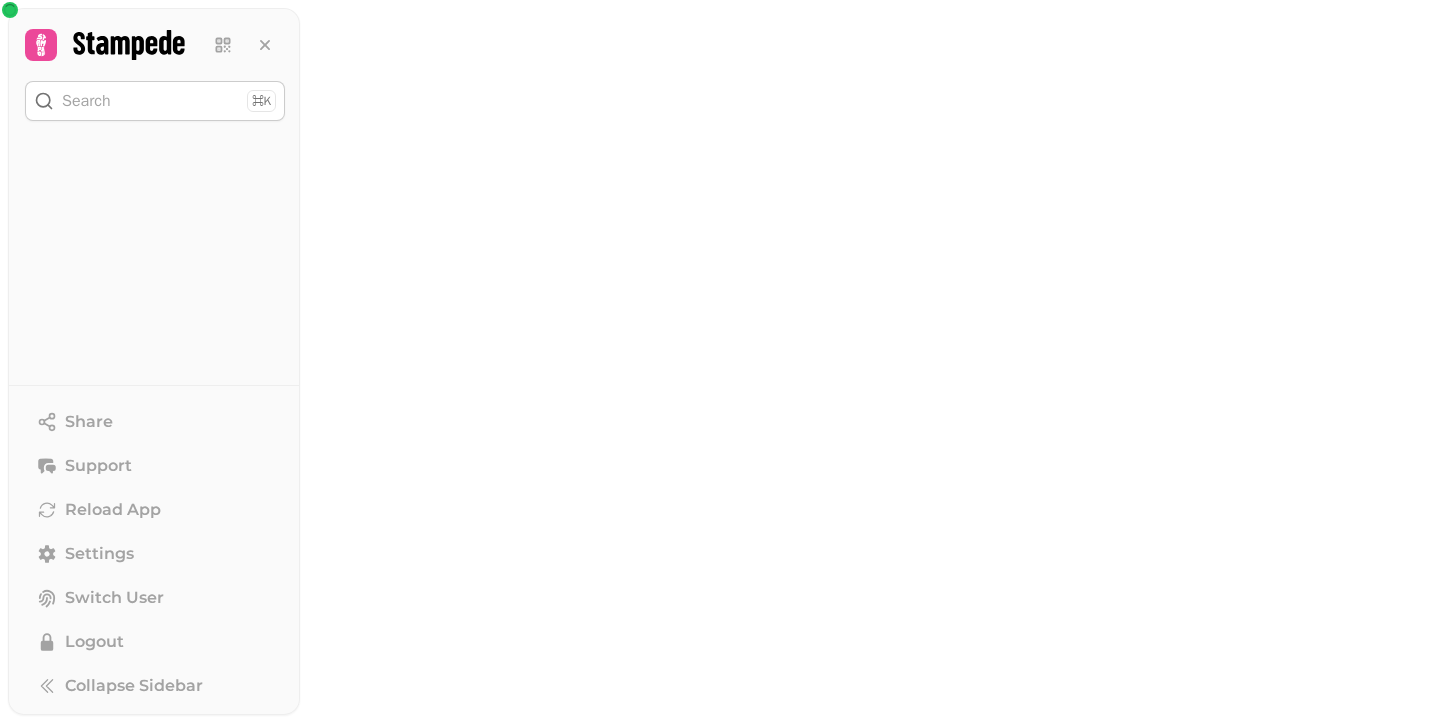 scroll, scrollTop: 0, scrollLeft: 0, axis: both 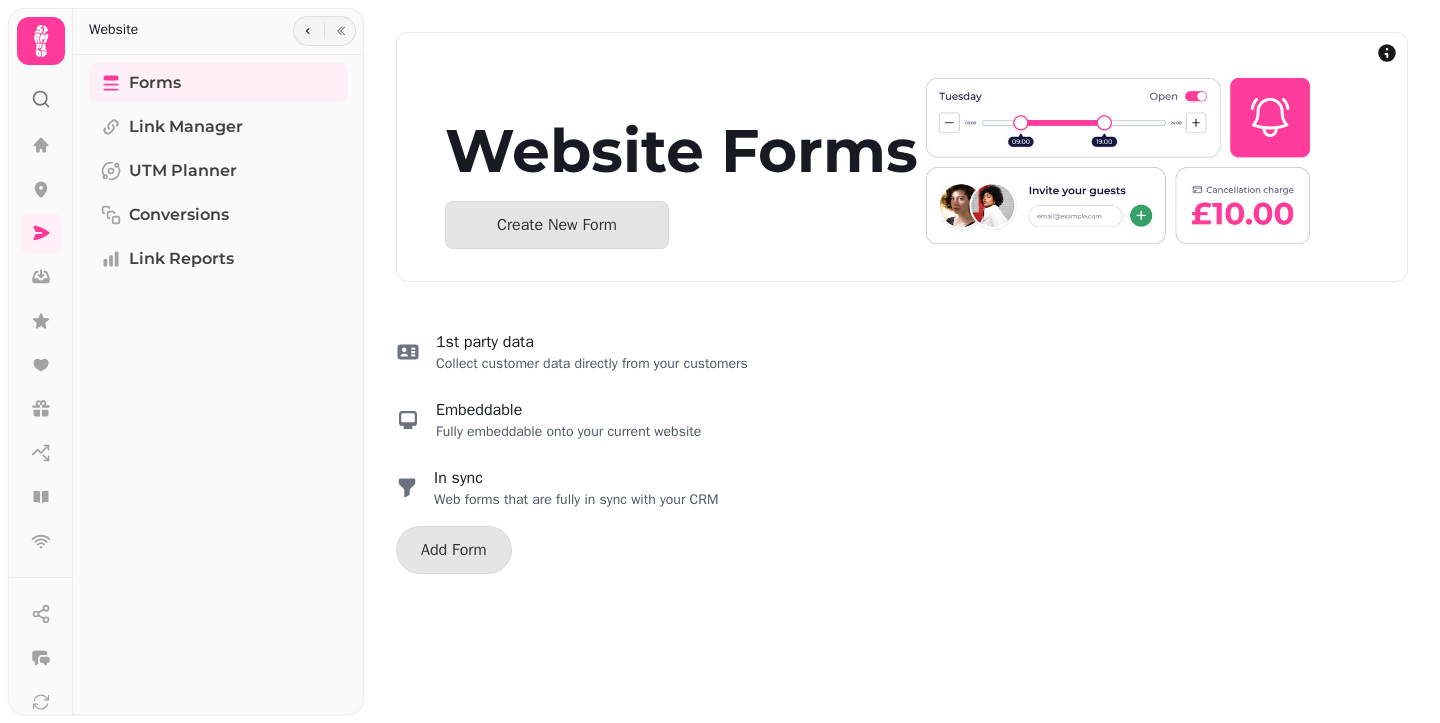 select on "**********" 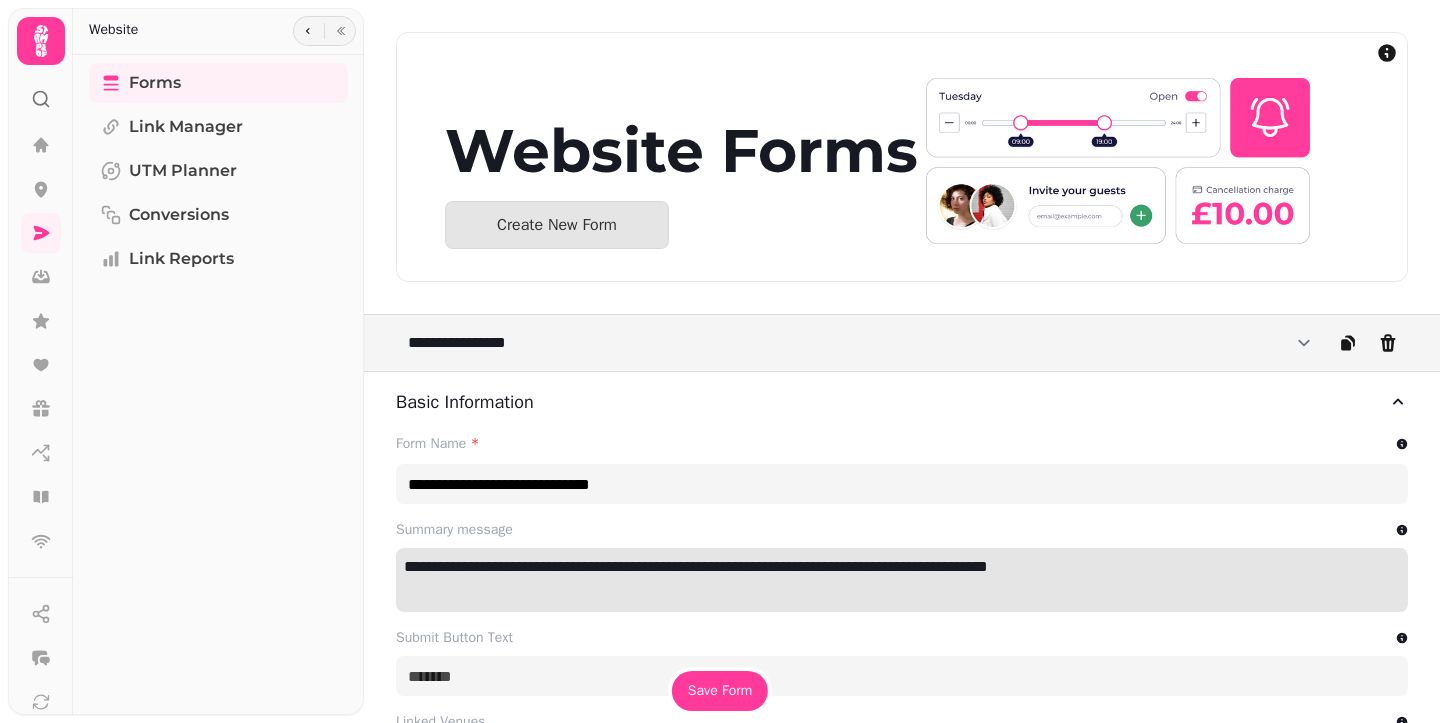 type on "**********" 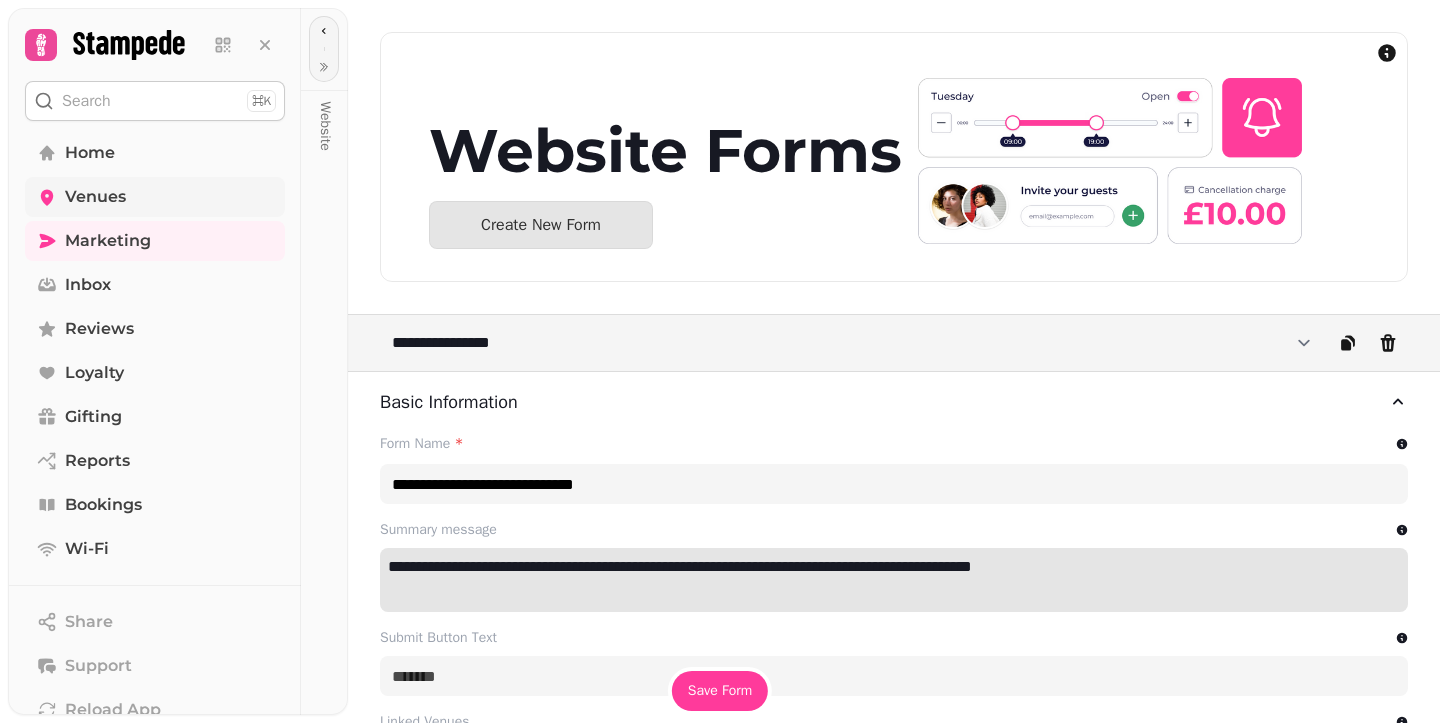 click on "Venues" at bounding box center (95, 197) 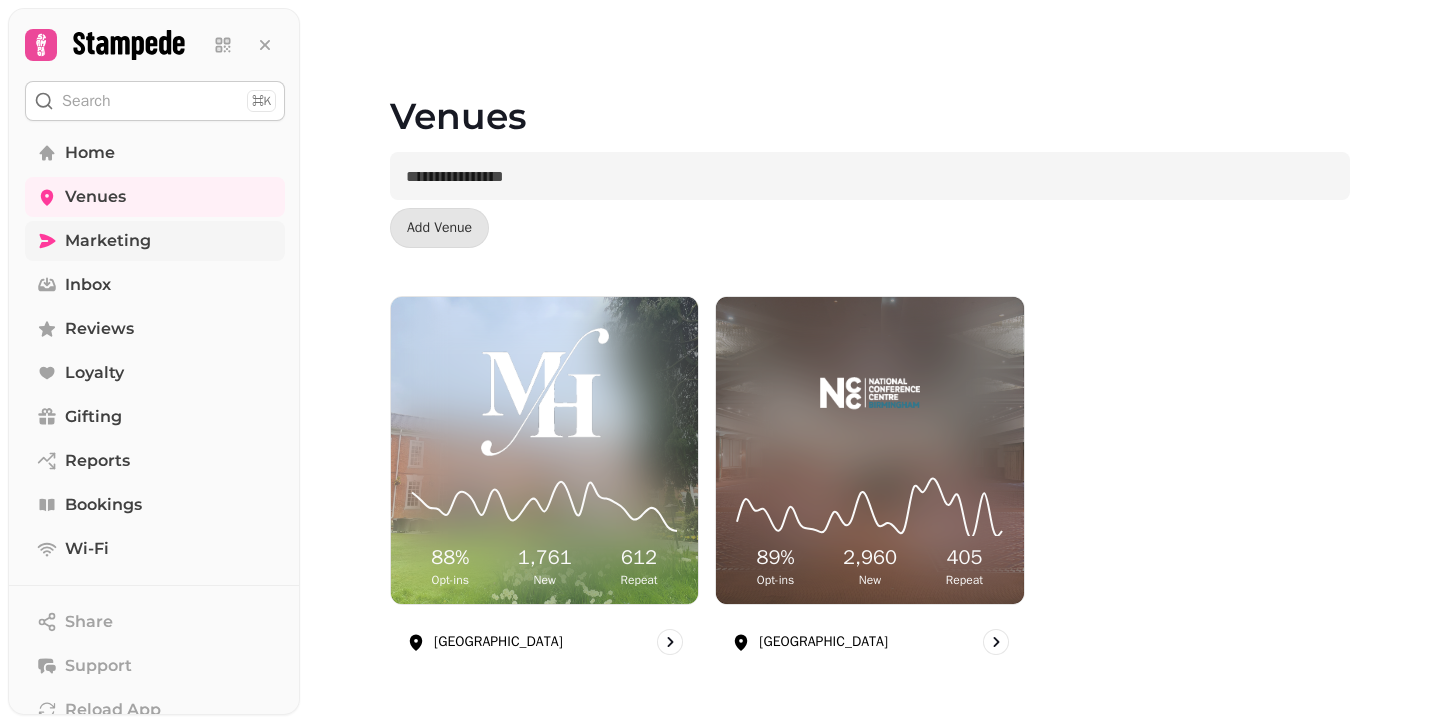 click on "Marketing" at bounding box center [155, 241] 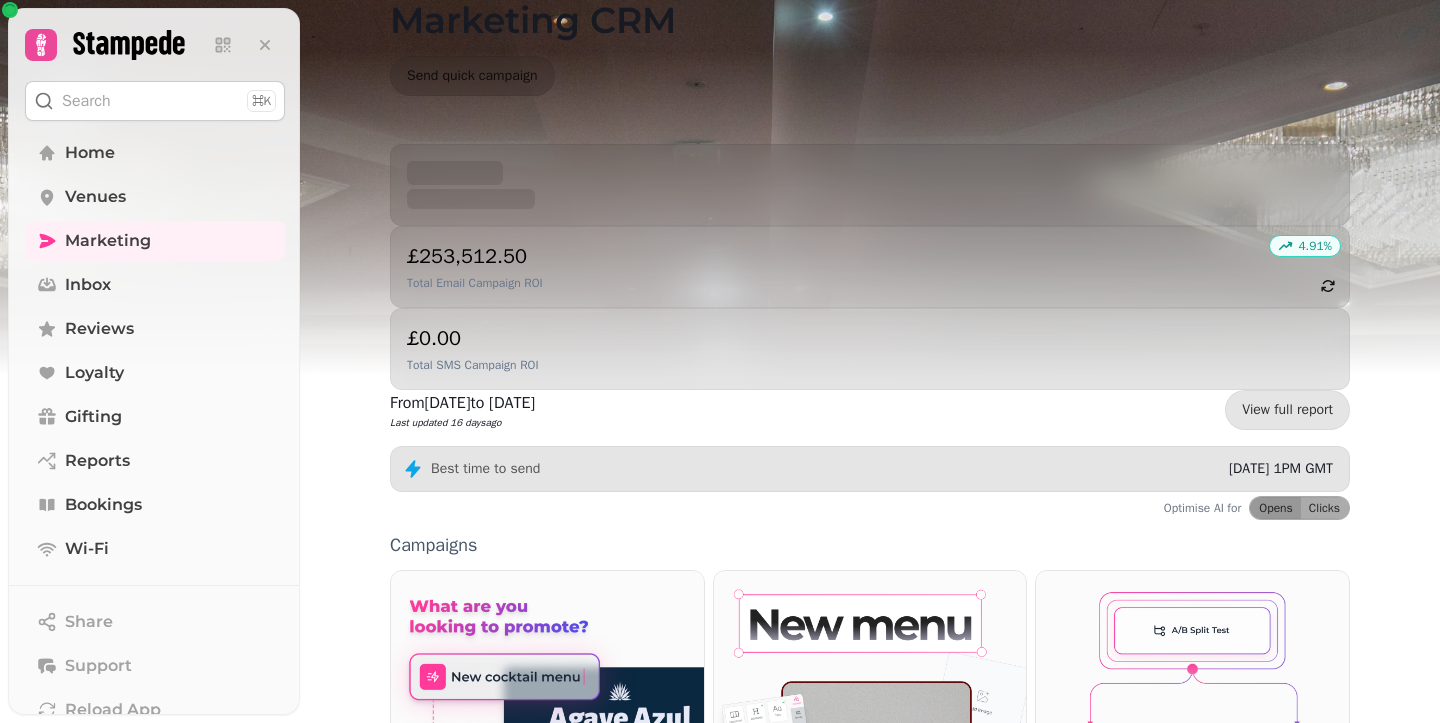 scroll, scrollTop: 525, scrollLeft: 0, axis: vertical 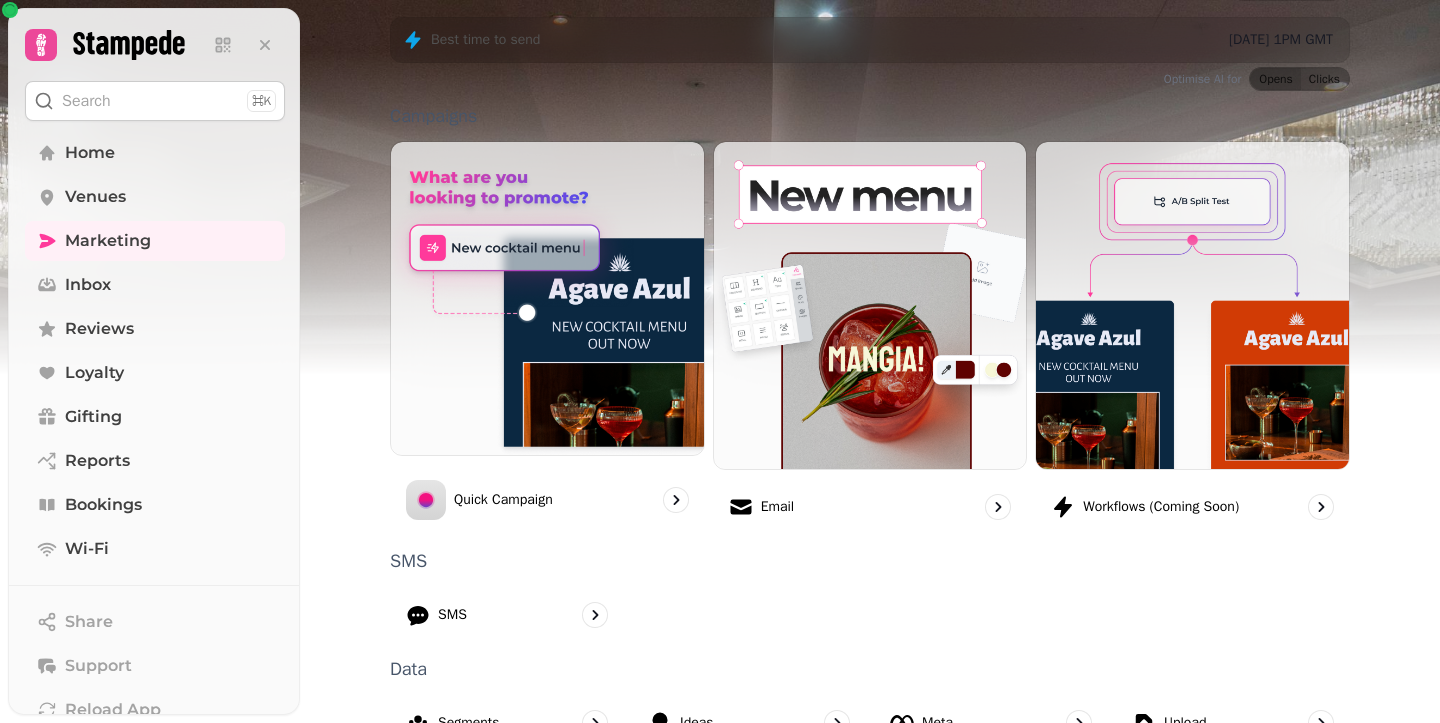 click on "Forms" at bounding box center (1192, 830) 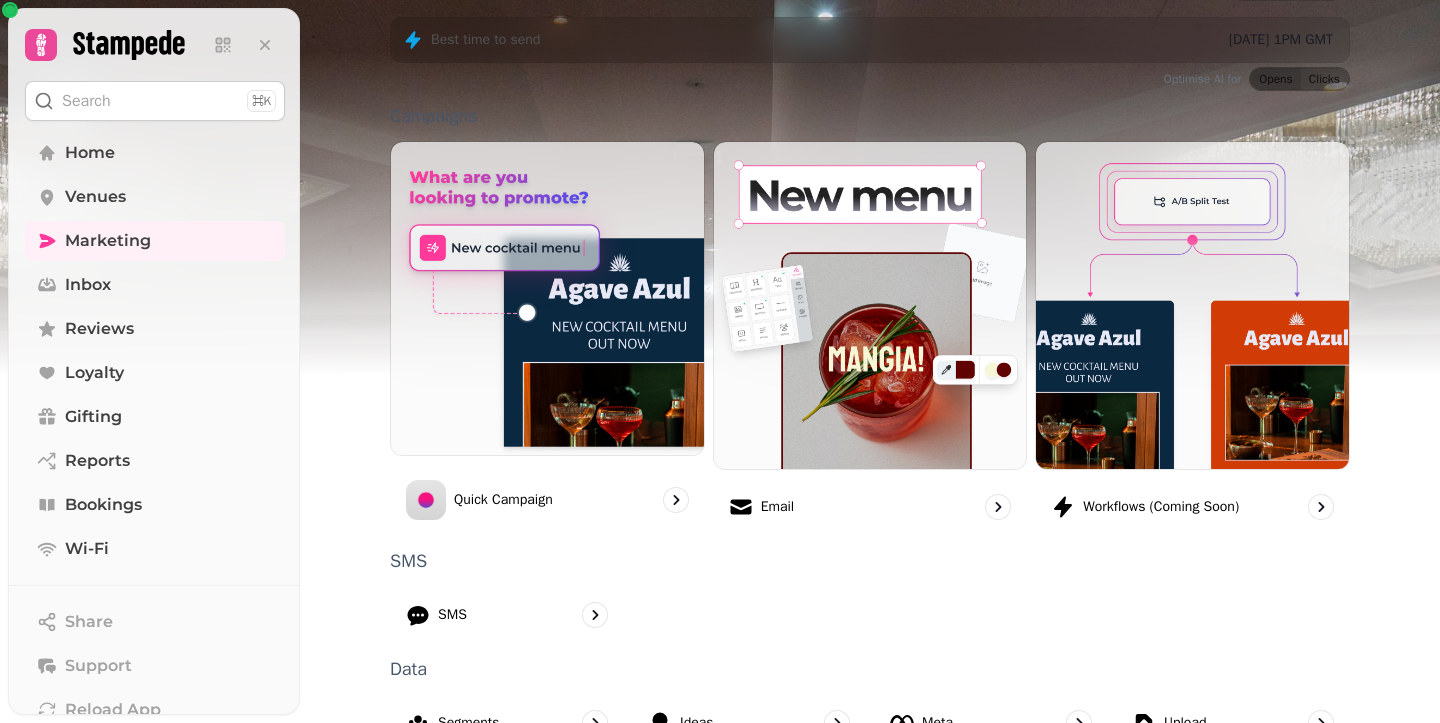 scroll, scrollTop: 0, scrollLeft: 0, axis: both 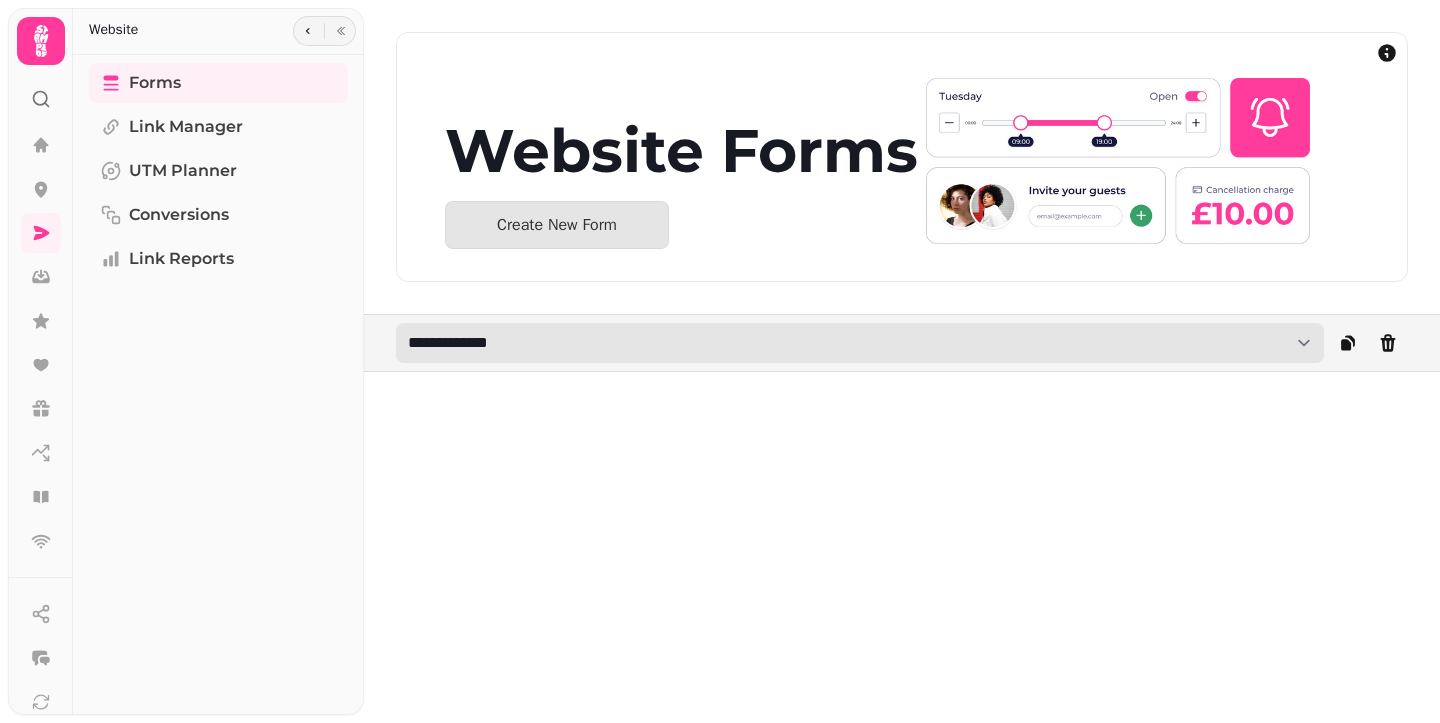 click on "**********" at bounding box center [860, 343] 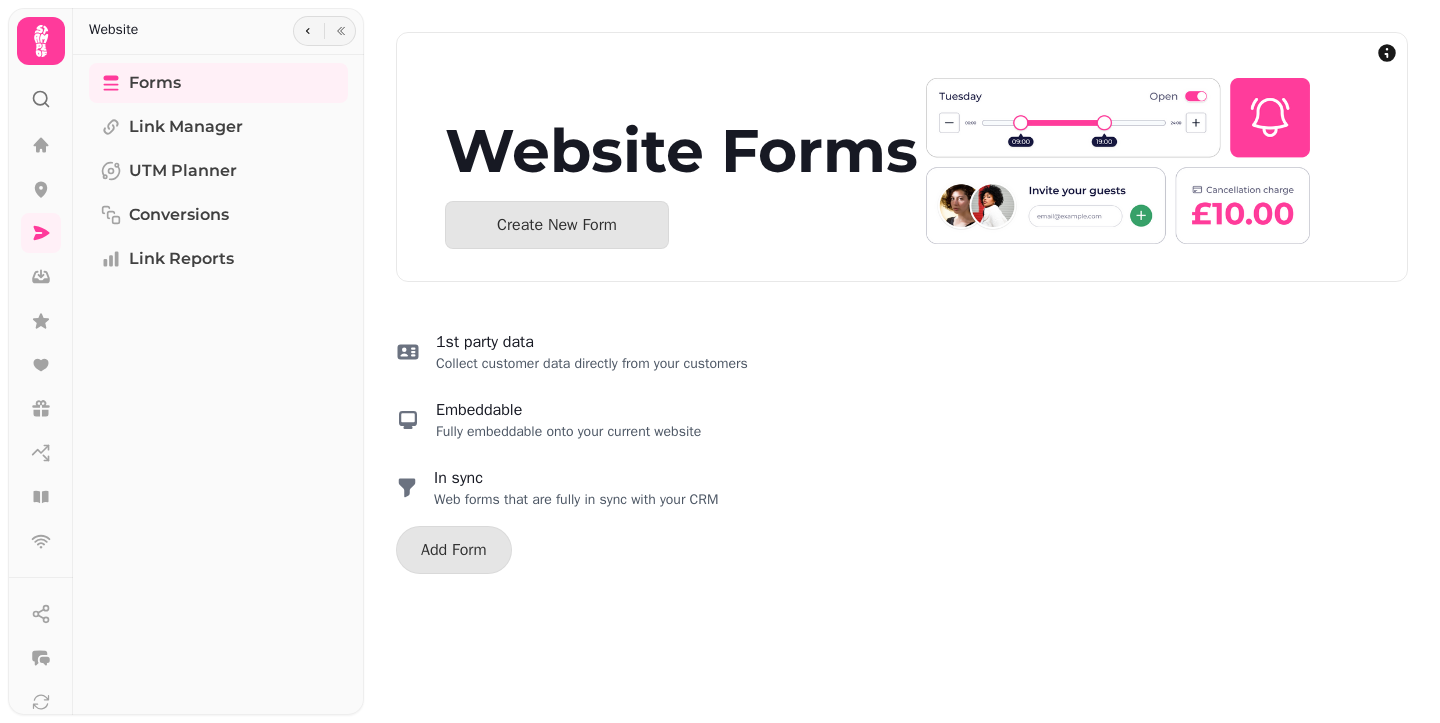 select on "**********" 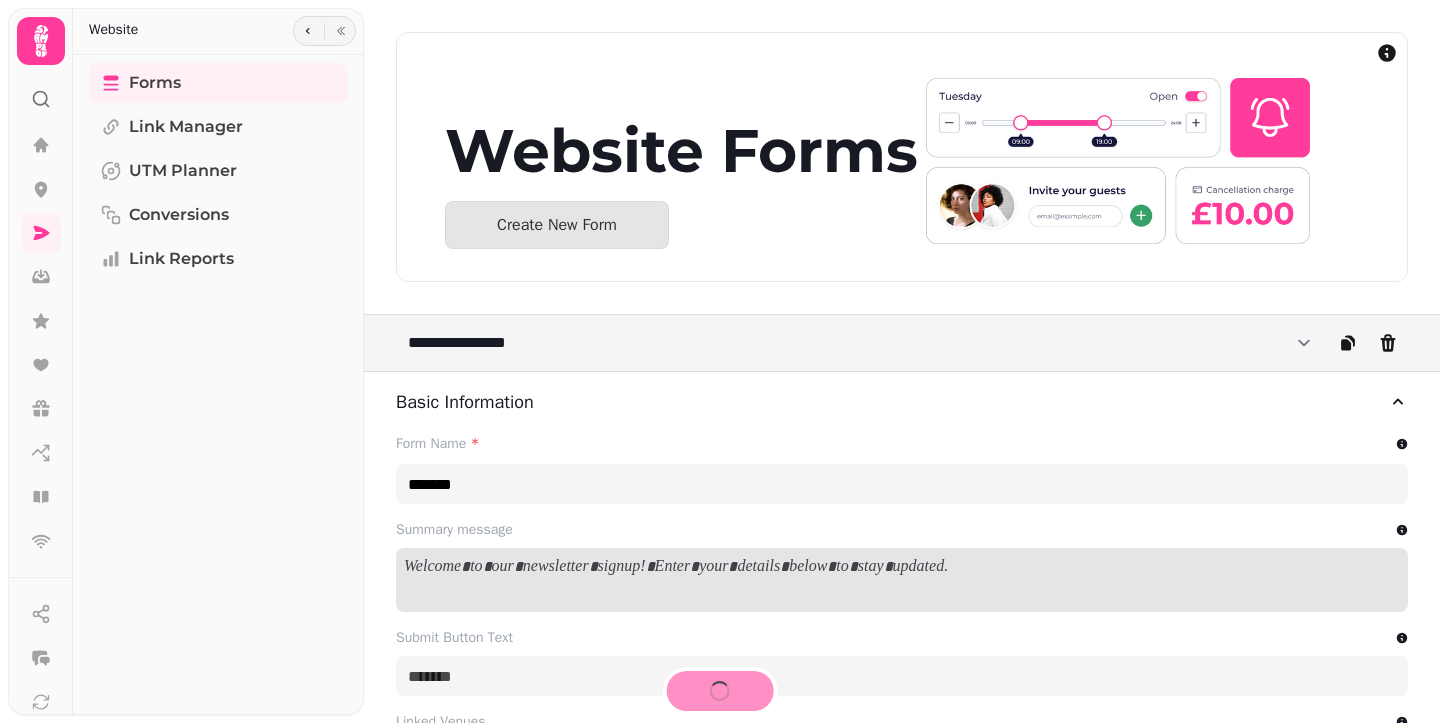 scroll, scrollTop: 0, scrollLeft: 0, axis: both 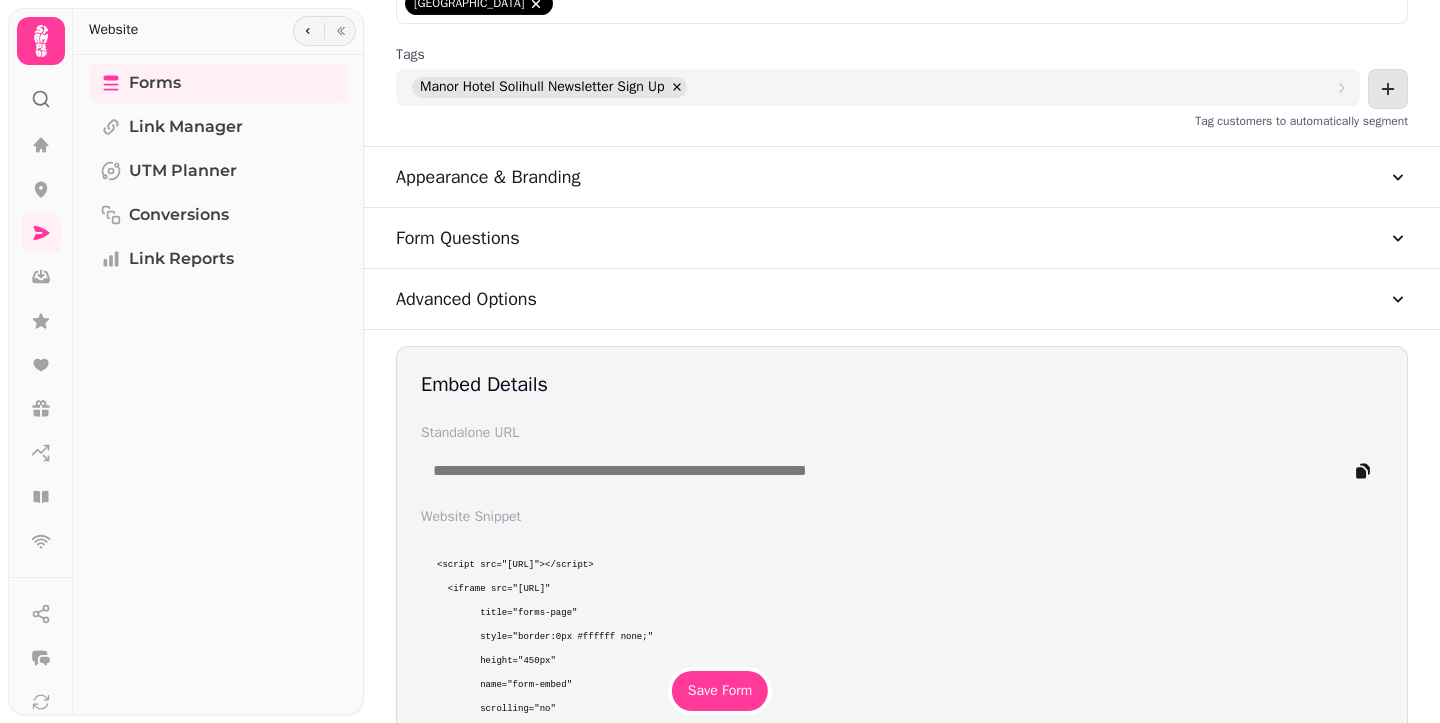 click on "Form Questions" at bounding box center (458, 238) 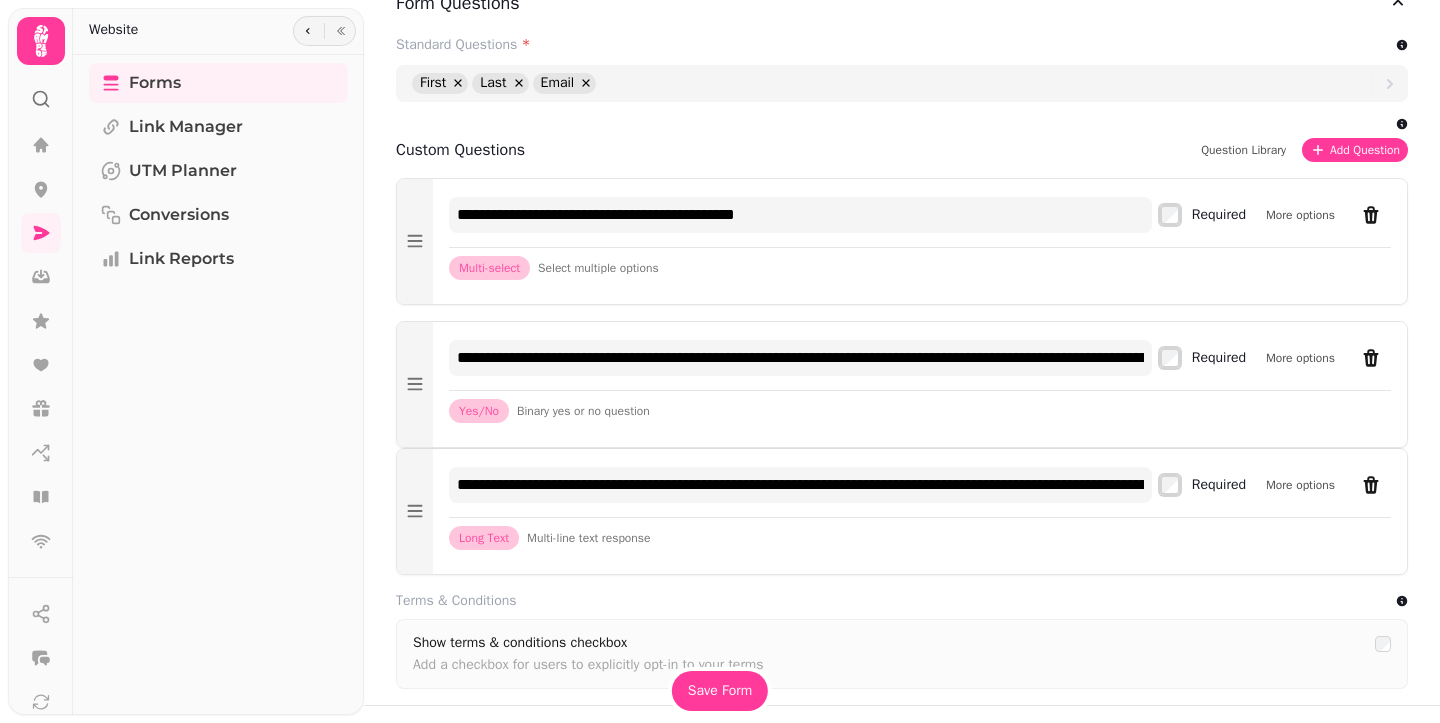 scroll, scrollTop: 1033, scrollLeft: 0, axis: vertical 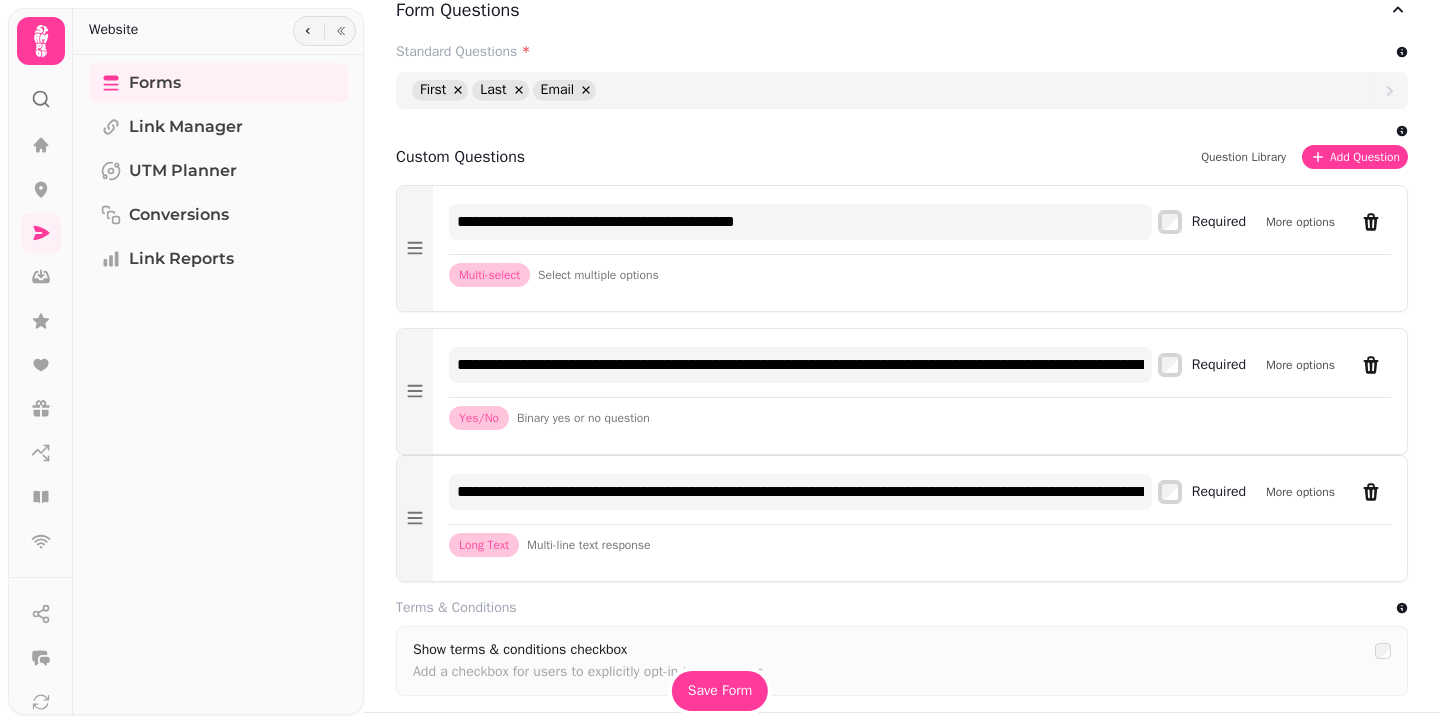 click on "Form Questions" at bounding box center (902, 10) 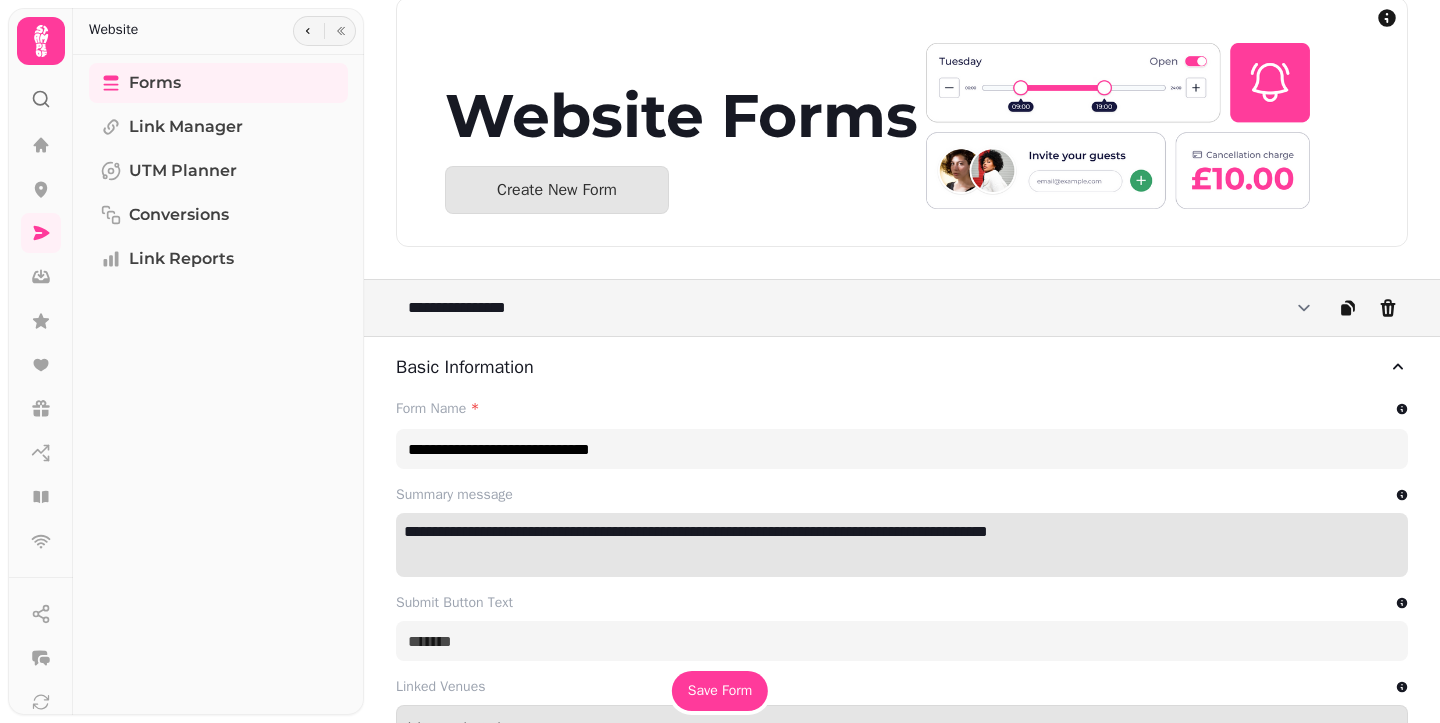 scroll, scrollTop: 5, scrollLeft: 0, axis: vertical 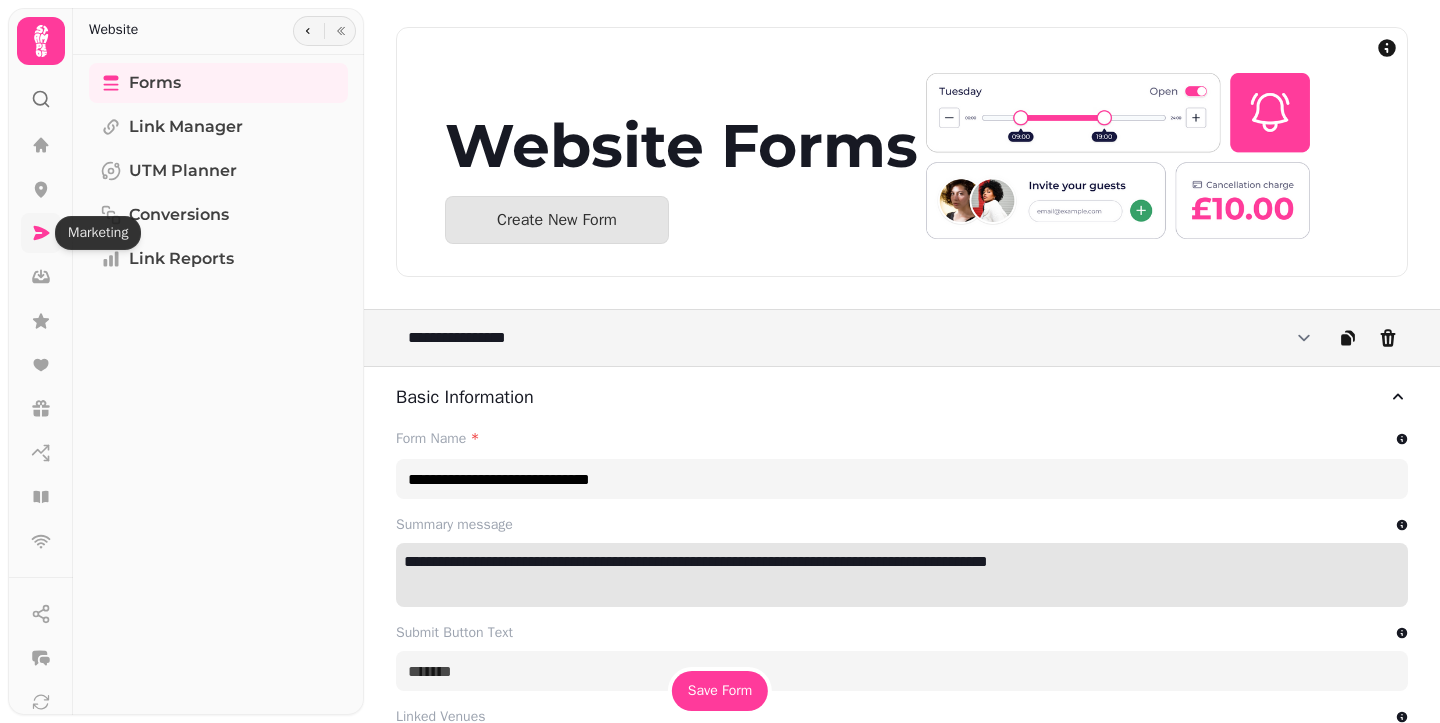click 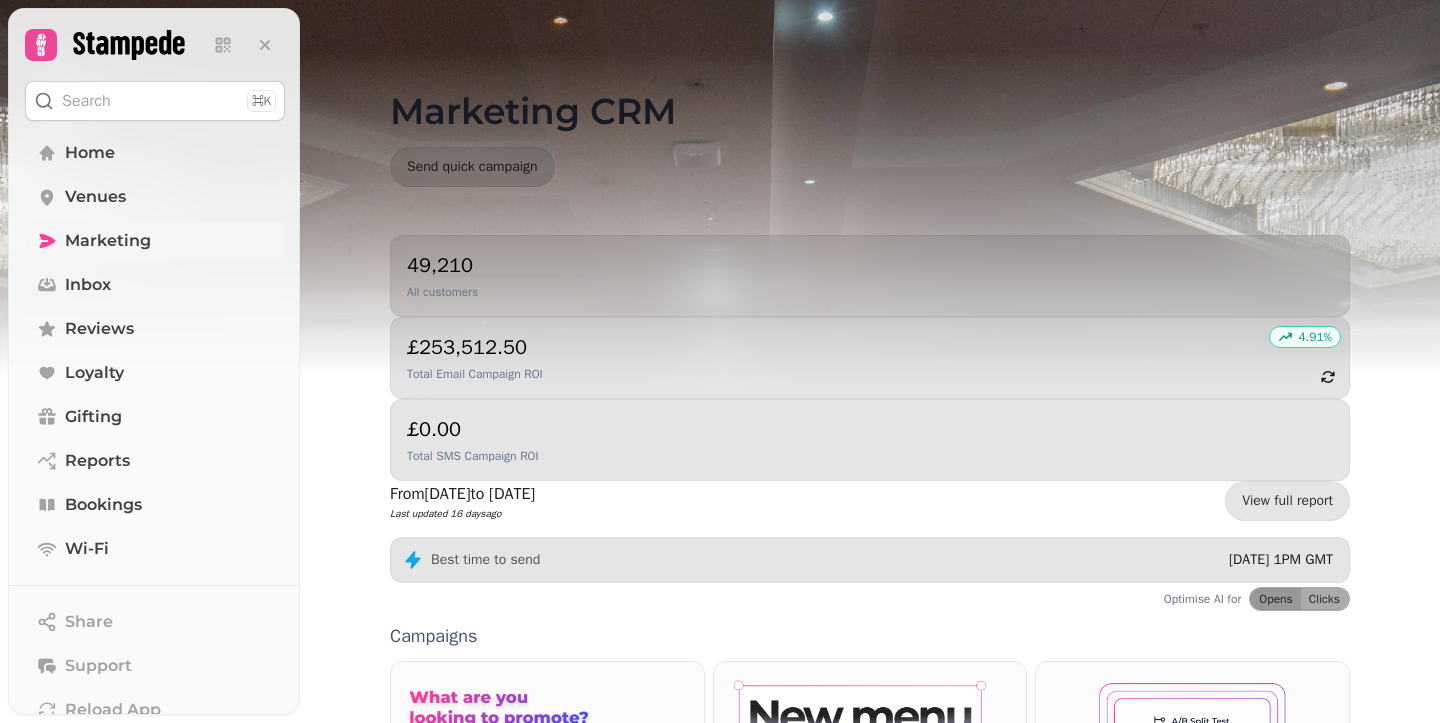 scroll, scrollTop: 525, scrollLeft: 0, axis: vertical 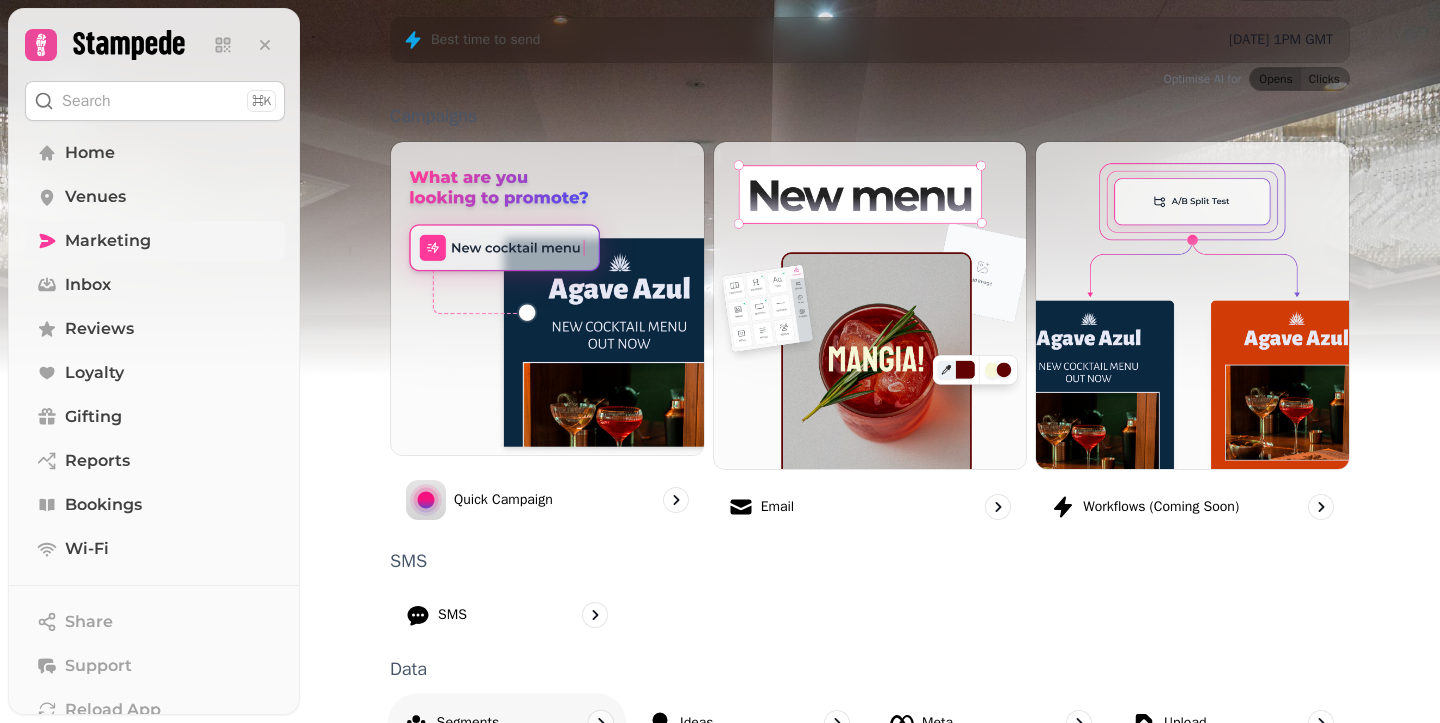 click on "Segments" at bounding box center [507, 722] 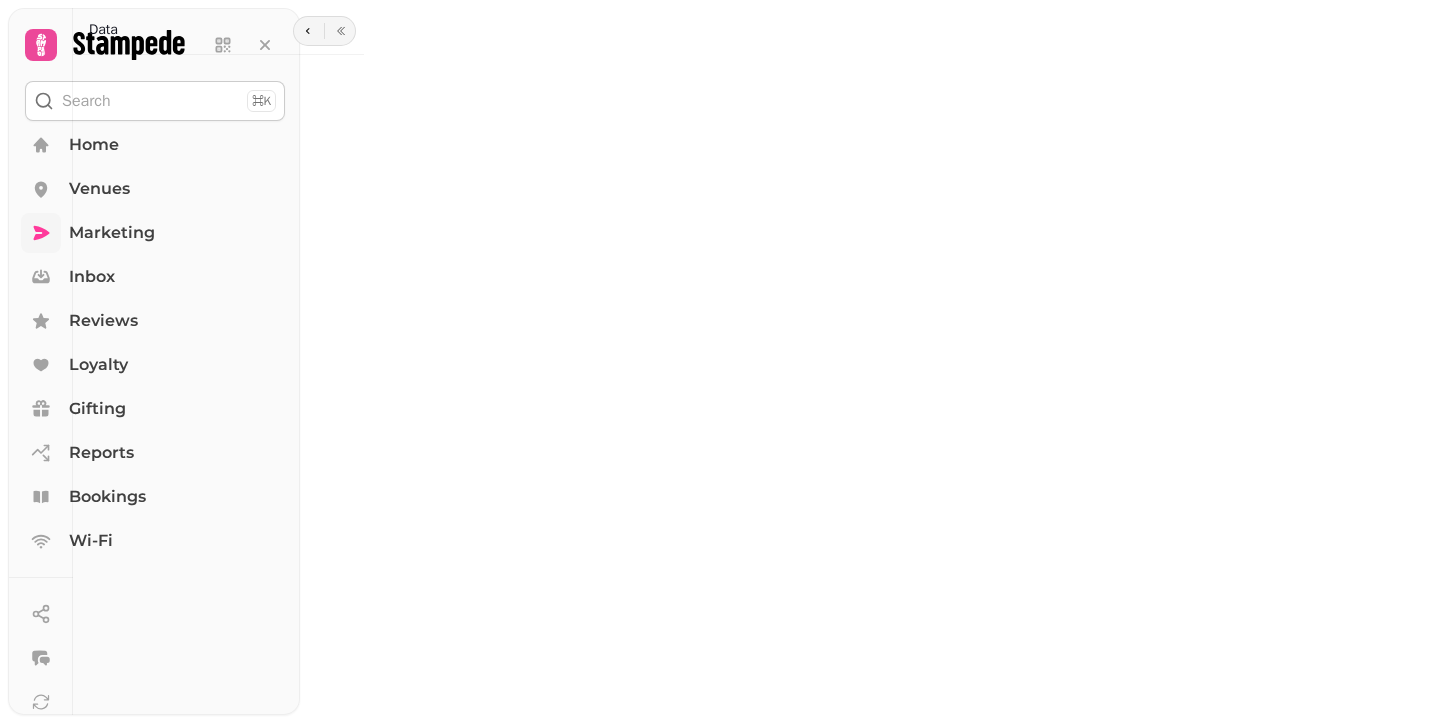 scroll, scrollTop: 0, scrollLeft: 0, axis: both 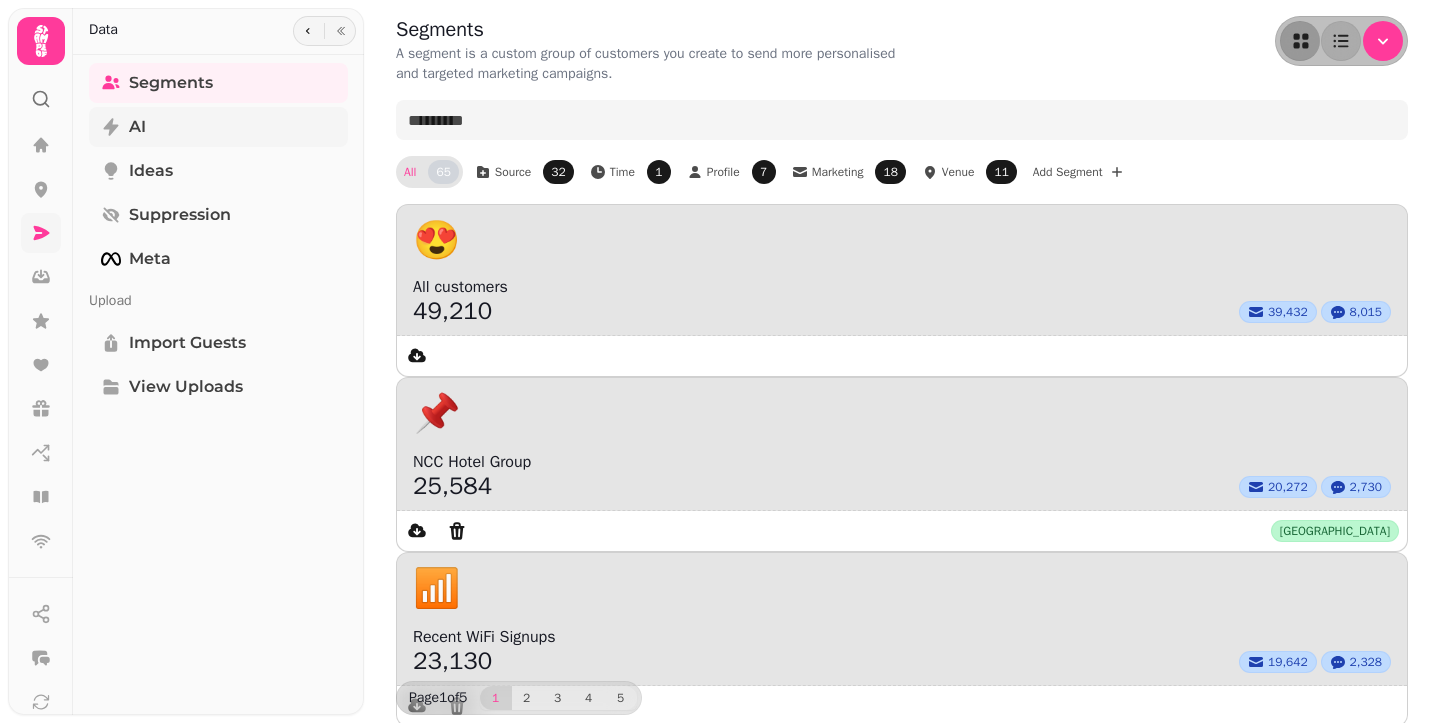 click on "AI" at bounding box center (218, 127) 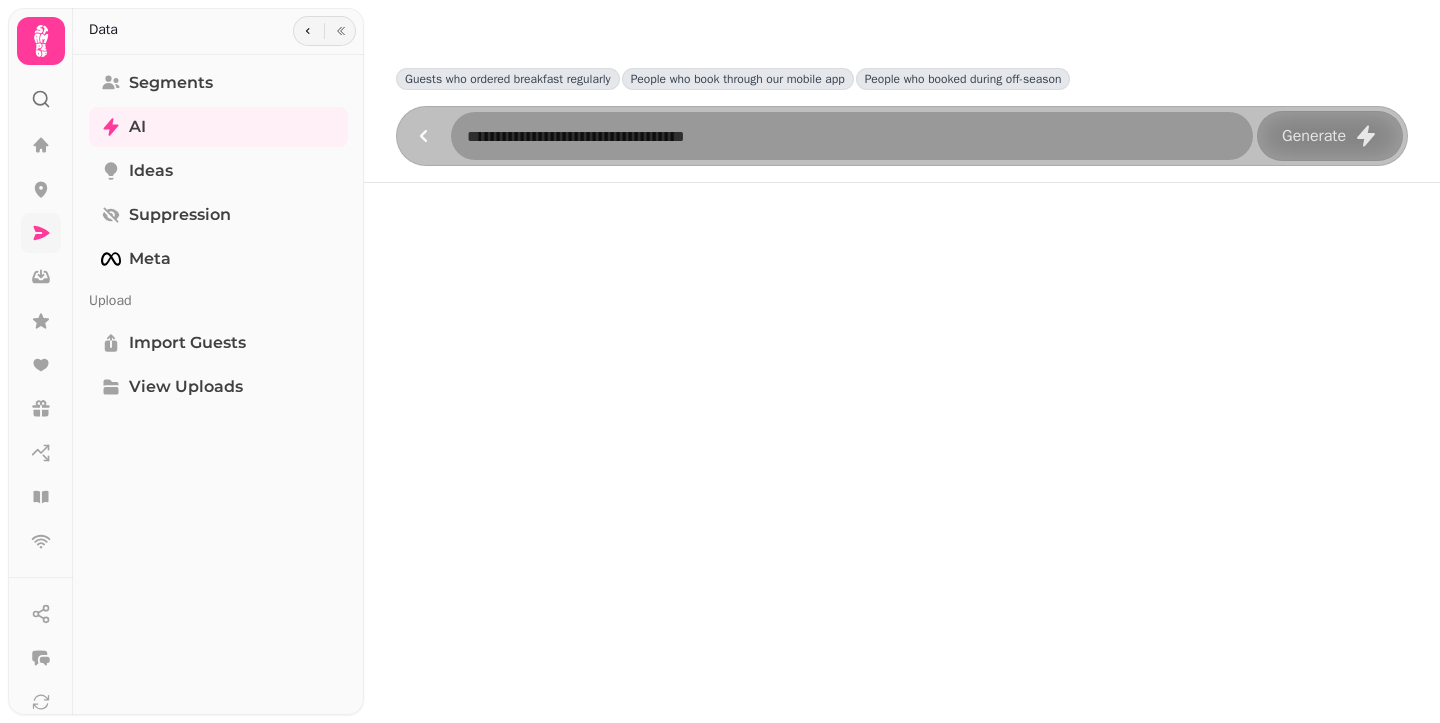 click at bounding box center [852, 136] 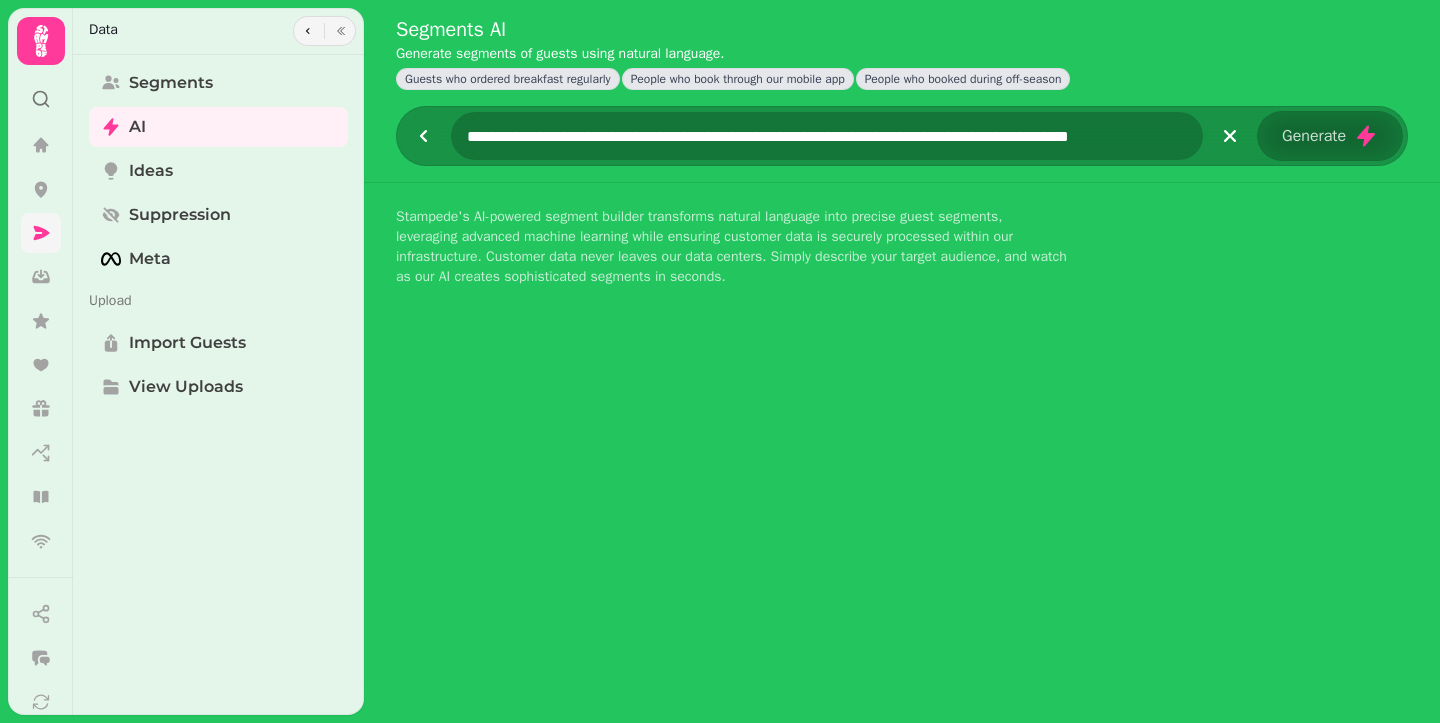 scroll, scrollTop: 0, scrollLeft: 7, axis: horizontal 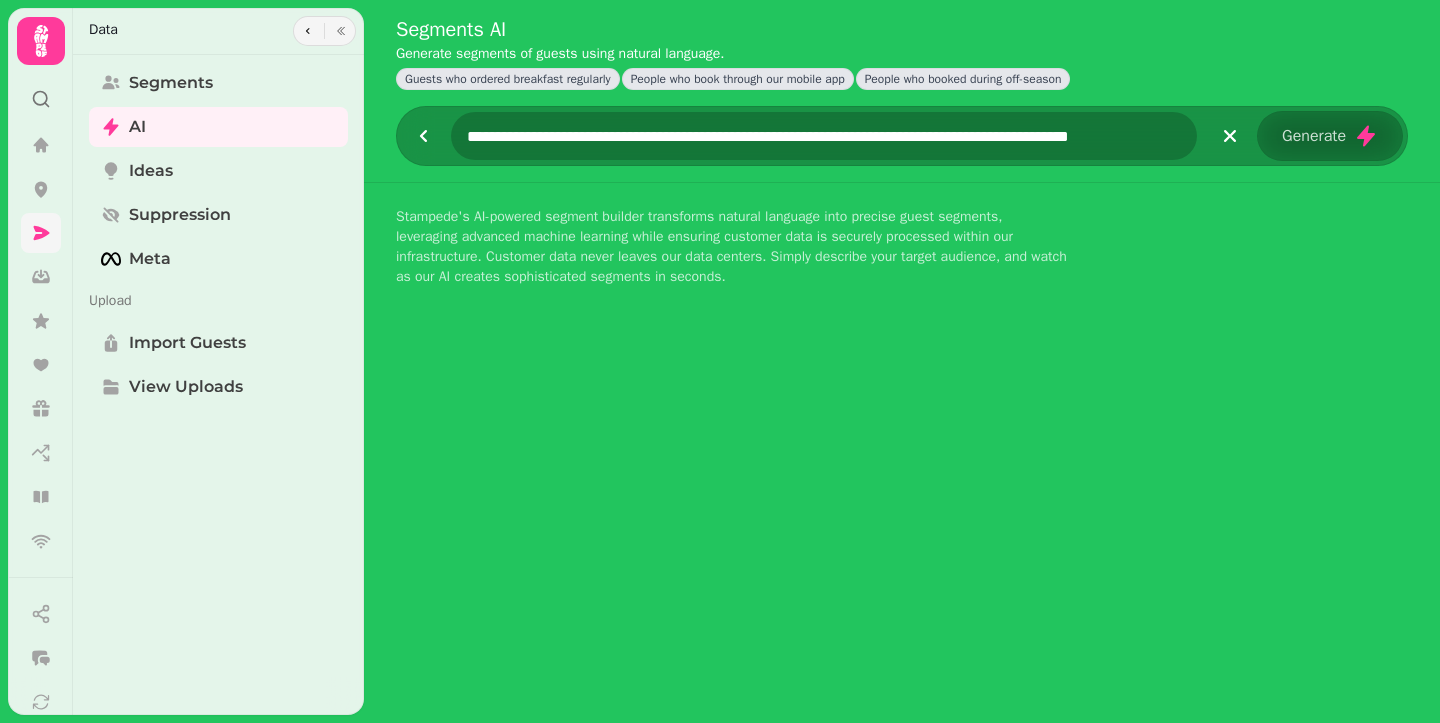 drag, startPoint x: 541, startPoint y: 133, endPoint x: 506, endPoint y: 139, distance: 35.510563 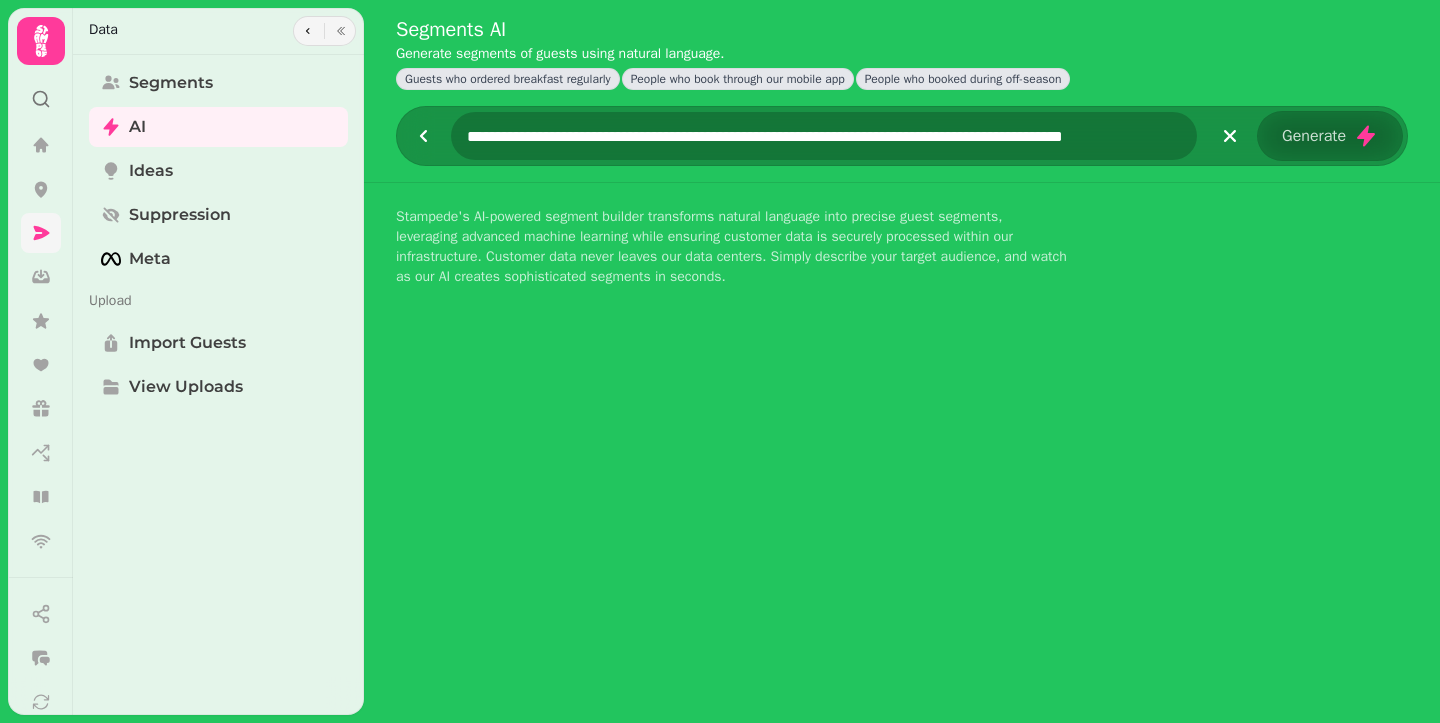 click on "**********" at bounding box center [824, 136] 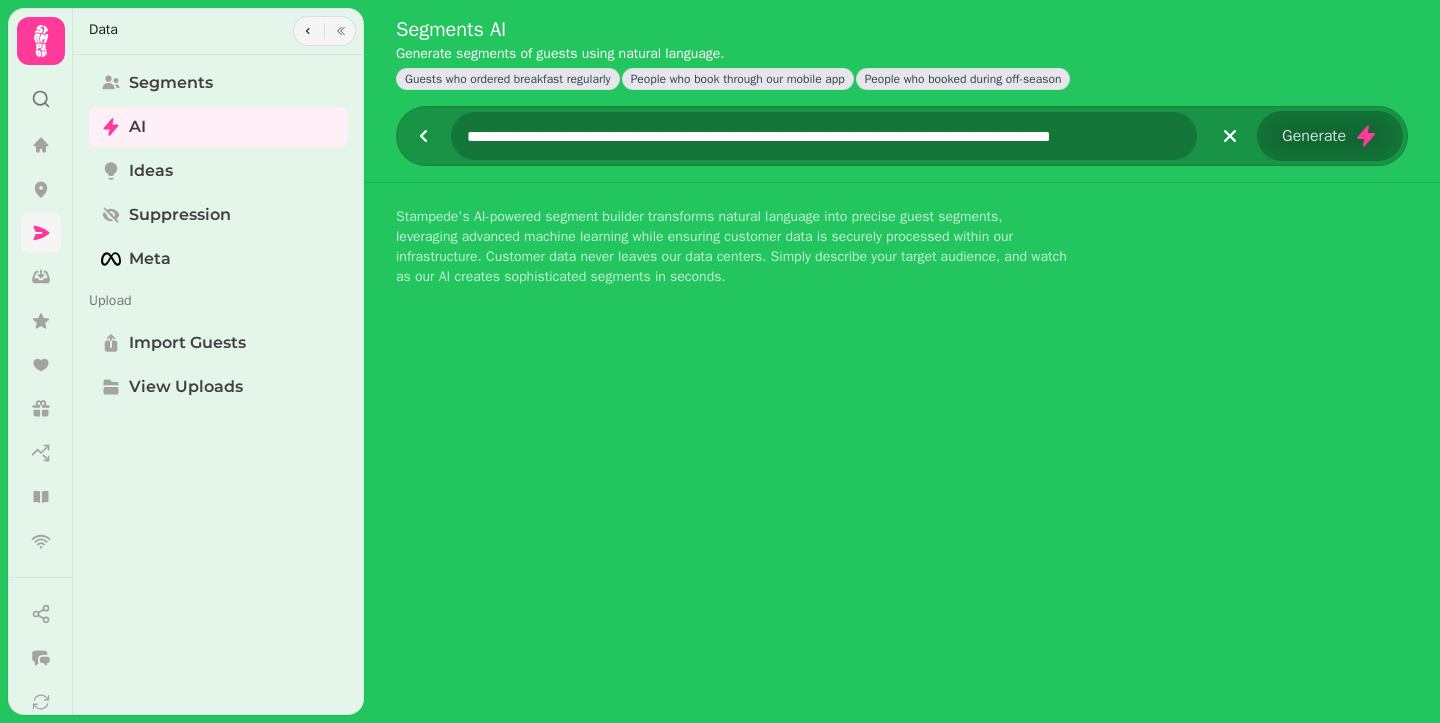 drag, startPoint x: 714, startPoint y: 139, endPoint x: 769, endPoint y: 137, distance: 55.03635 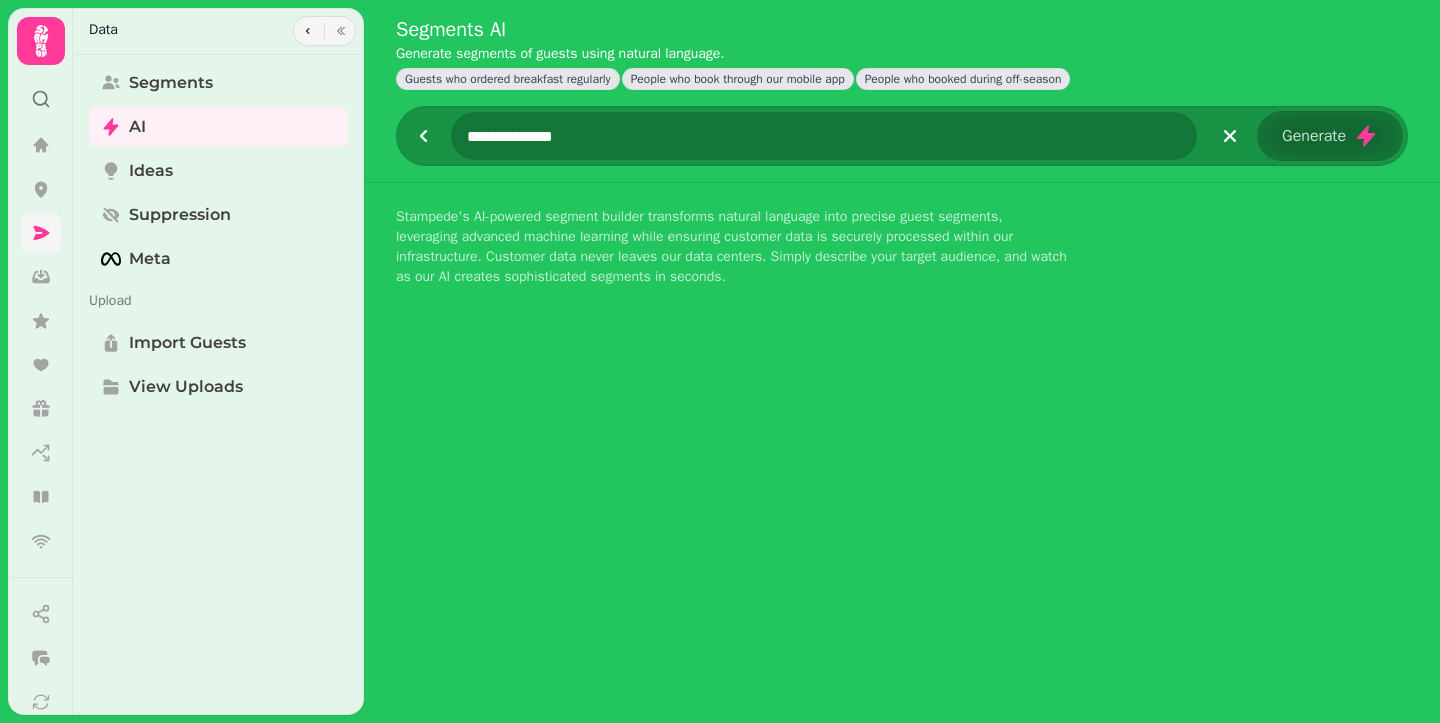 click on "**********" at bounding box center [824, 136] 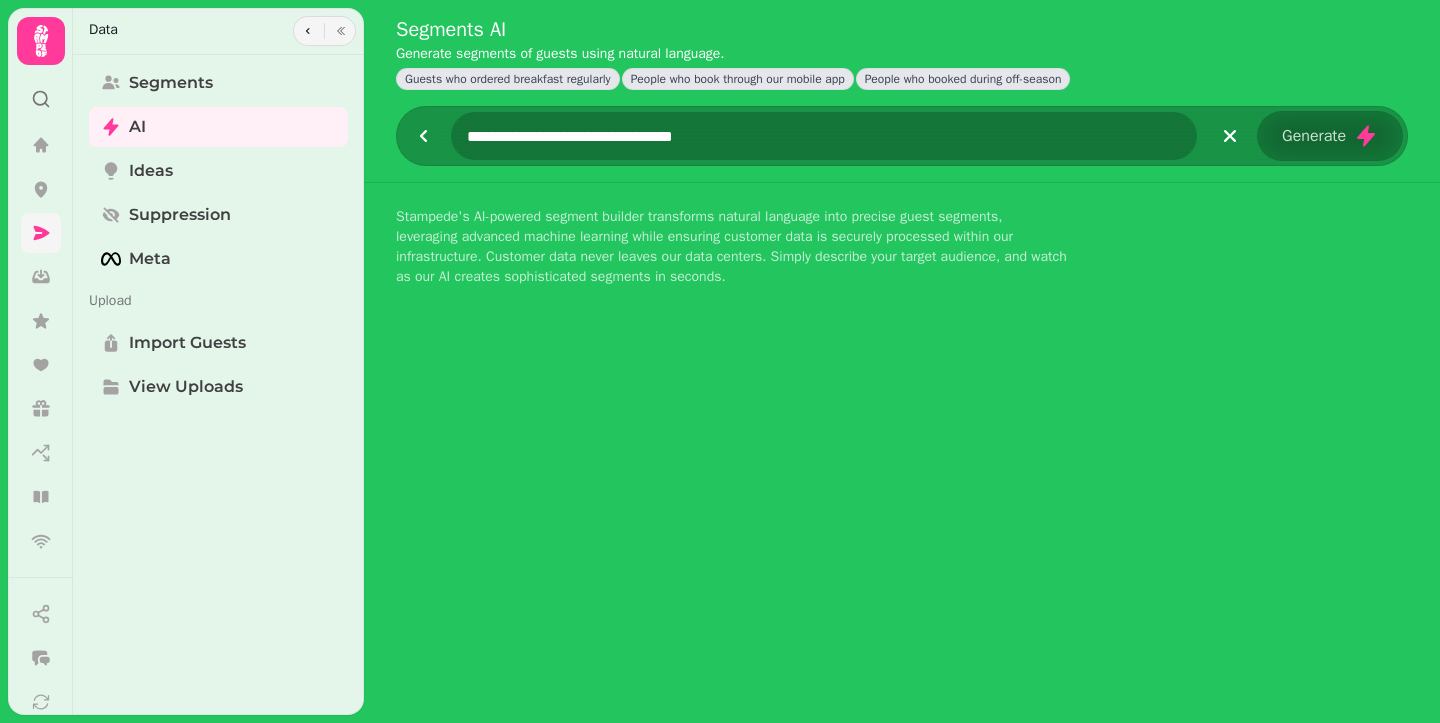 type on "**********" 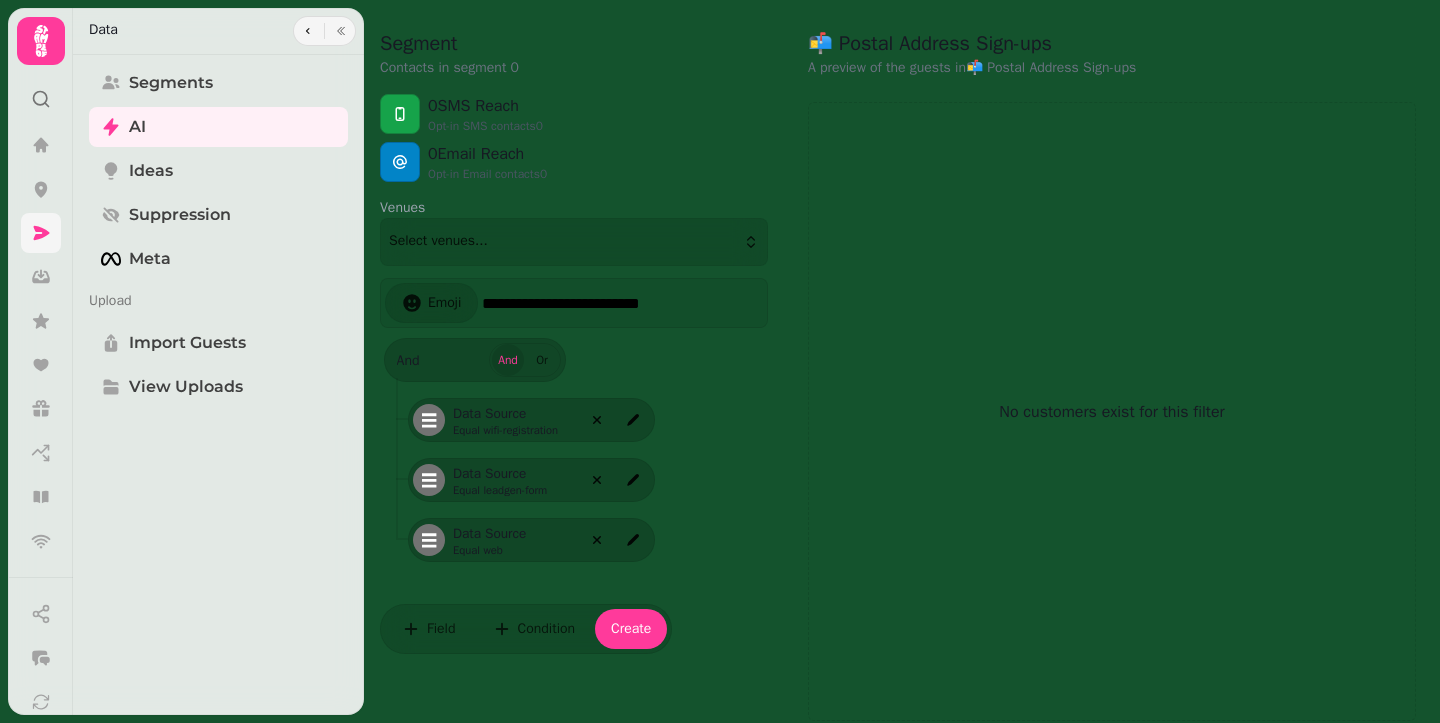 scroll, scrollTop: 182, scrollLeft: 0, axis: vertical 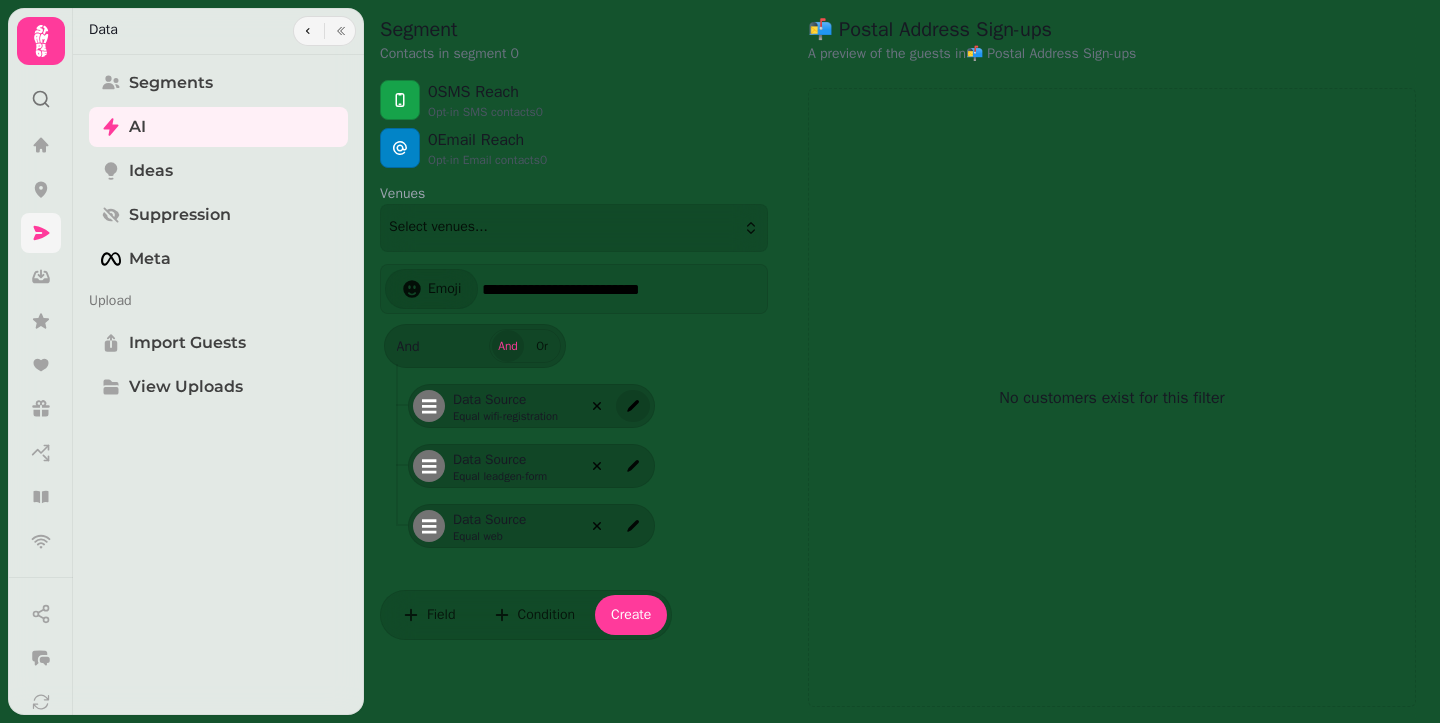 click 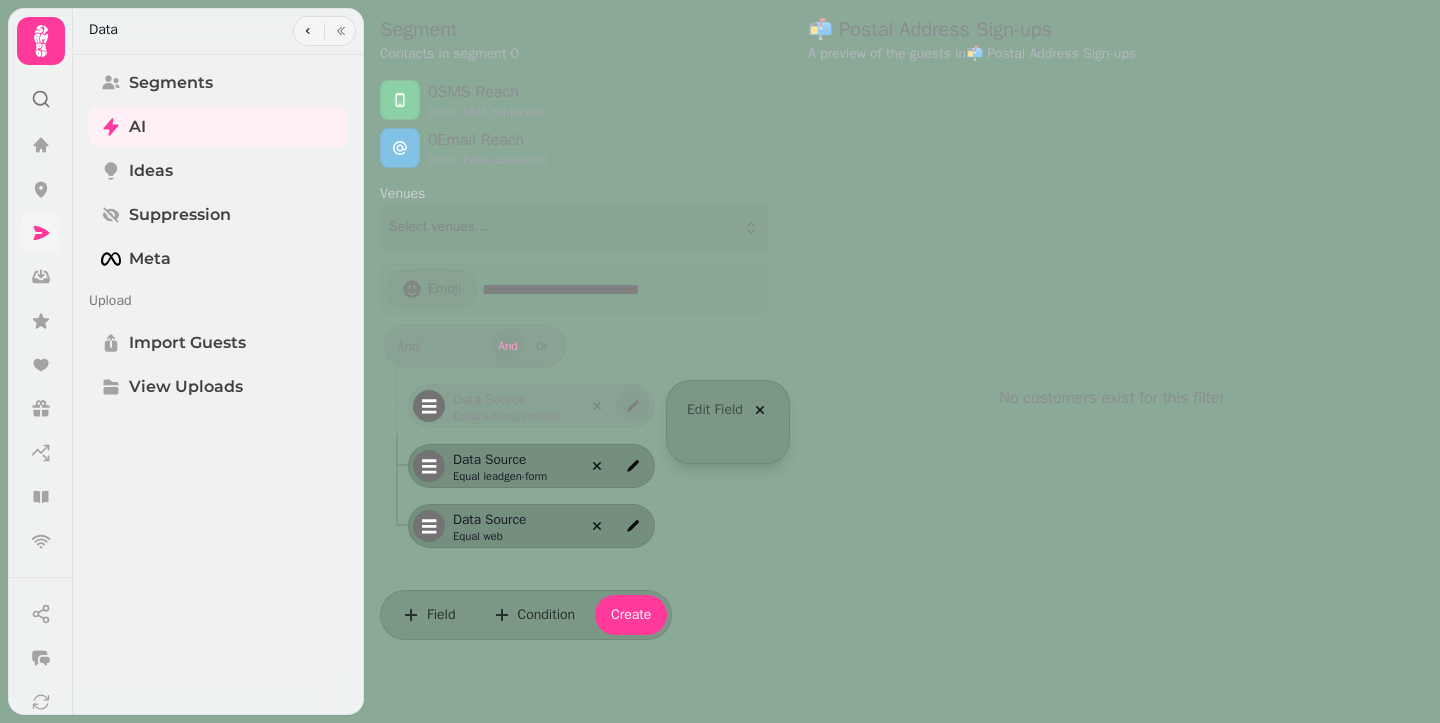 select on "**********" 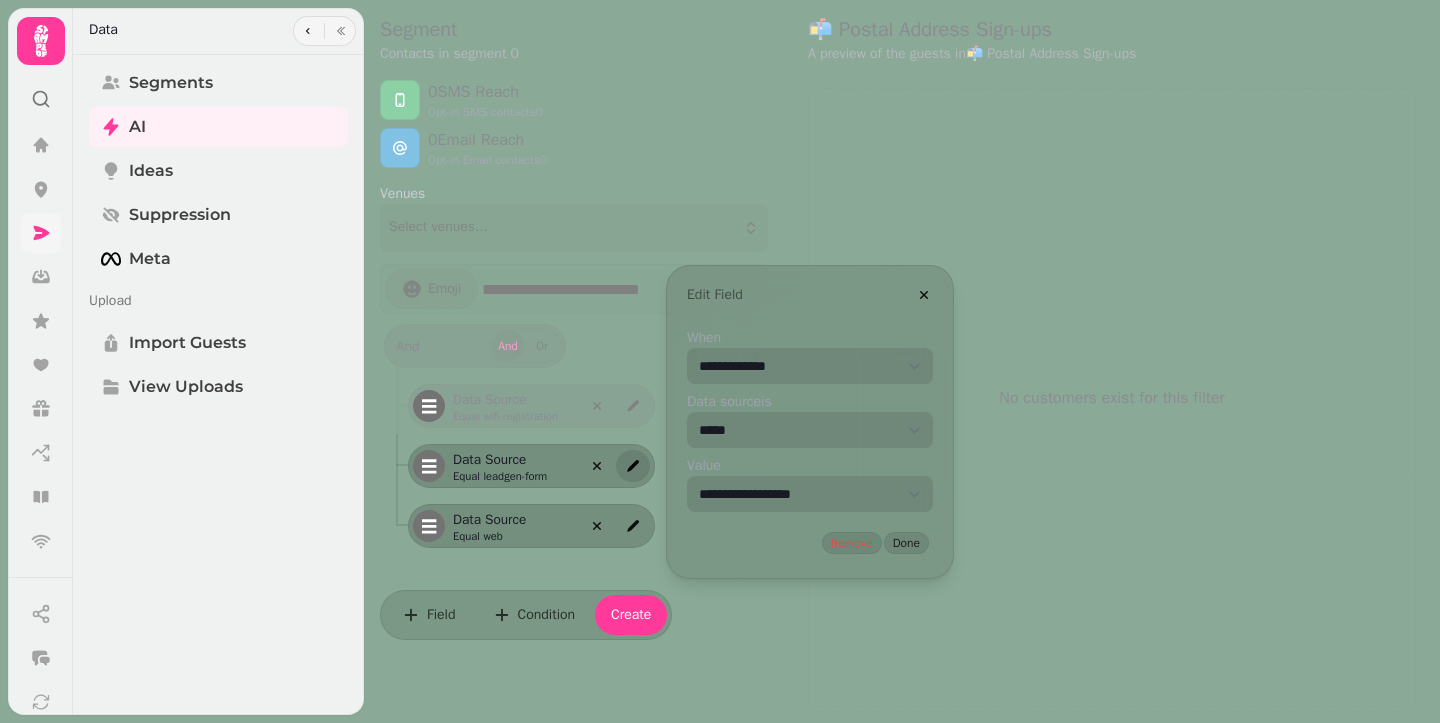click at bounding box center [633, 466] 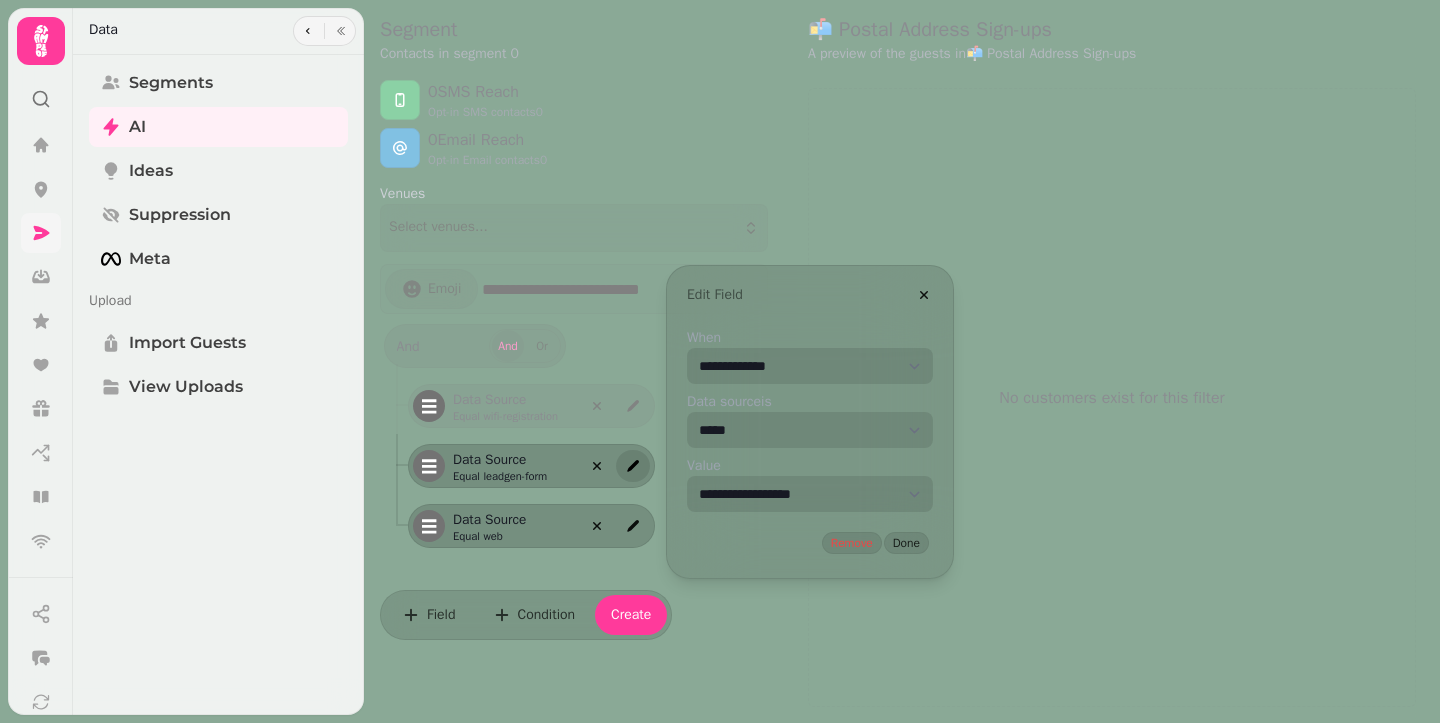 select on "**********" 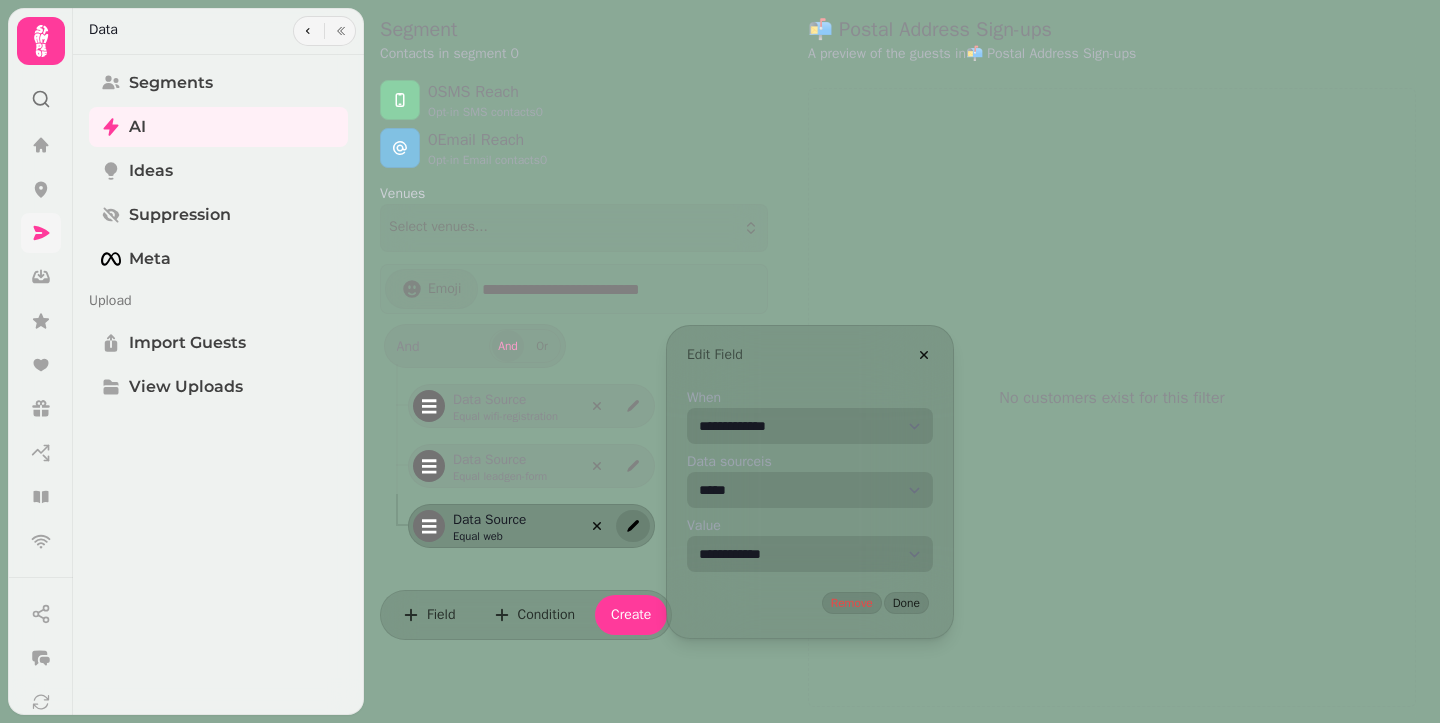 click 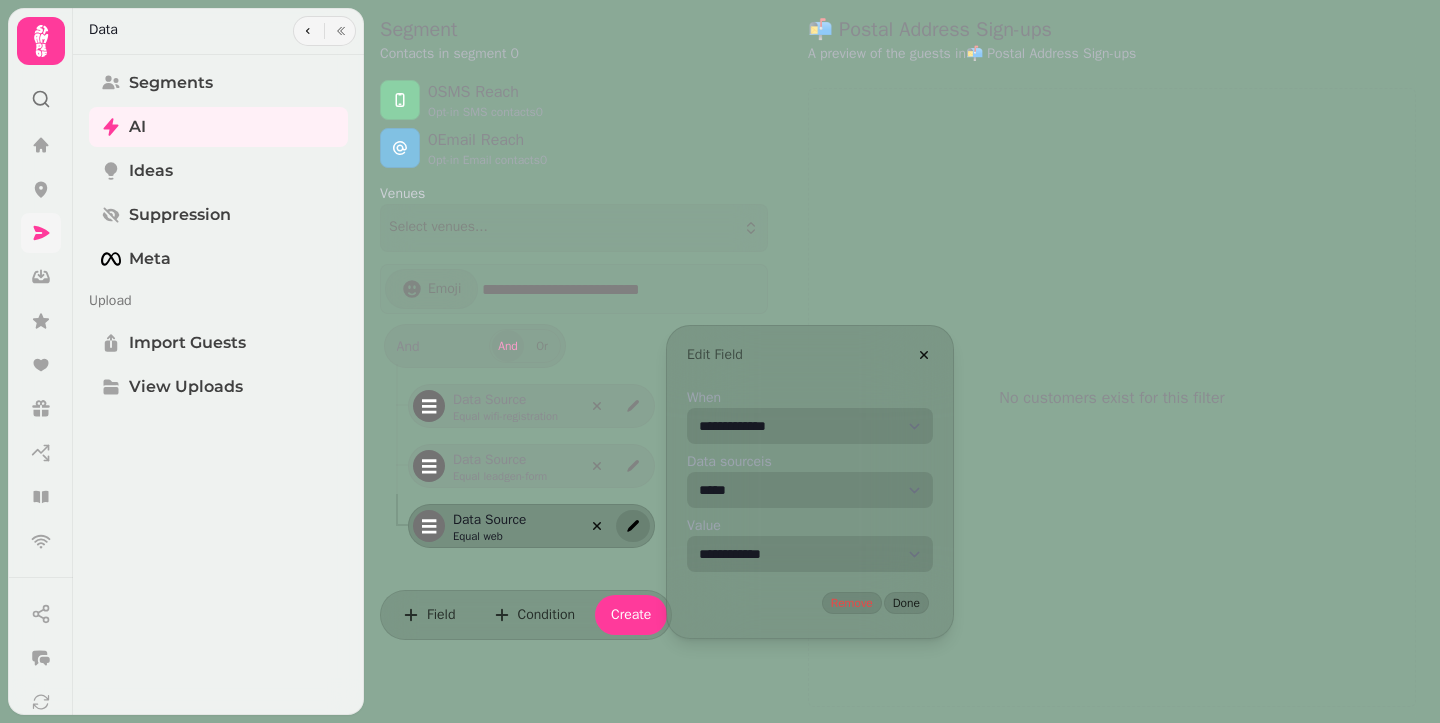 select on "**********" 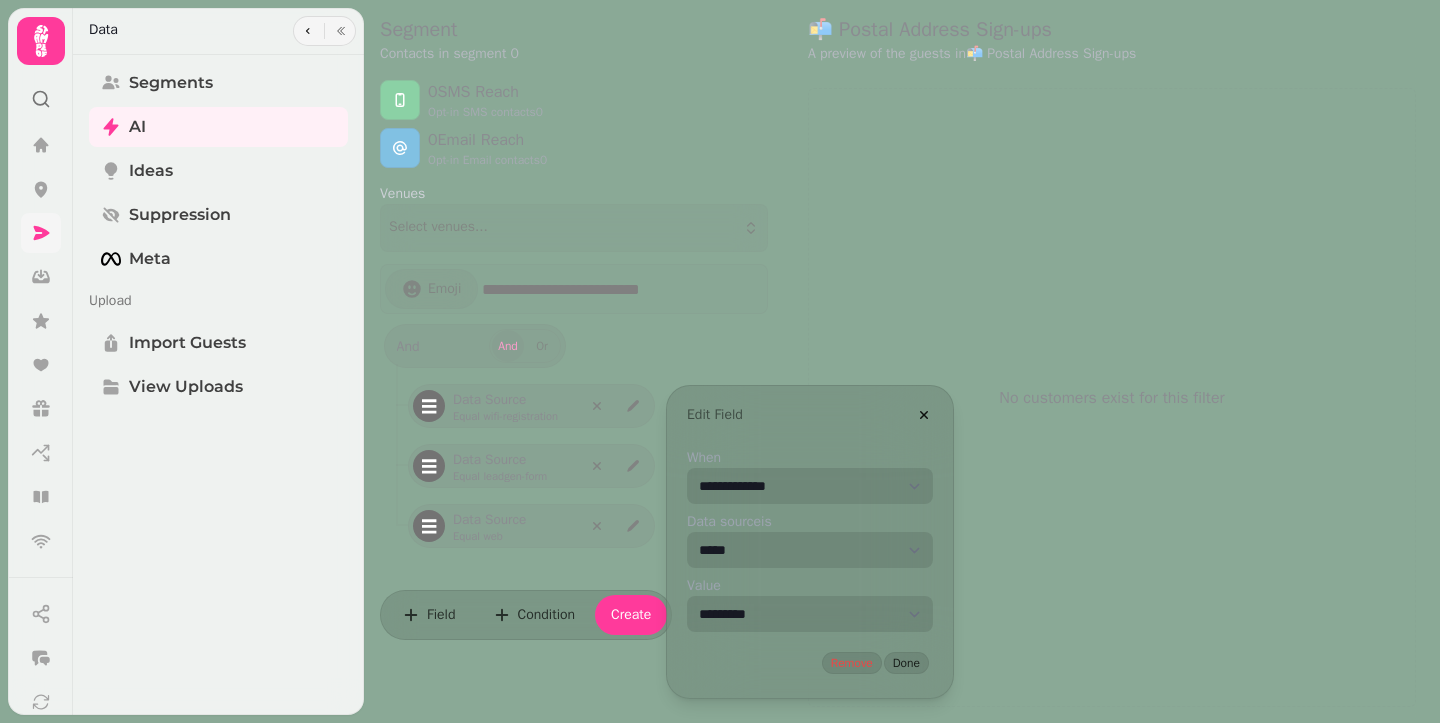 click on "**********" at bounding box center (810, 614) 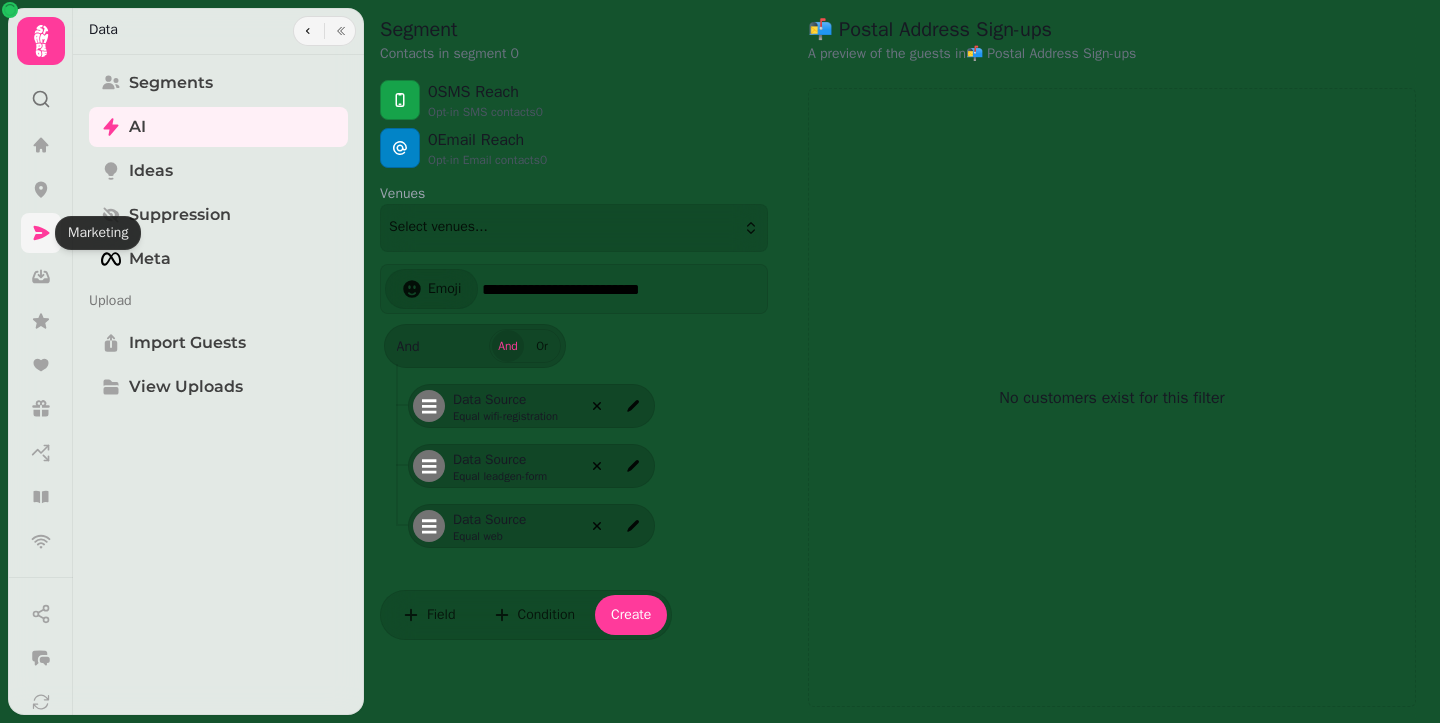 click 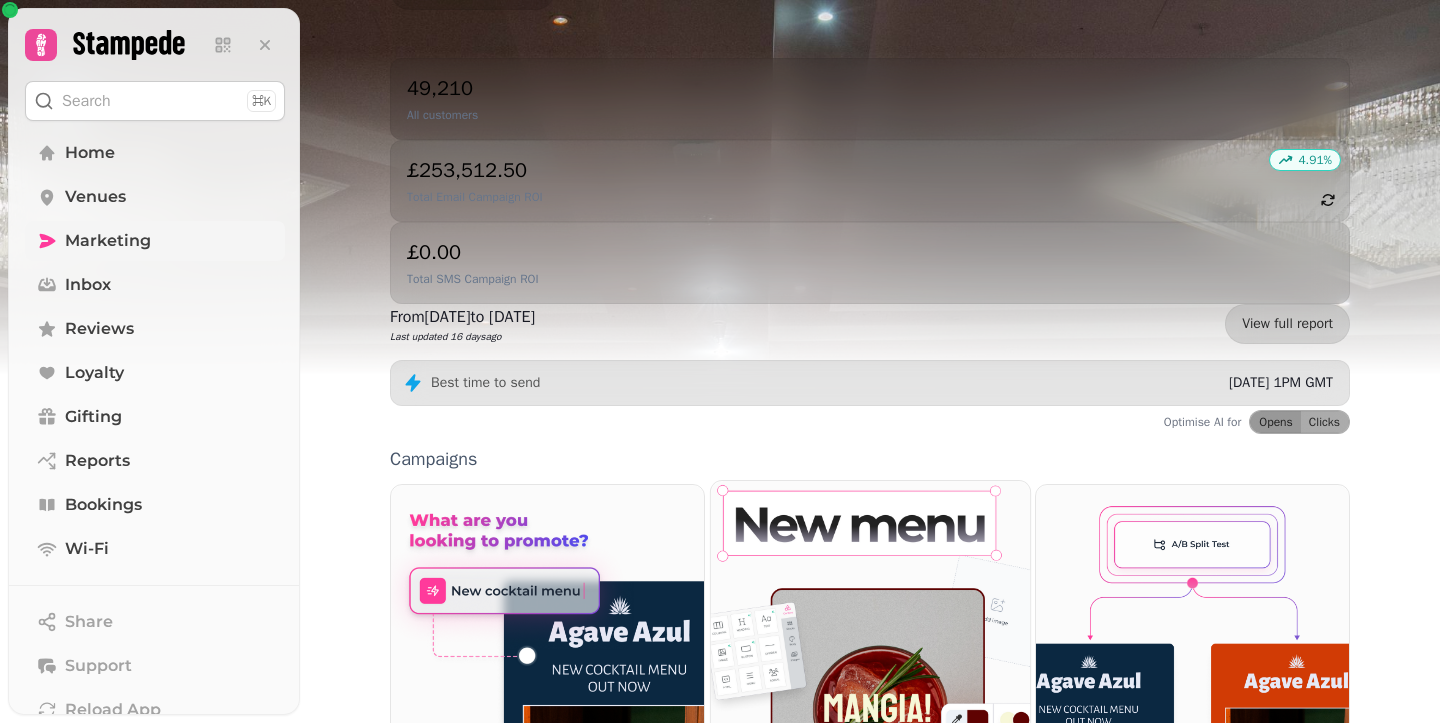scroll, scrollTop: 525, scrollLeft: 0, axis: vertical 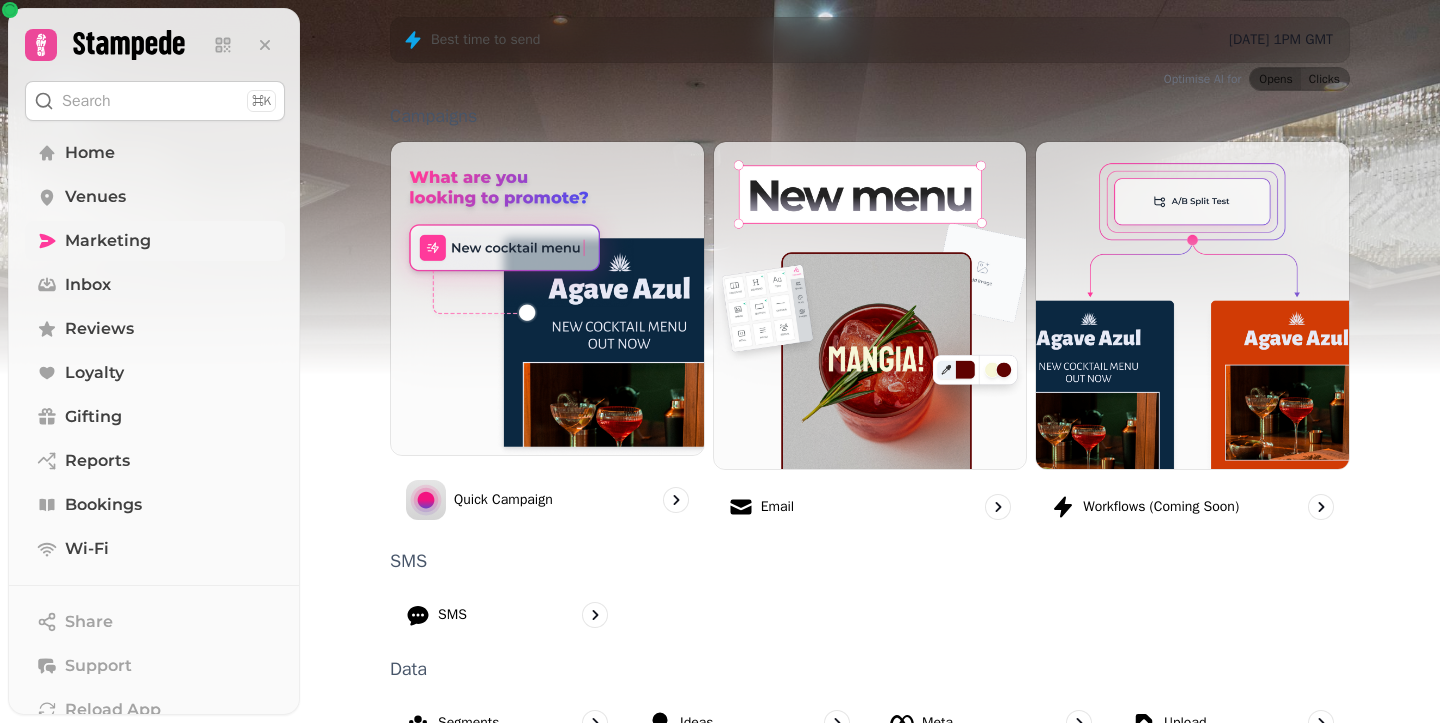click on "Forms" at bounding box center (1100, 830) 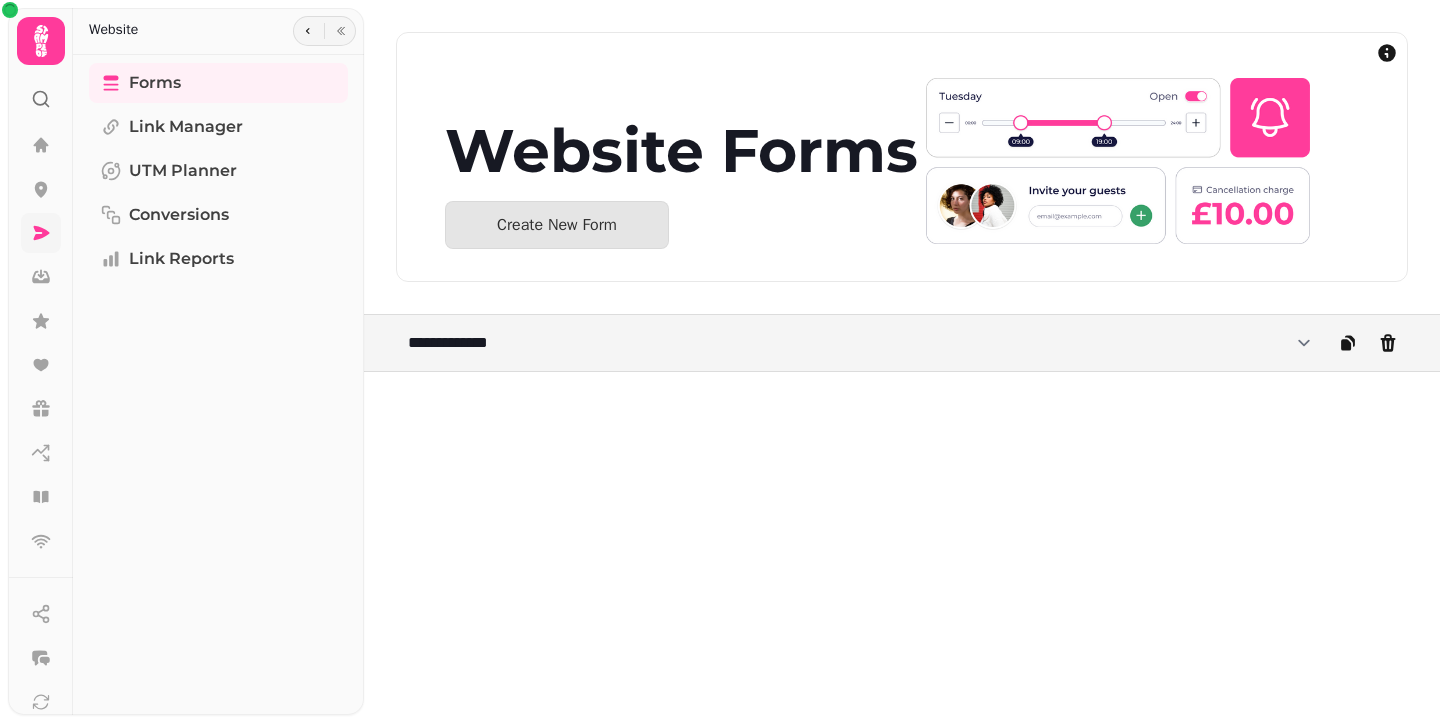 scroll, scrollTop: 0, scrollLeft: 0, axis: both 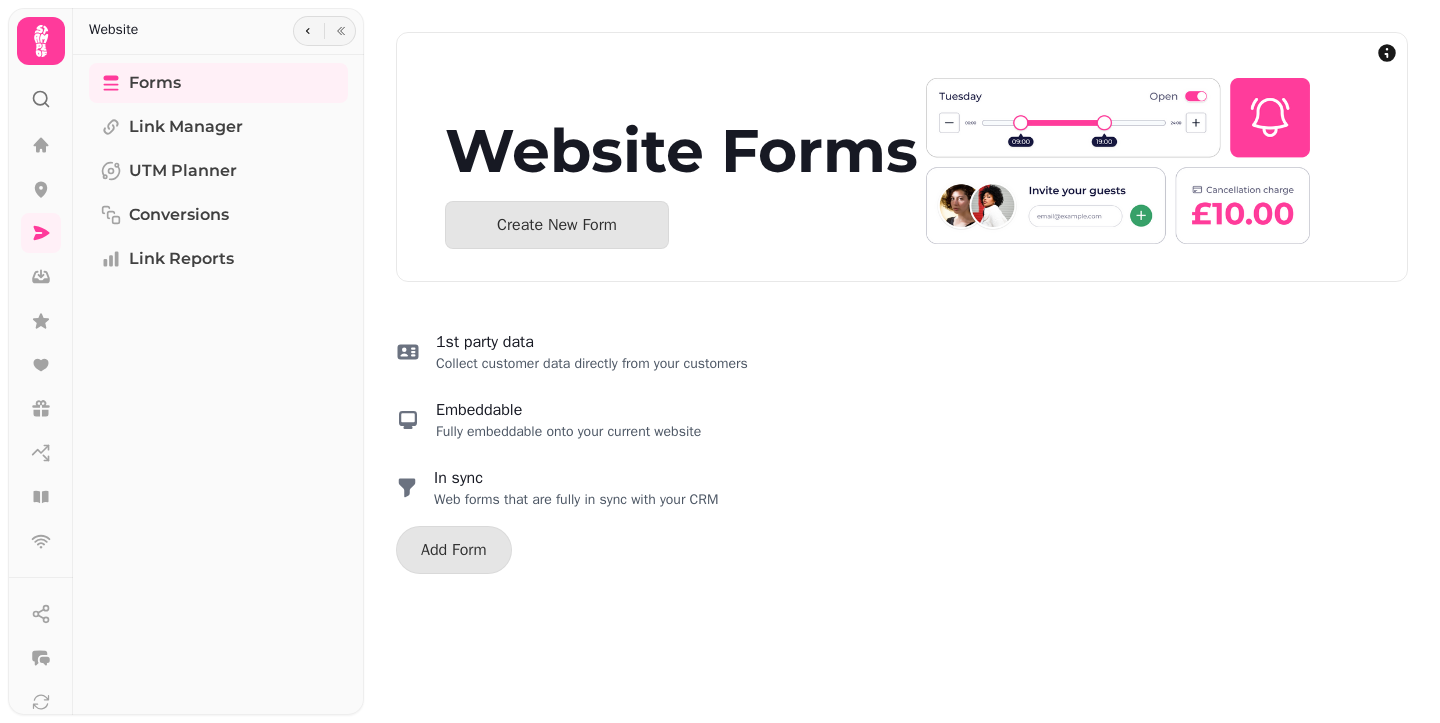 select on "**********" 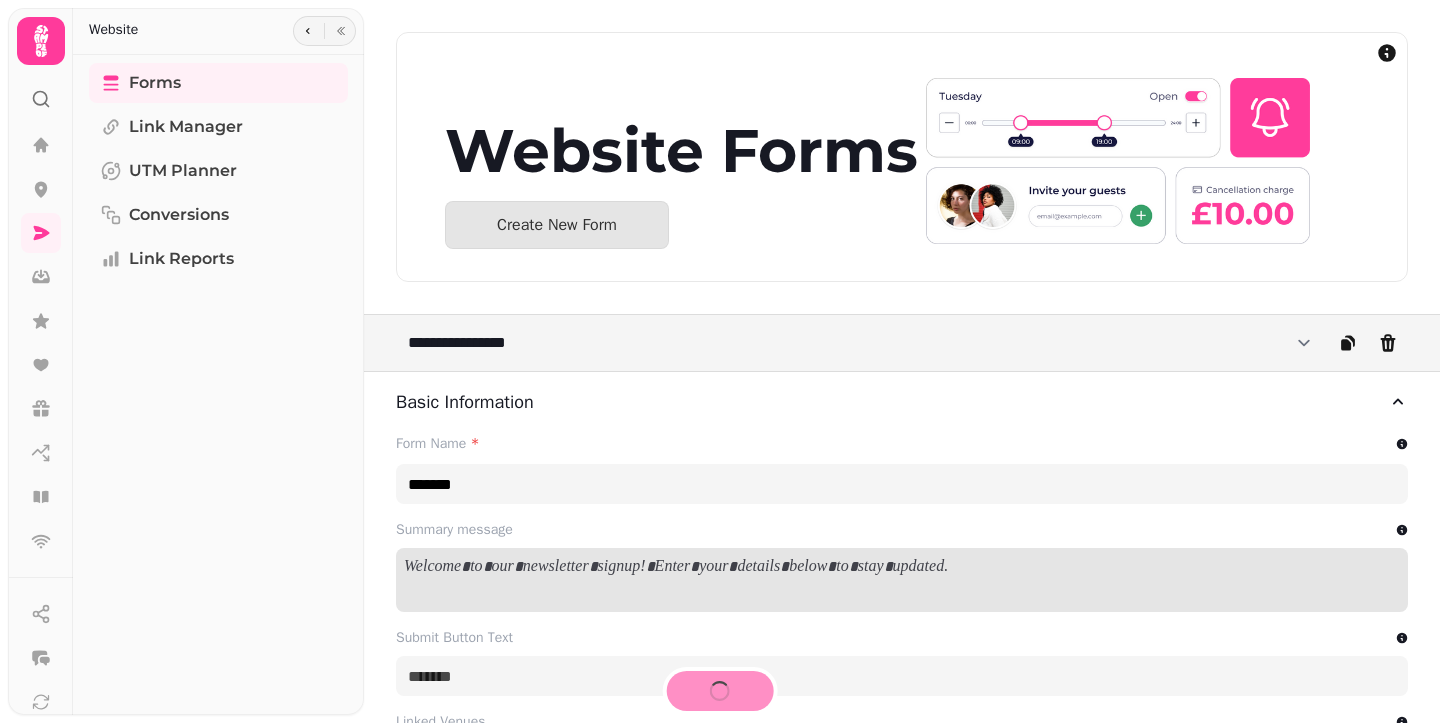 scroll, scrollTop: 0, scrollLeft: 0, axis: both 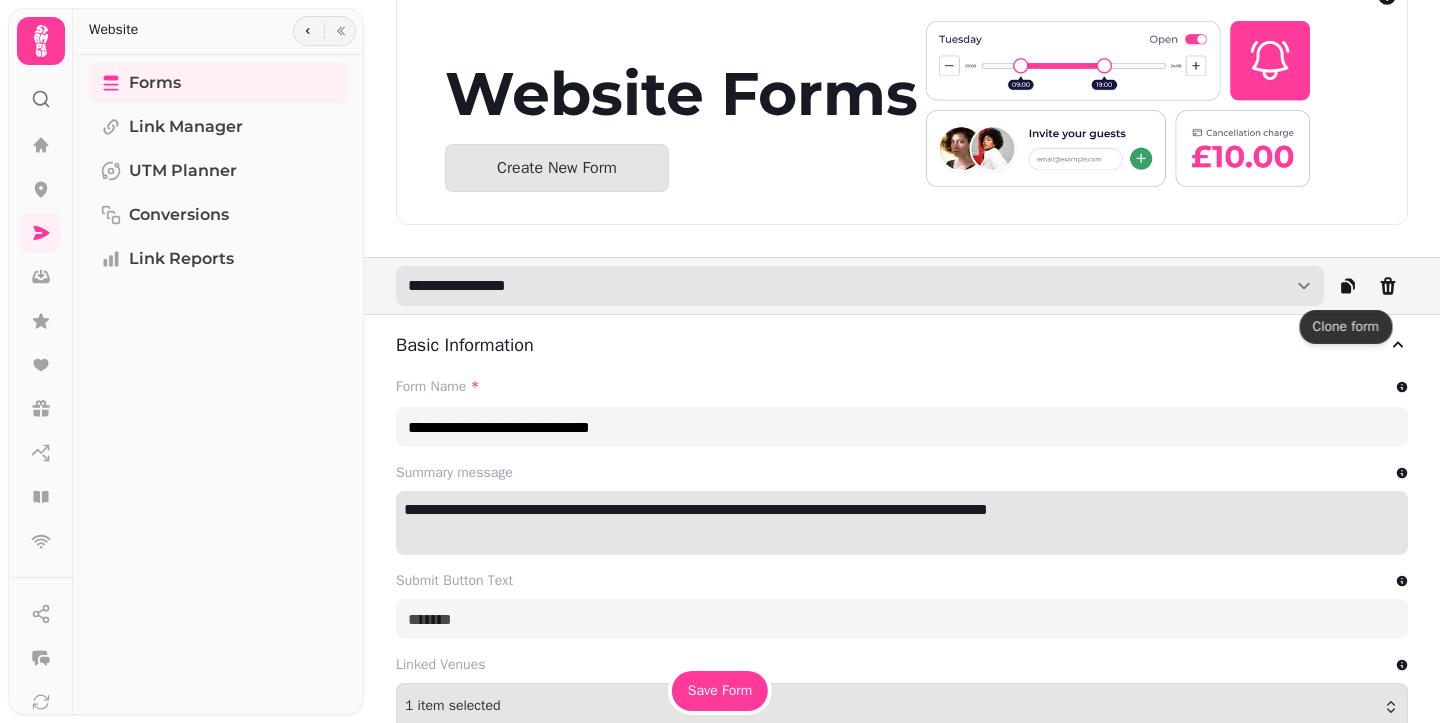 click on "**********" at bounding box center (860, 286) 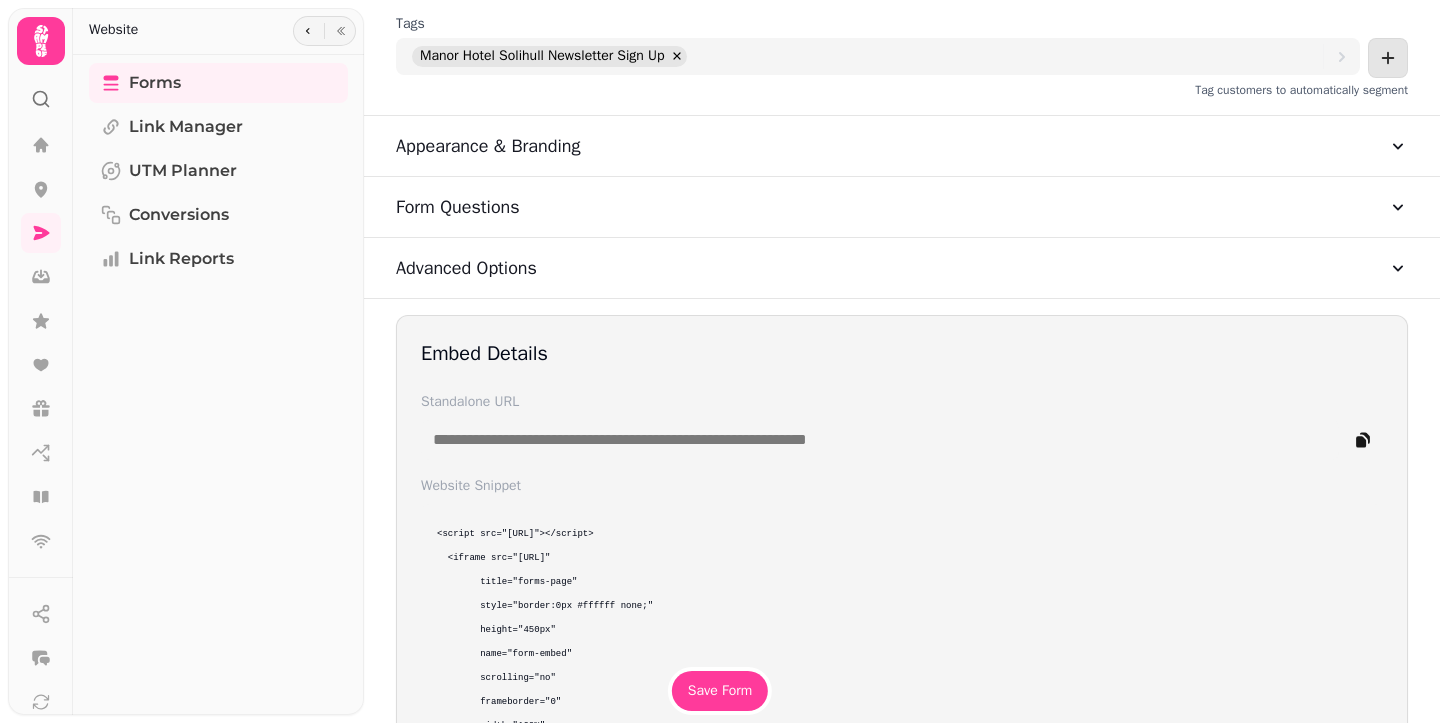 scroll, scrollTop: 1034, scrollLeft: 0, axis: vertical 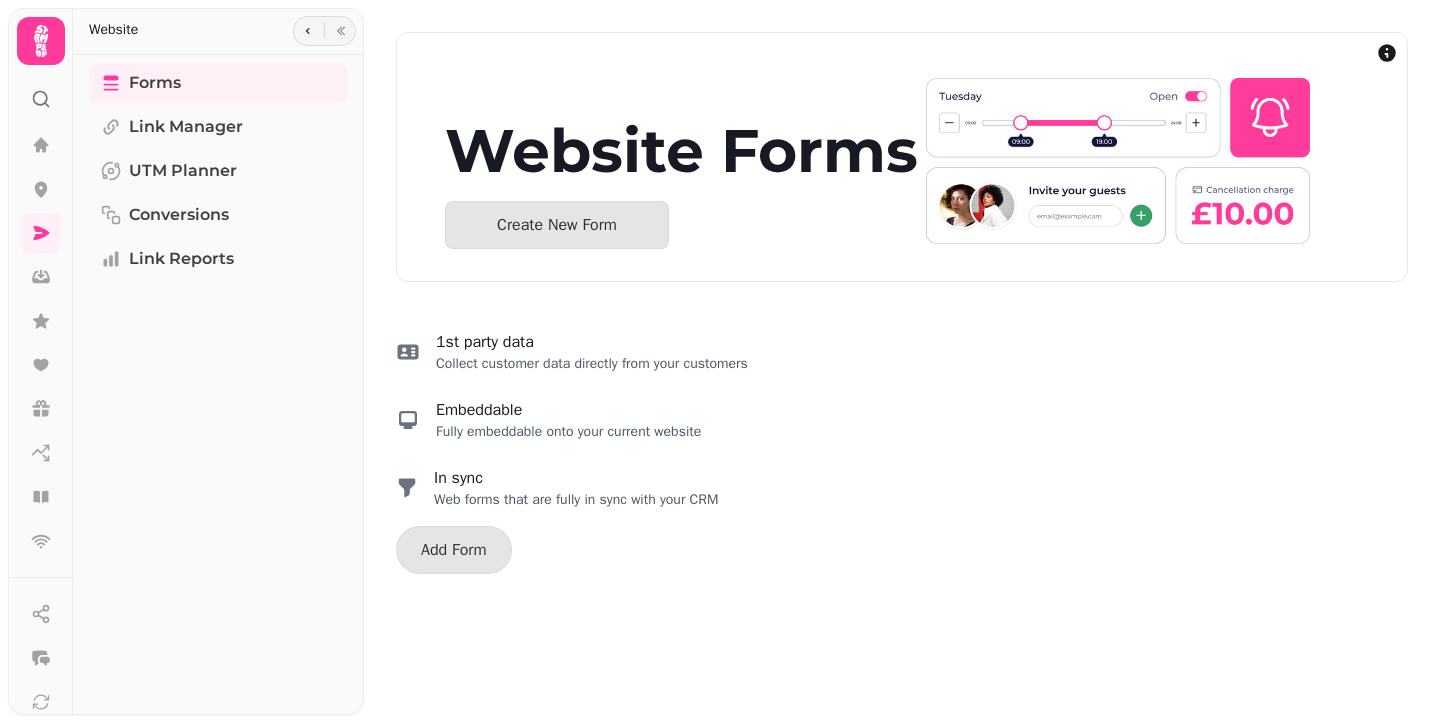 select on "**********" 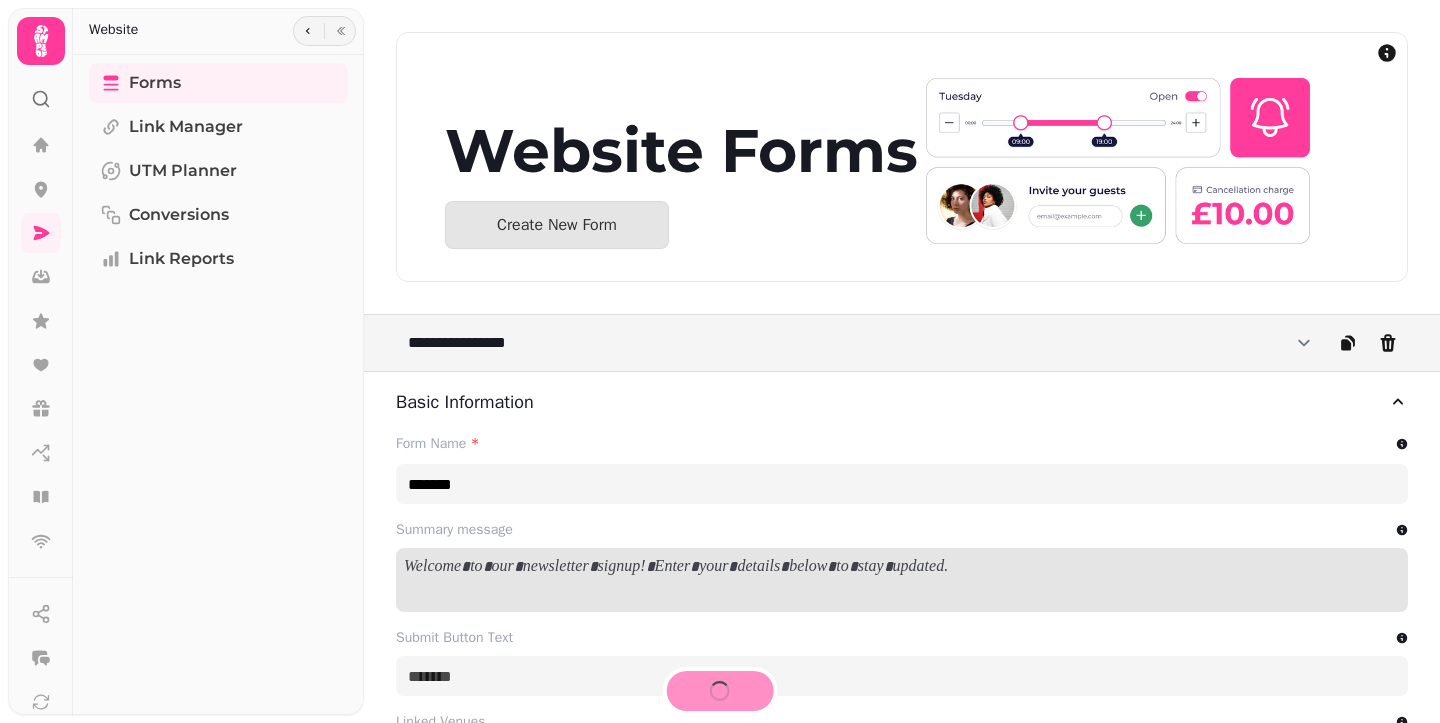 type on "**********" 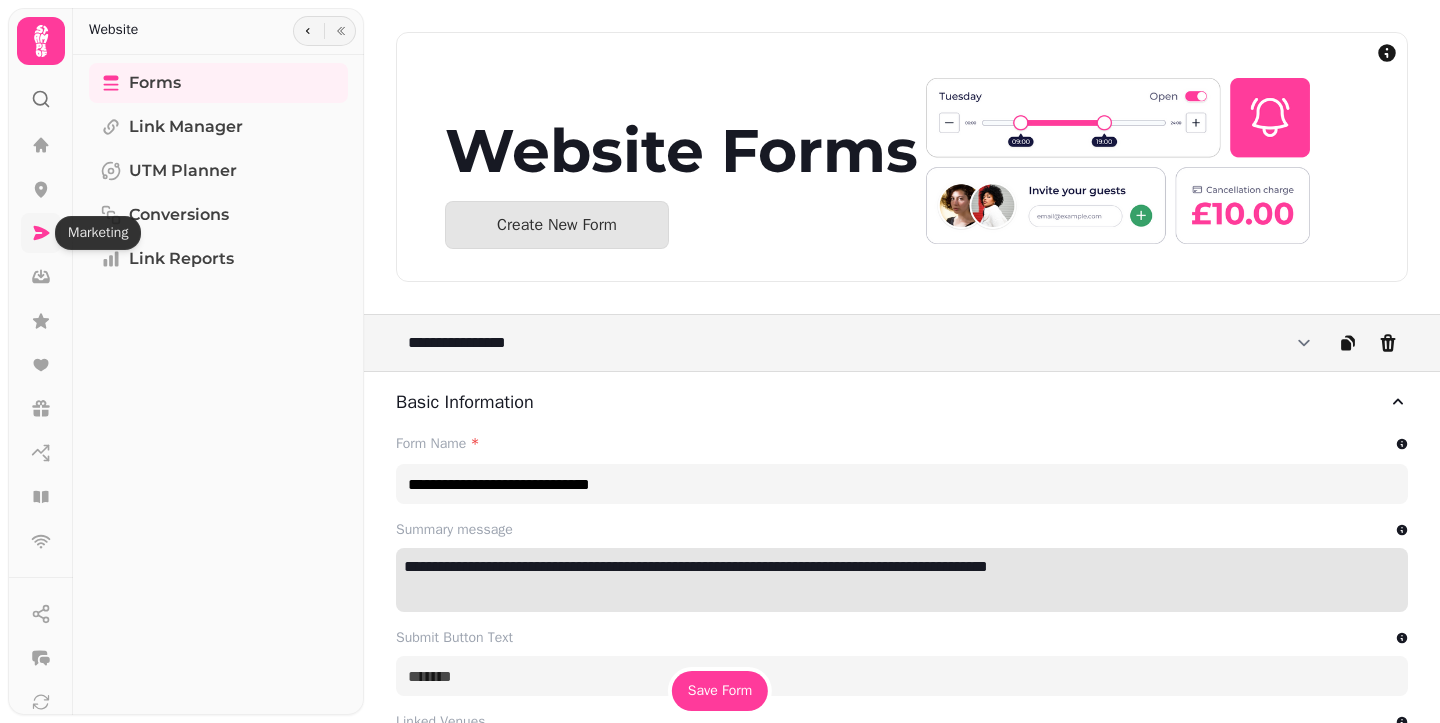 click 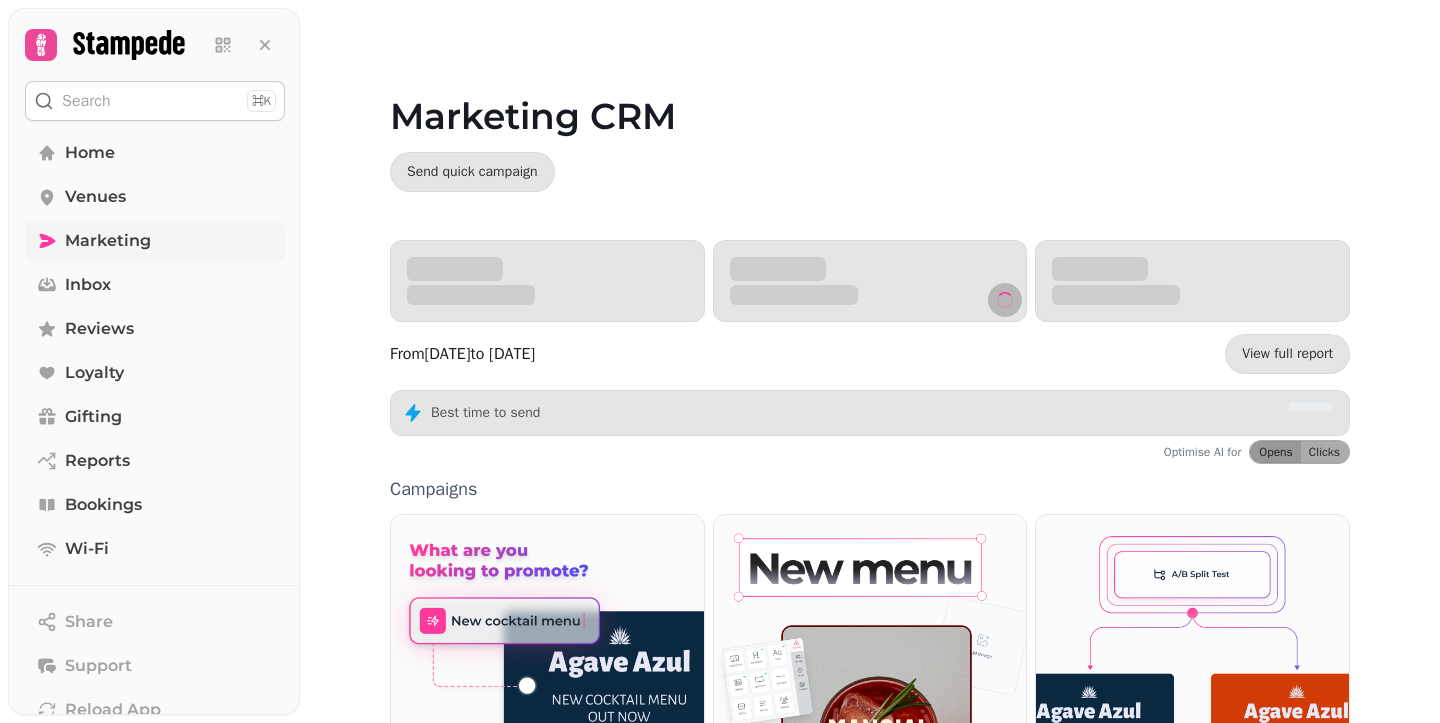 click 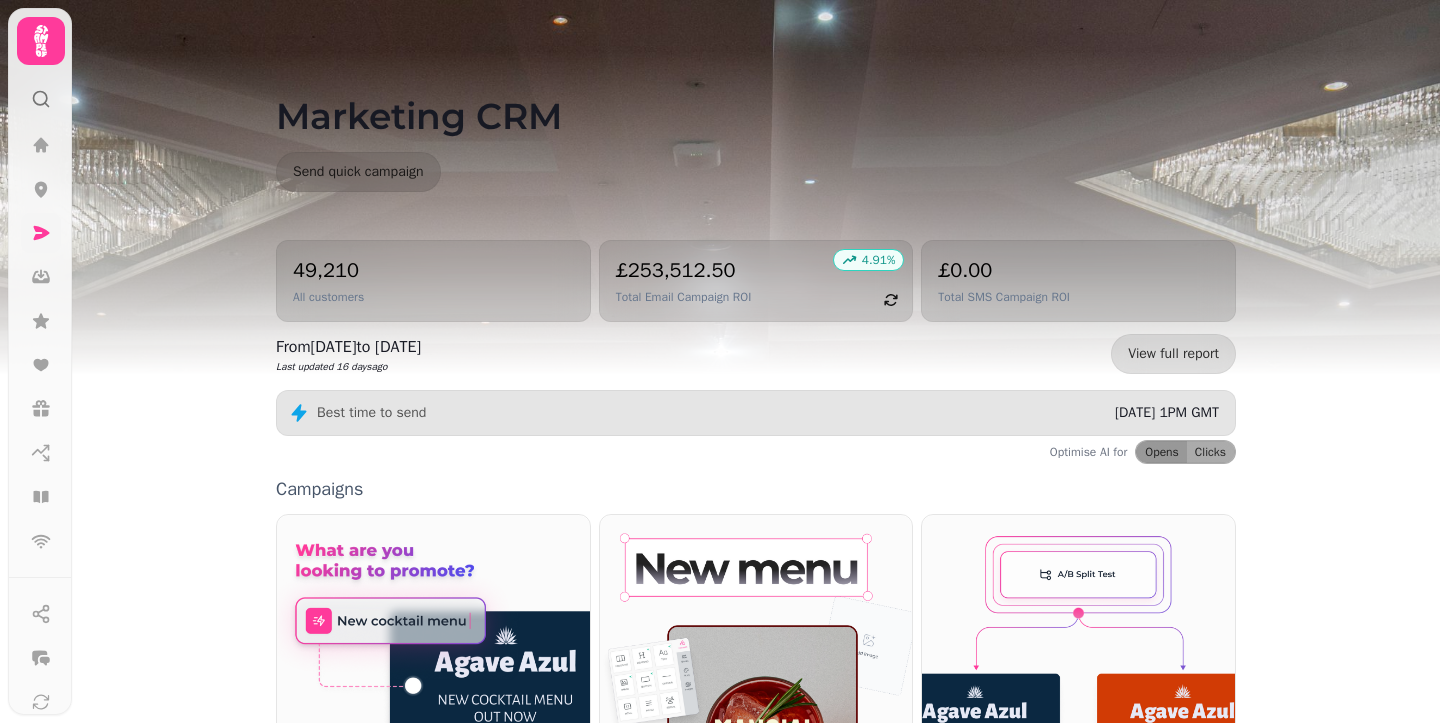click 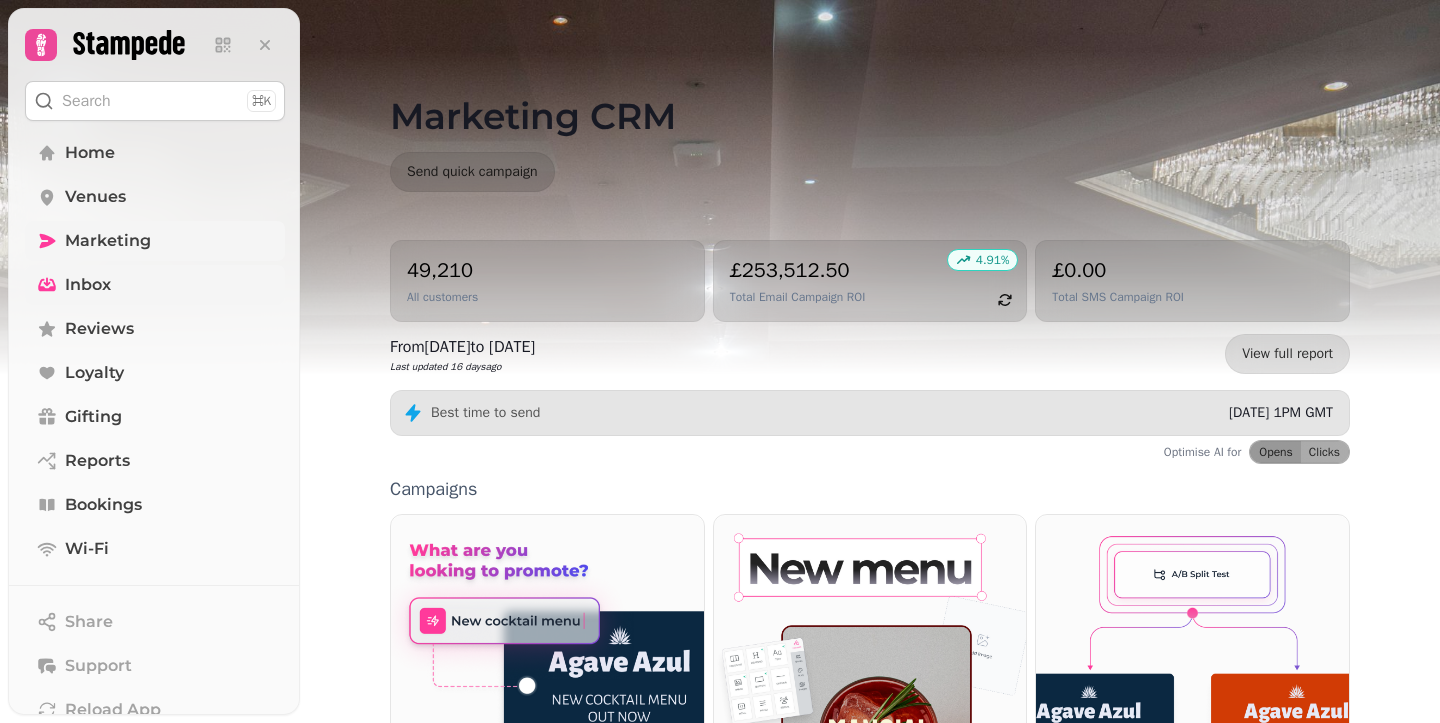 click on "Inbox" at bounding box center [155, 285] 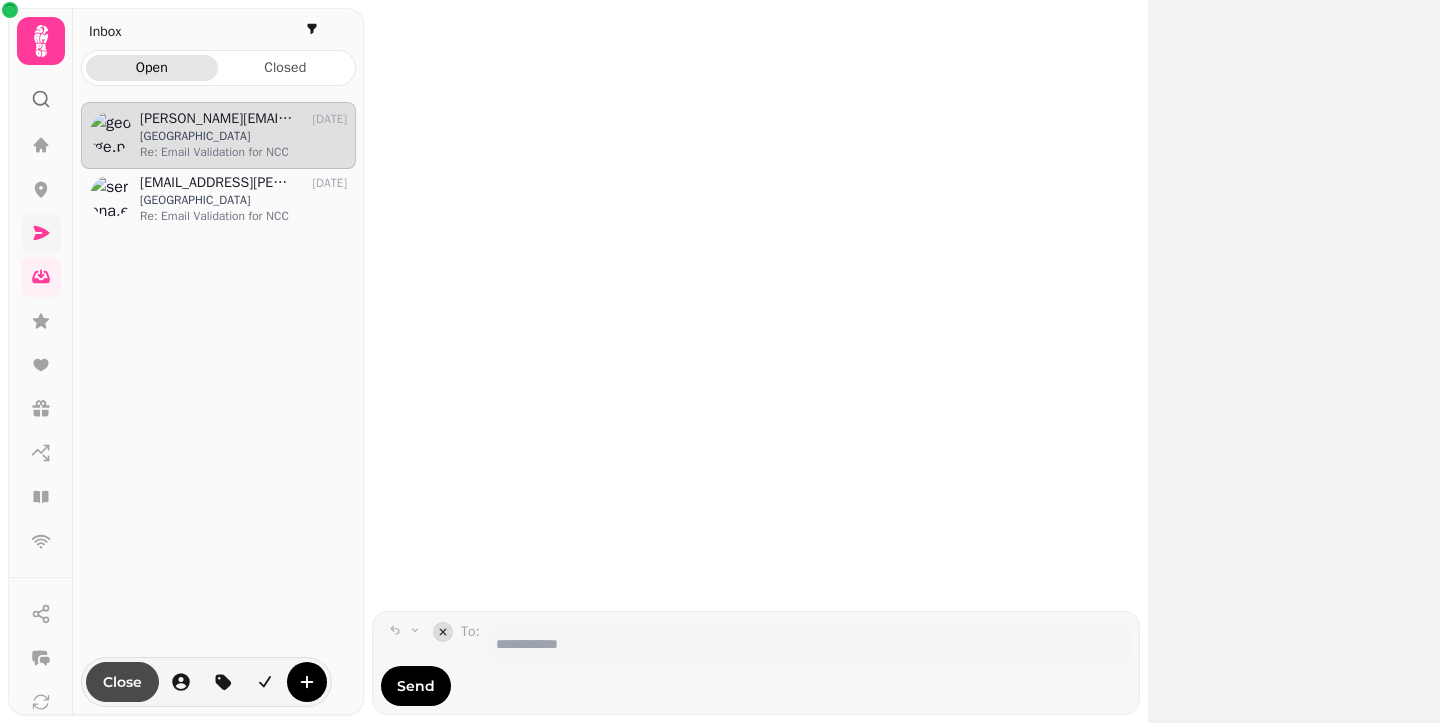 scroll, scrollTop: 1, scrollLeft: 1, axis: both 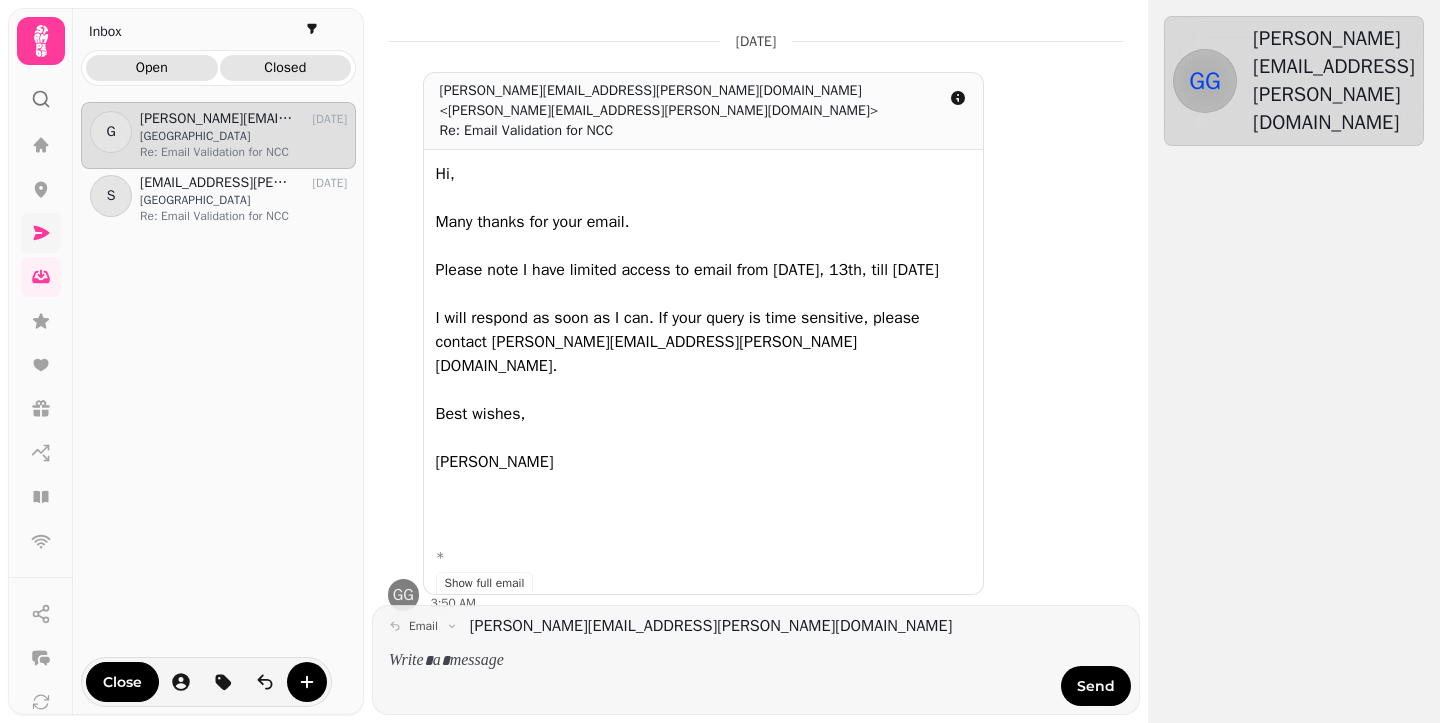 click on "Closed" at bounding box center (286, 68) 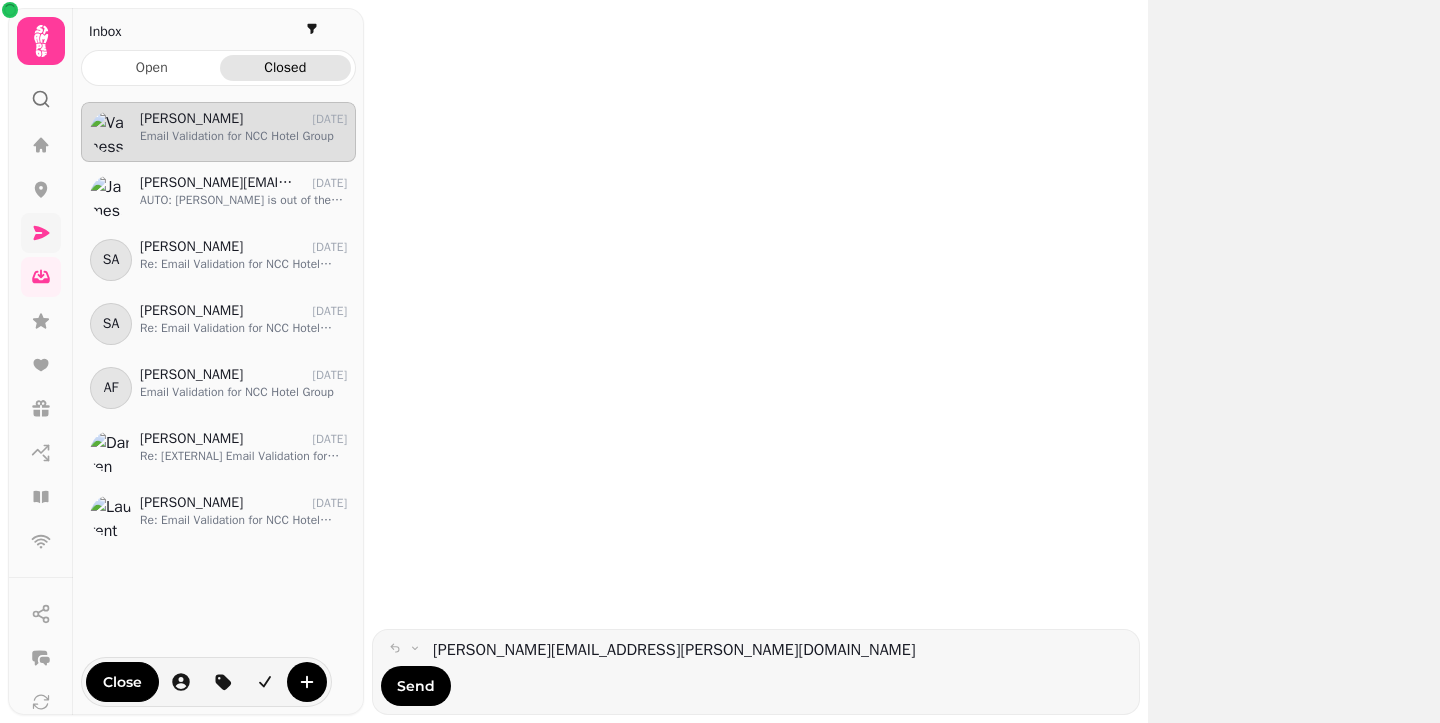 scroll, scrollTop: 1, scrollLeft: 1, axis: both 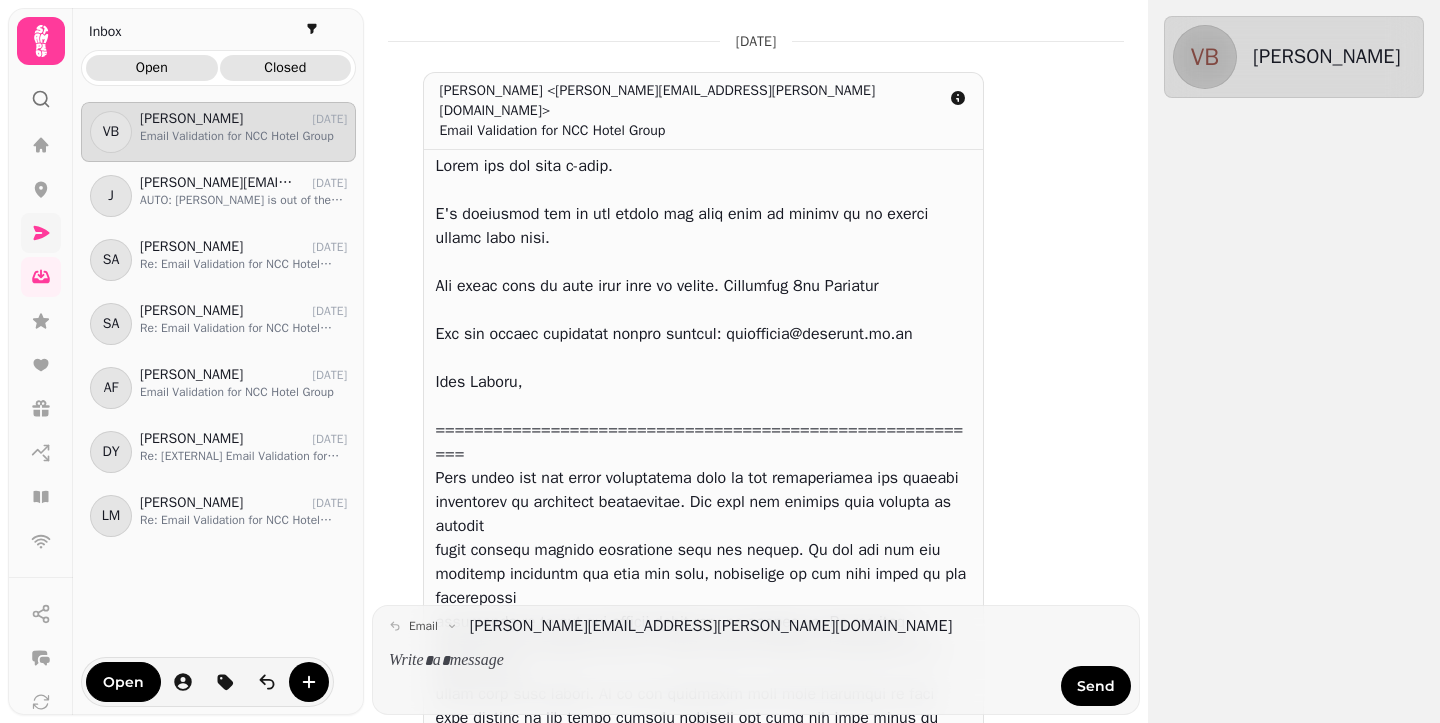 click on "Open" at bounding box center [152, 68] 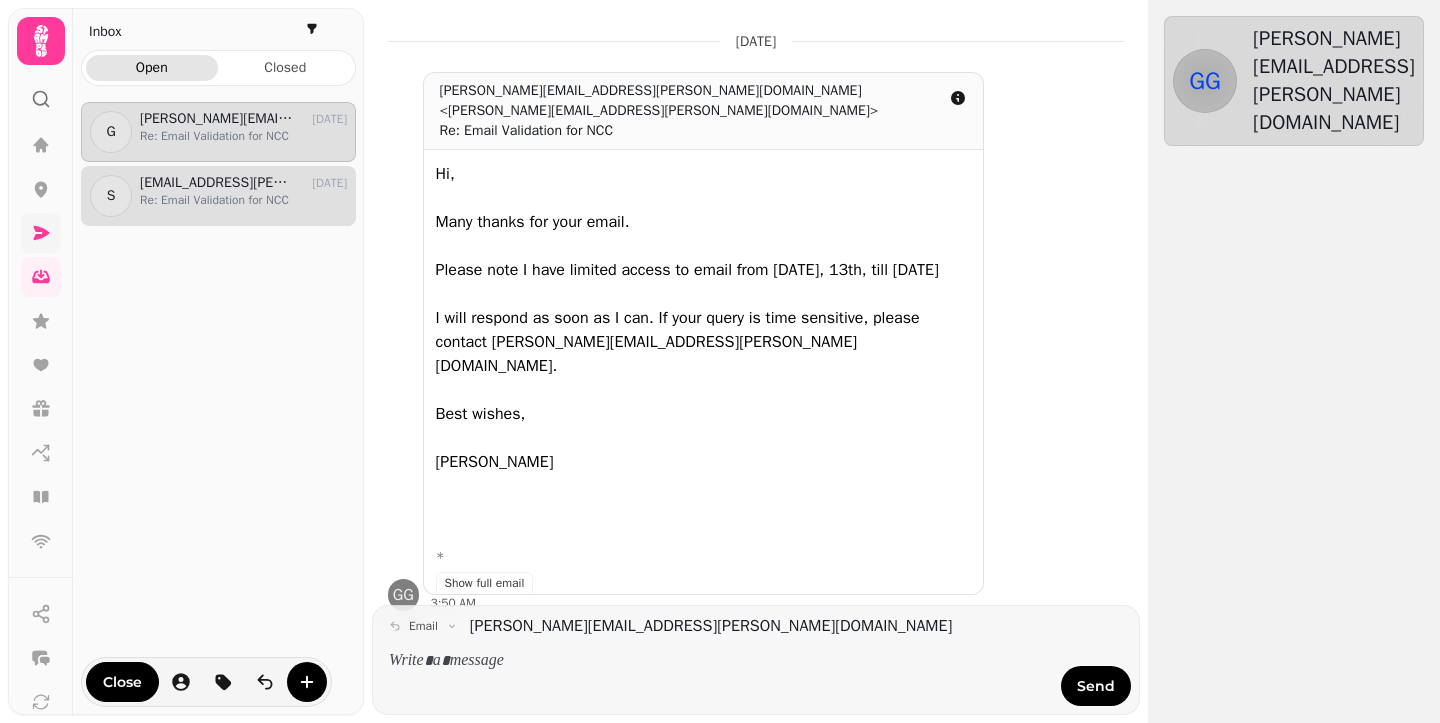 click on "Re: Email Validation for NCC" at bounding box center (243, 200) 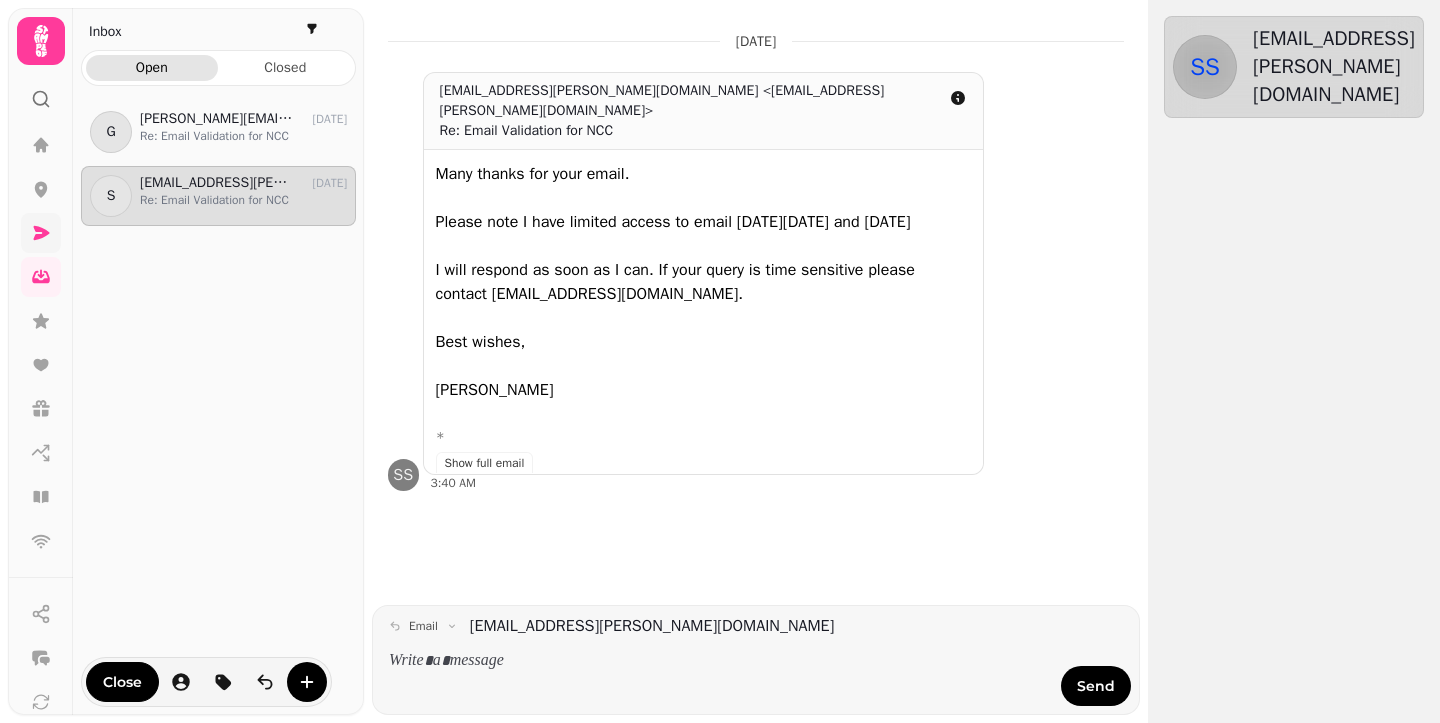click on "I will respond as soon as I can. If your query is time sensitive please contact customer_service@vouchedfor.co.uk." at bounding box center (703, 282) 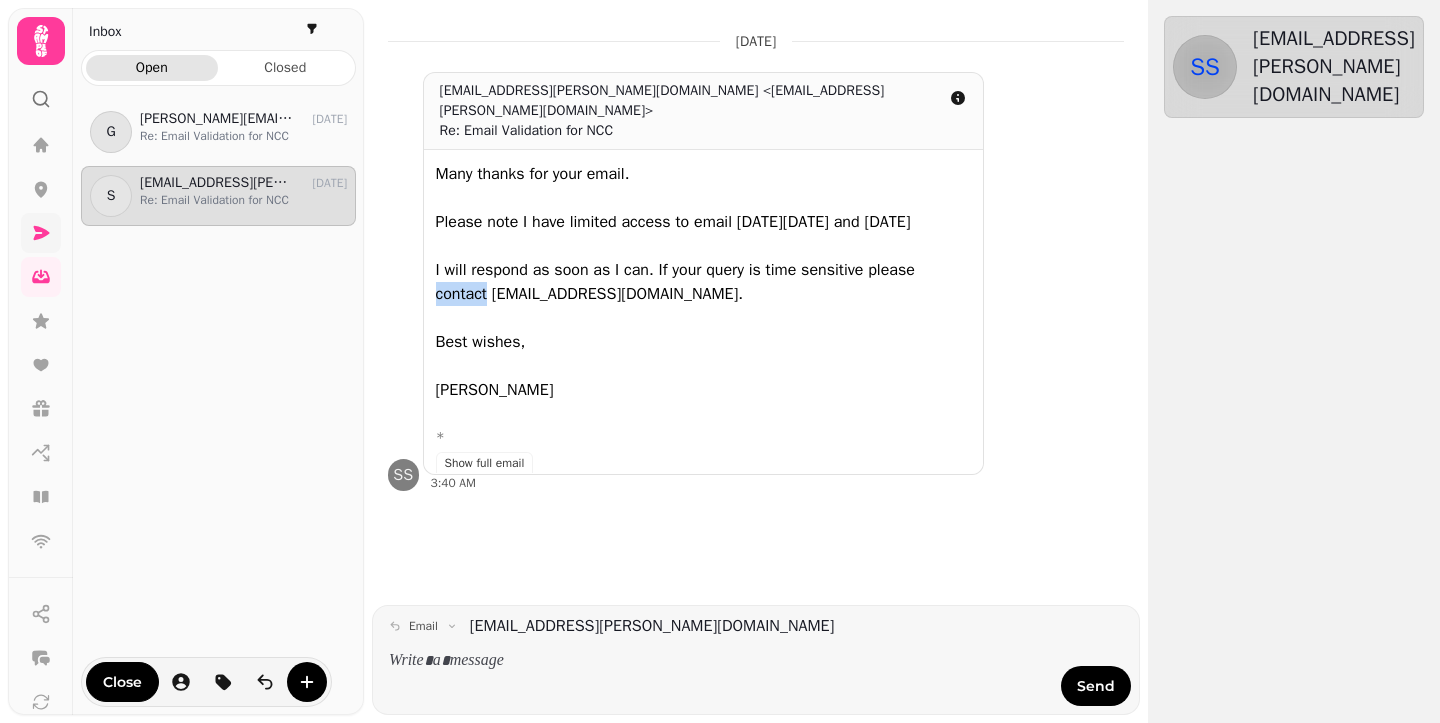 click on "I will respond as soon as I can. If your query is time sensitive please contact customer_service@vouchedfor.co.uk." at bounding box center [703, 282] 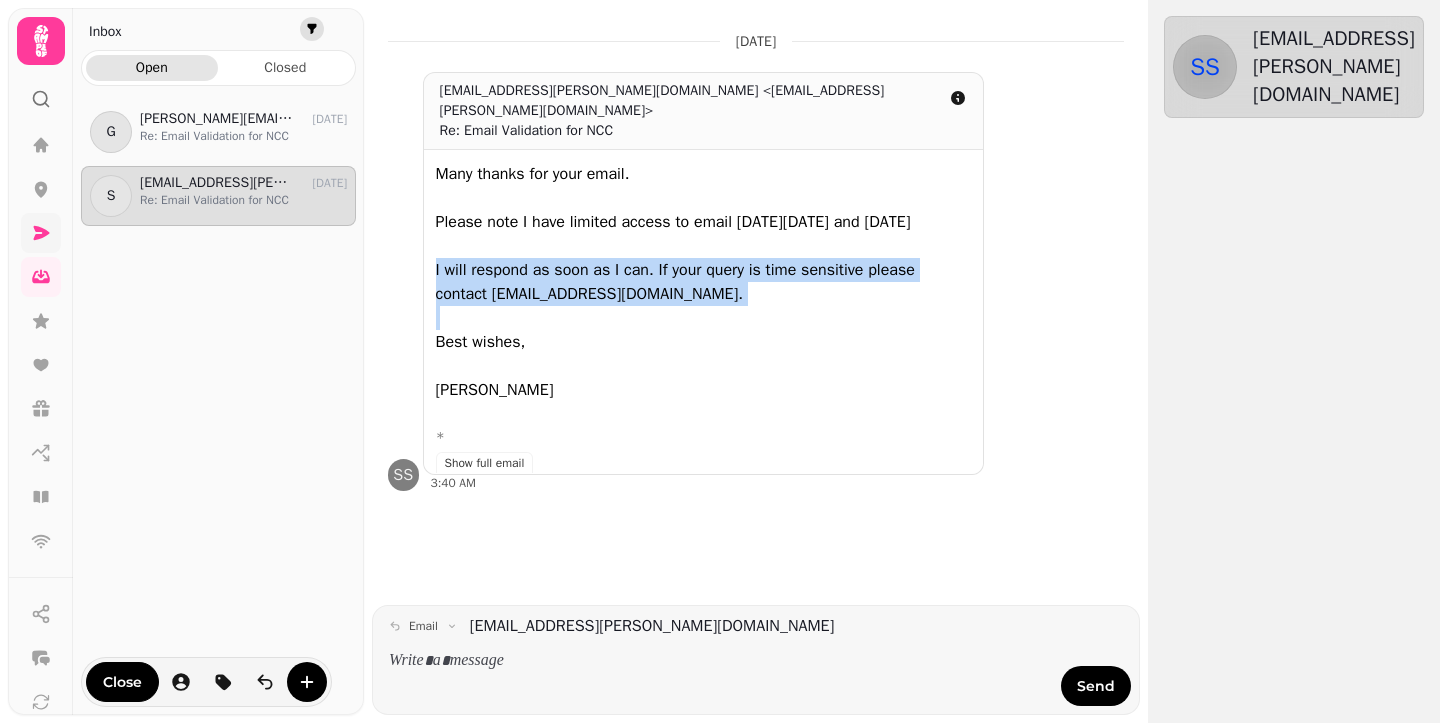 click at bounding box center (312, 29) 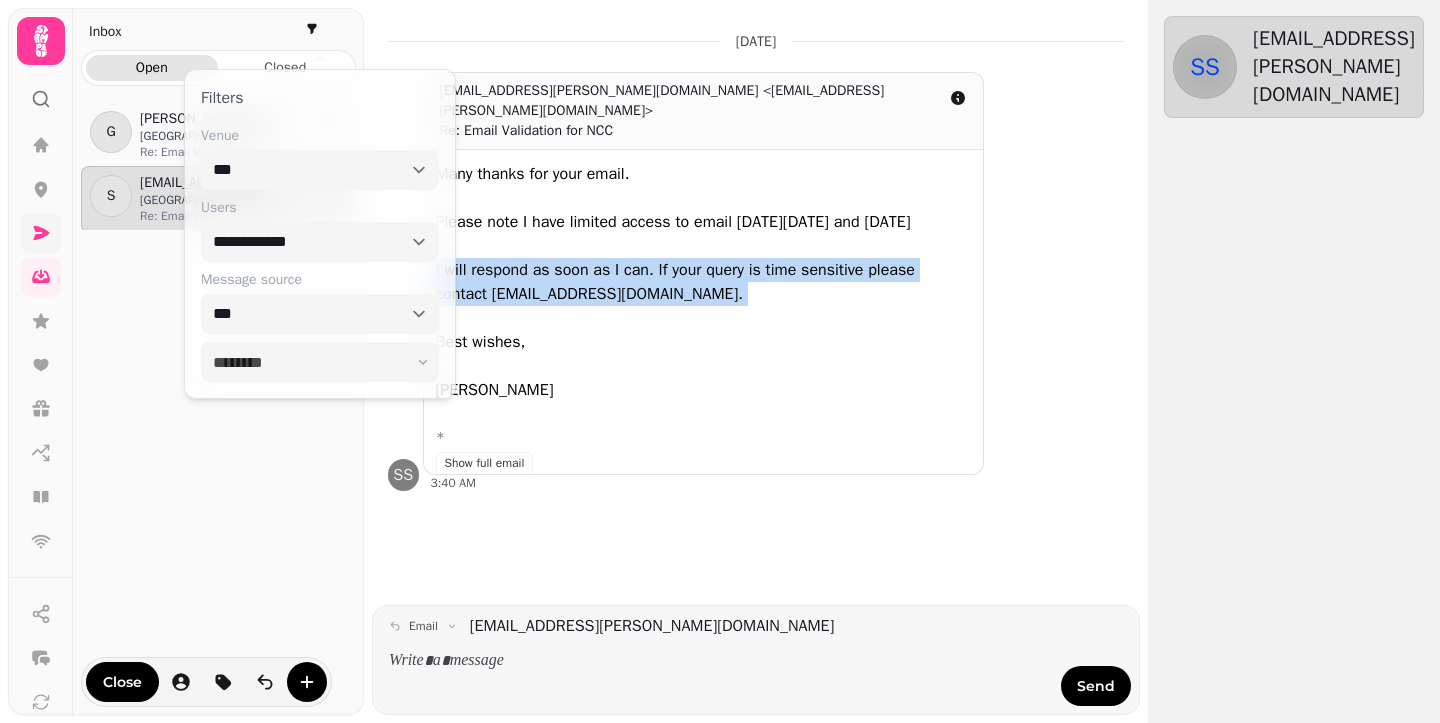 click on "**********" at bounding box center (320, 170) 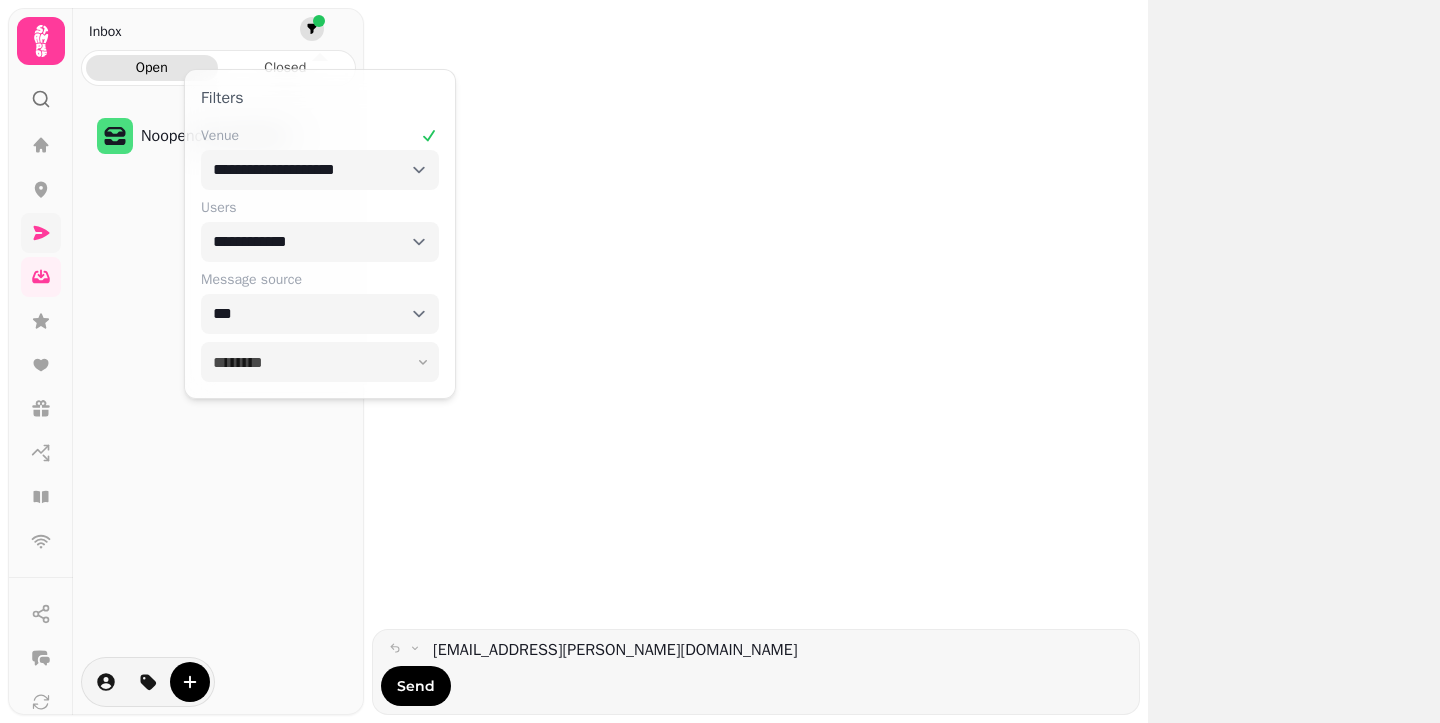 click 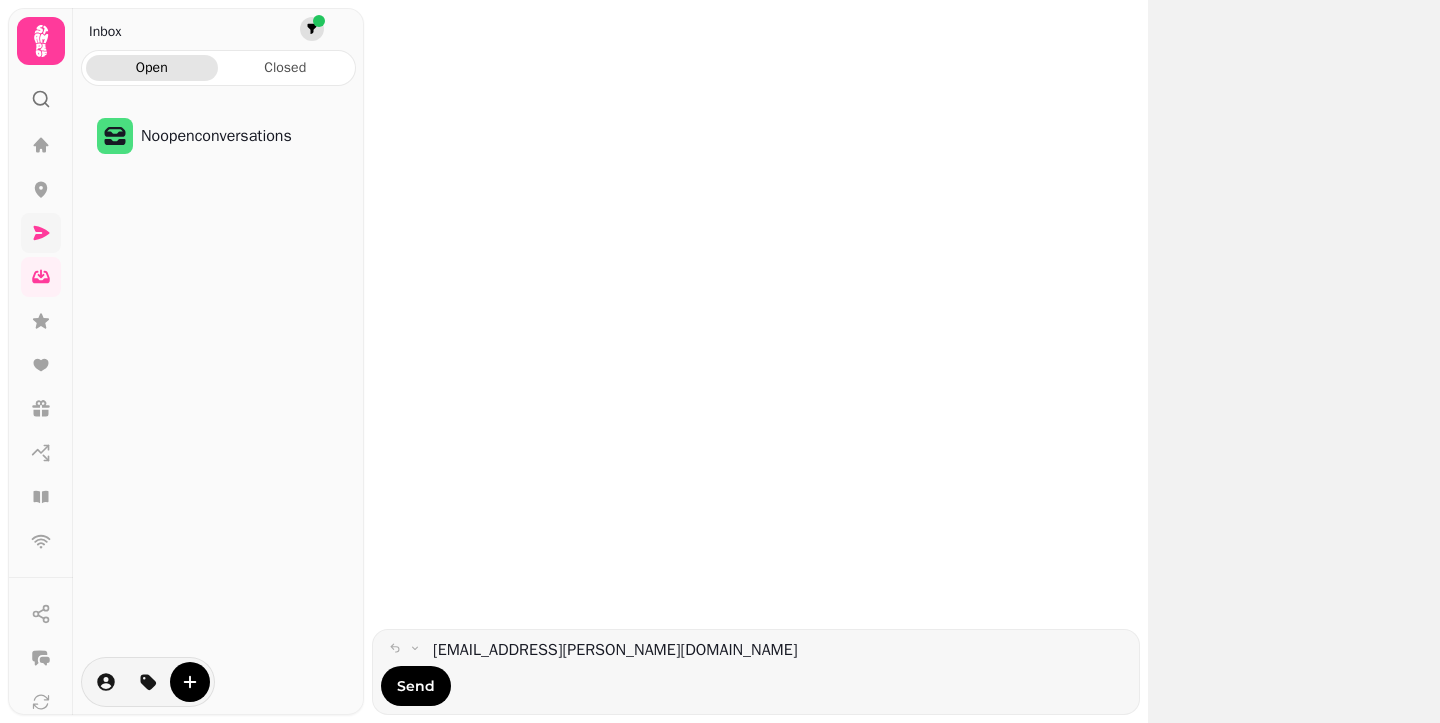 click 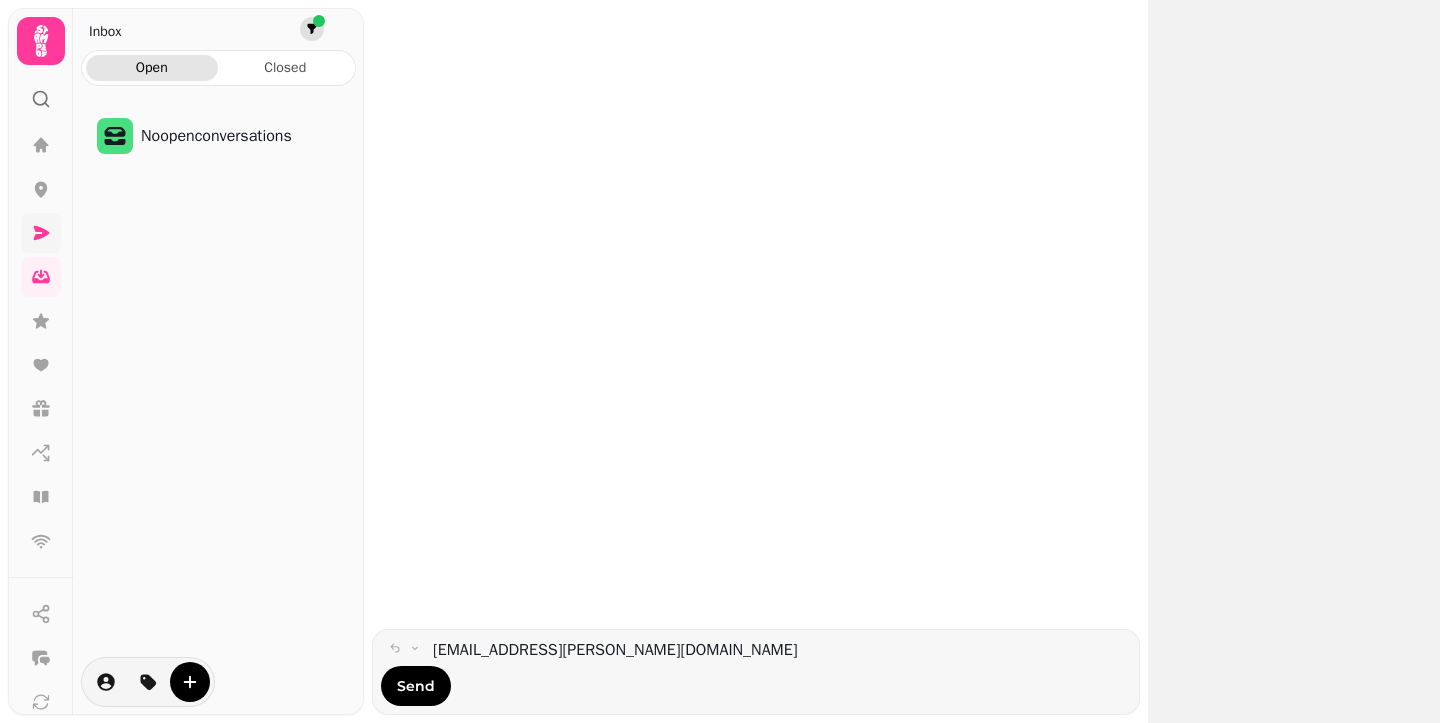 select on "**********" 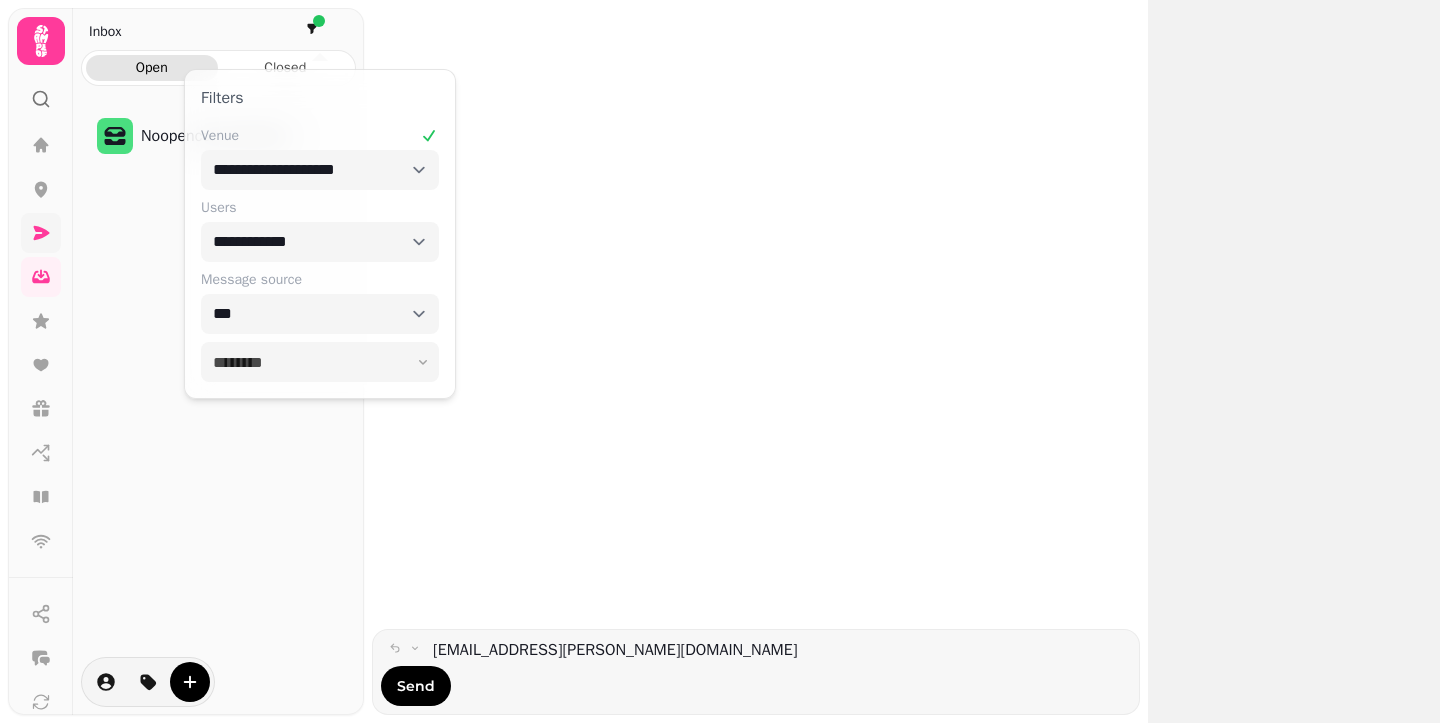 click on "**********" at bounding box center (320, 254) 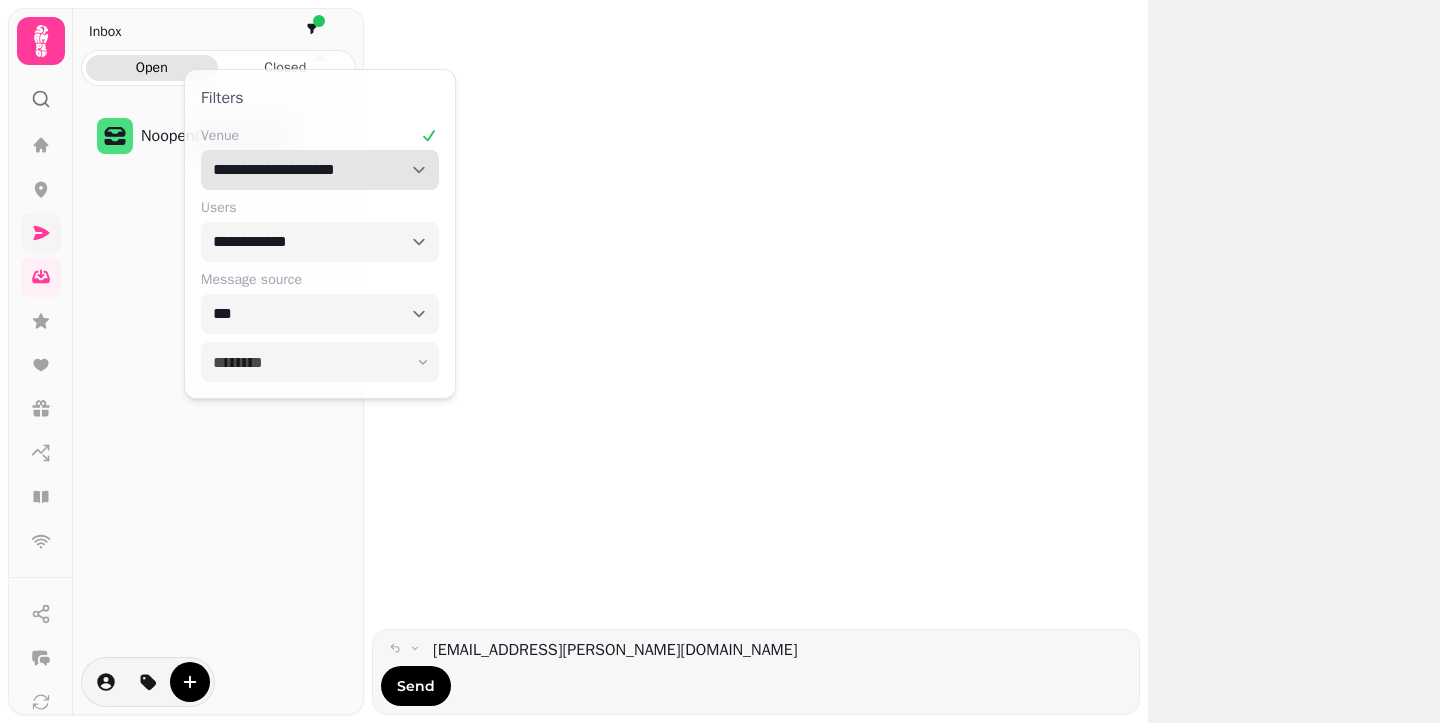 click on "**********" at bounding box center (320, 170) 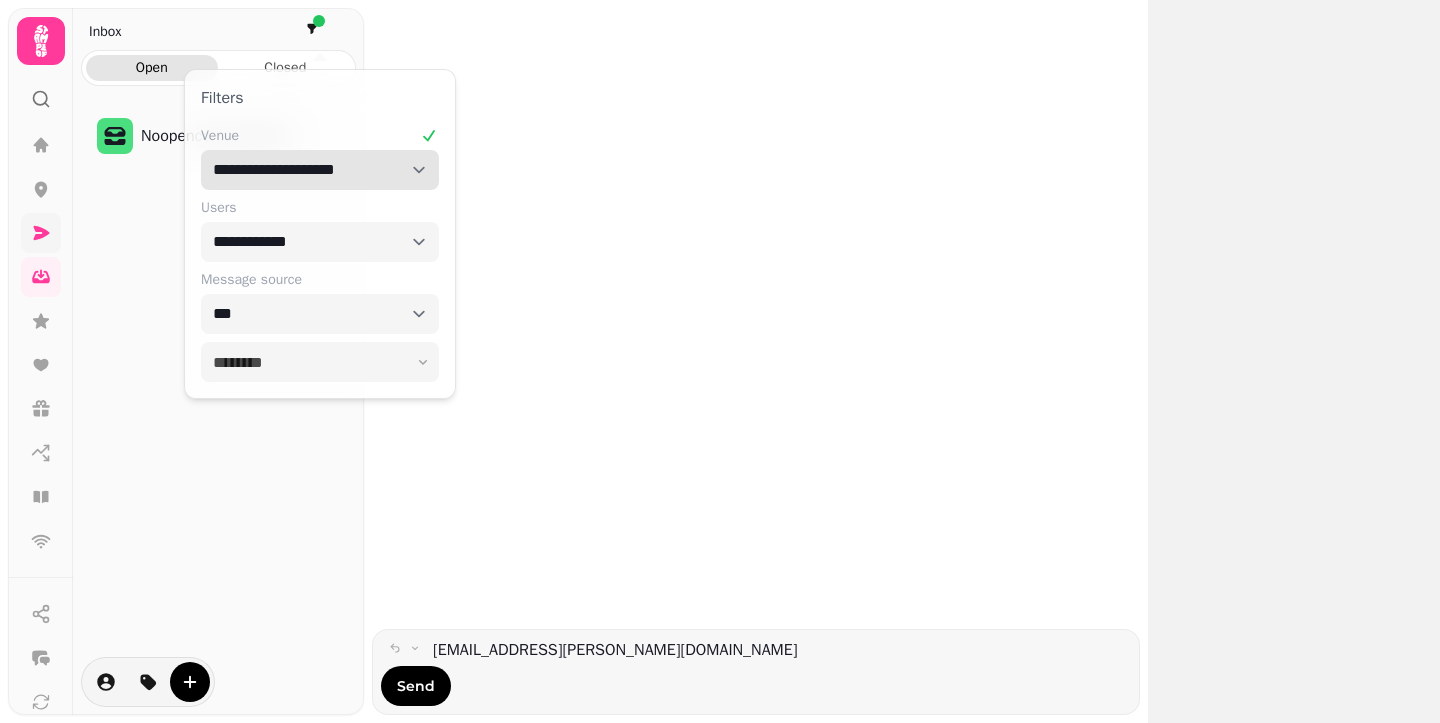 select 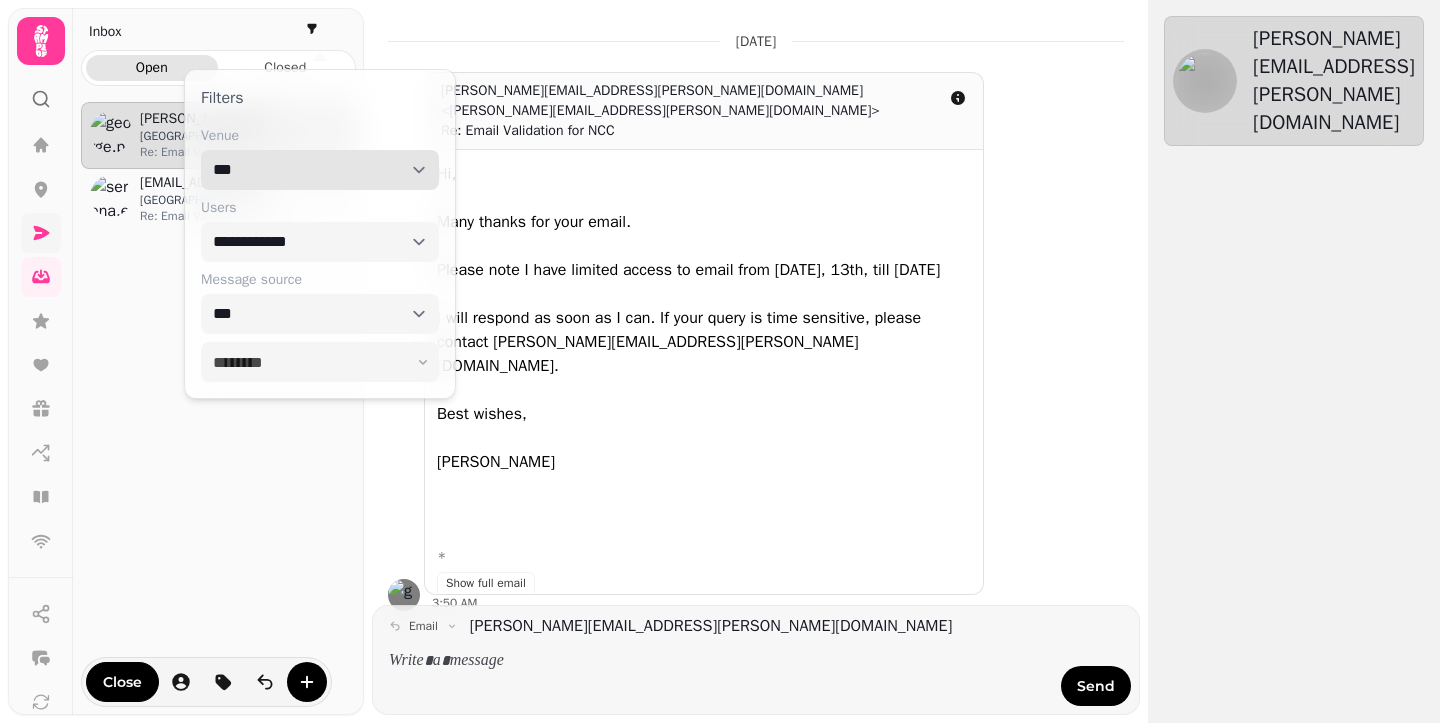 scroll, scrollTop: 1, scrollLeft: 1, axis: both 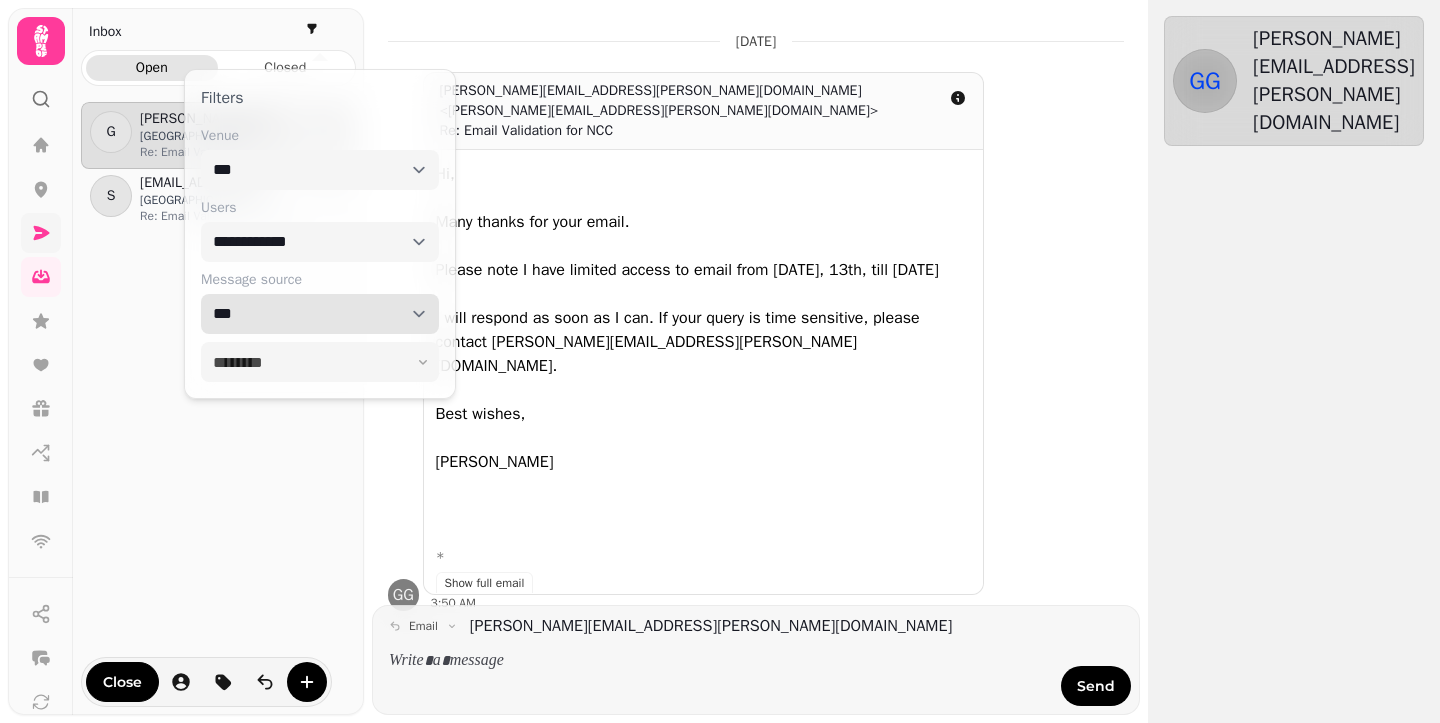 click on "**********" at bounding box center (320, 314) 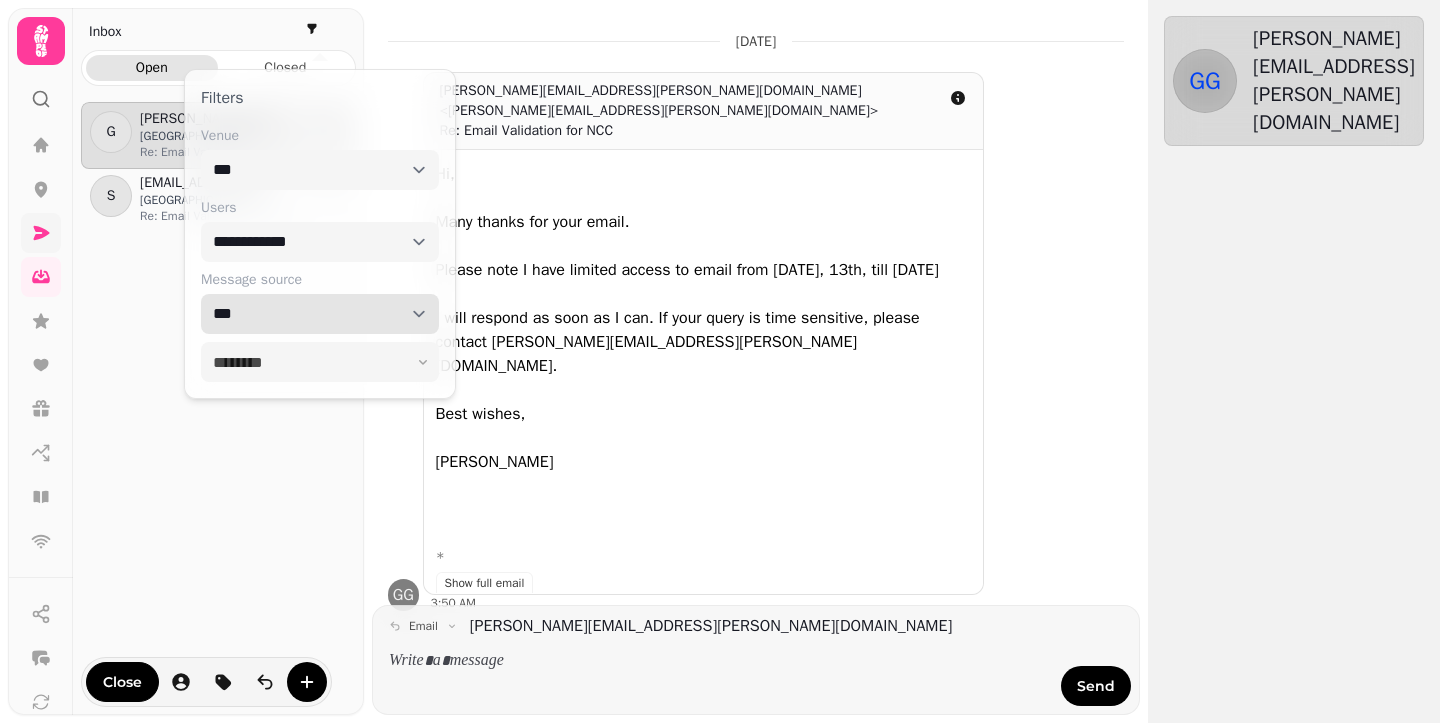 select on "****" 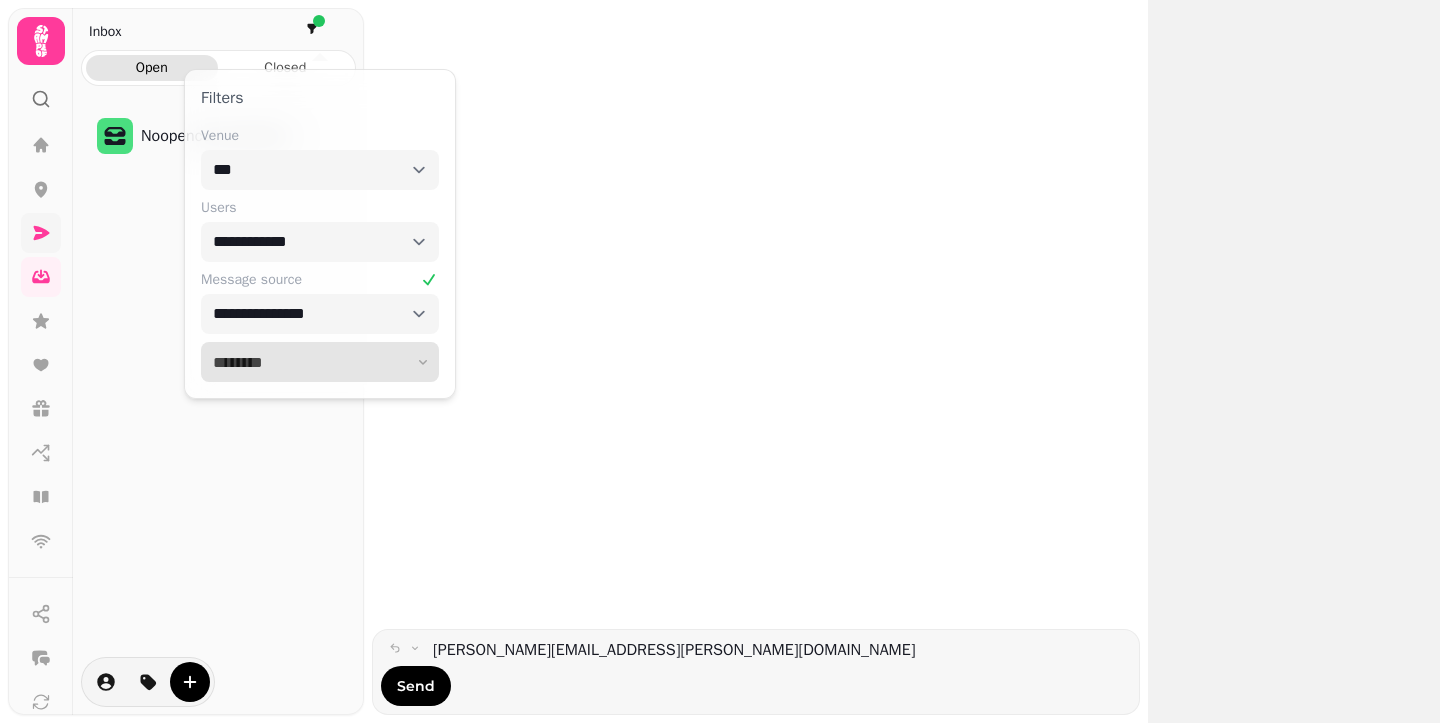 click at bounding box center (320, 362) 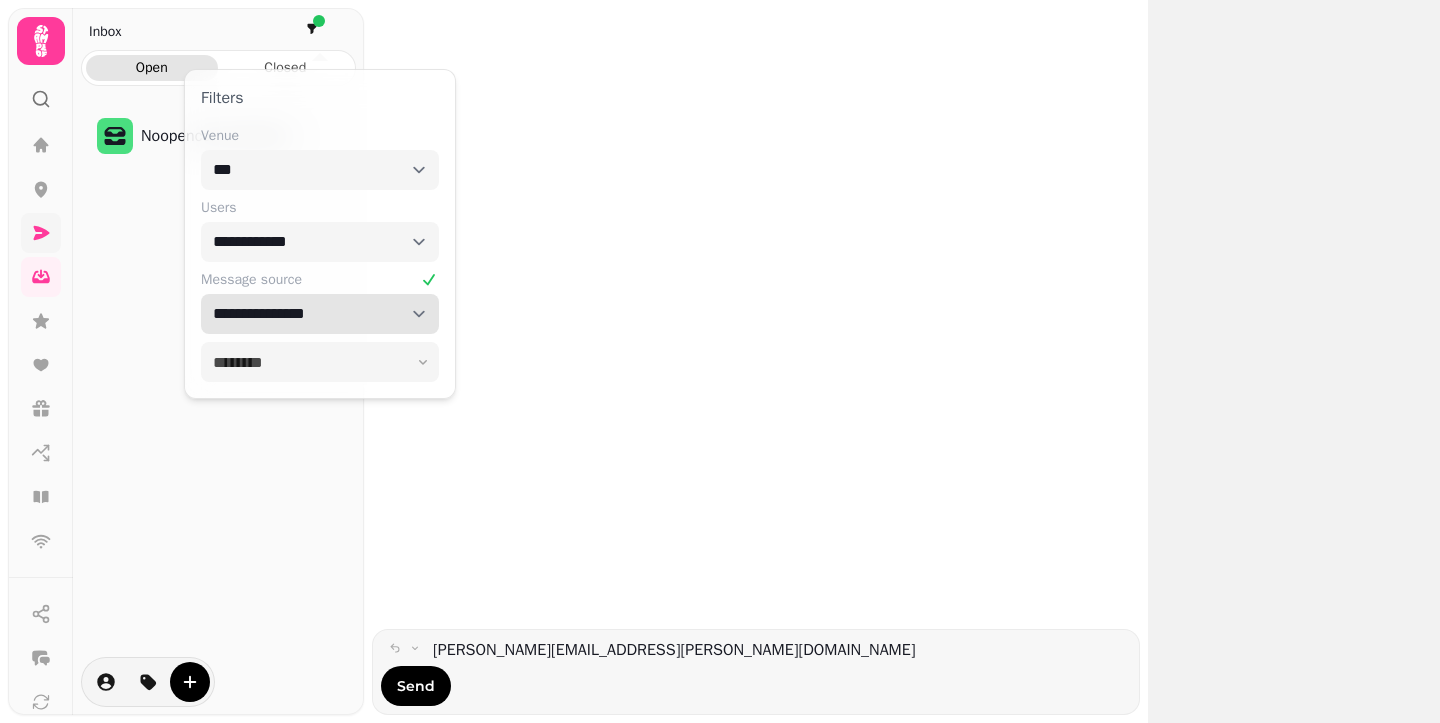 click on "**********" at bounding box center (320, 314) 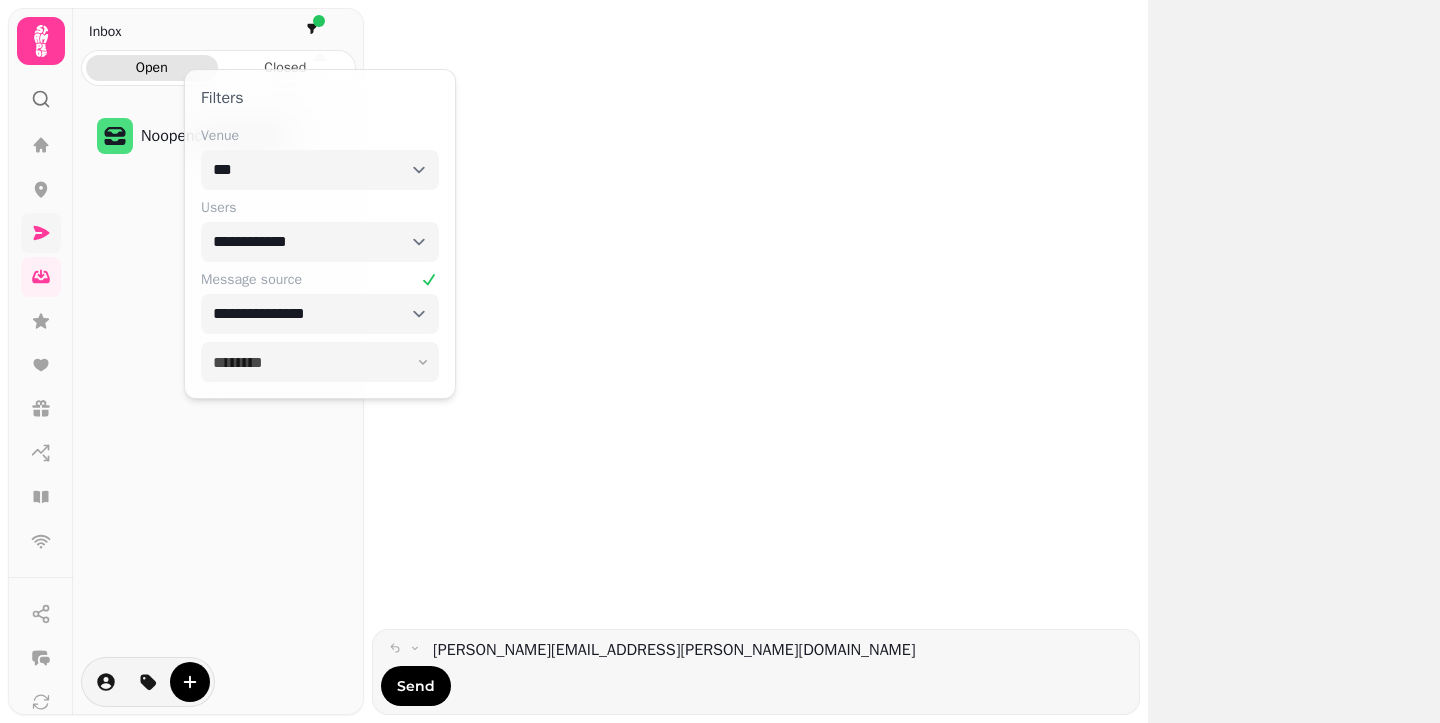 click on "No  open  conversations" at bounding box center [218, 404] 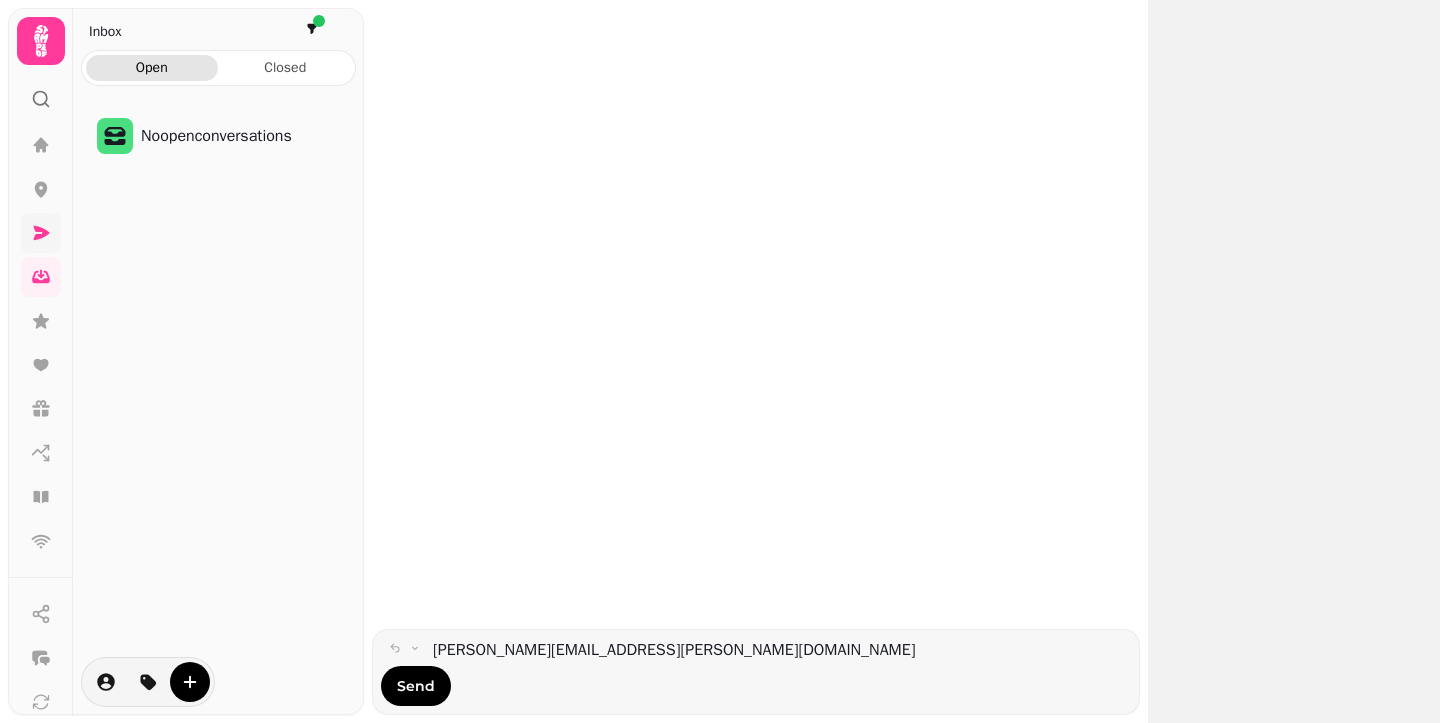 click at bounding box center [41, 233] 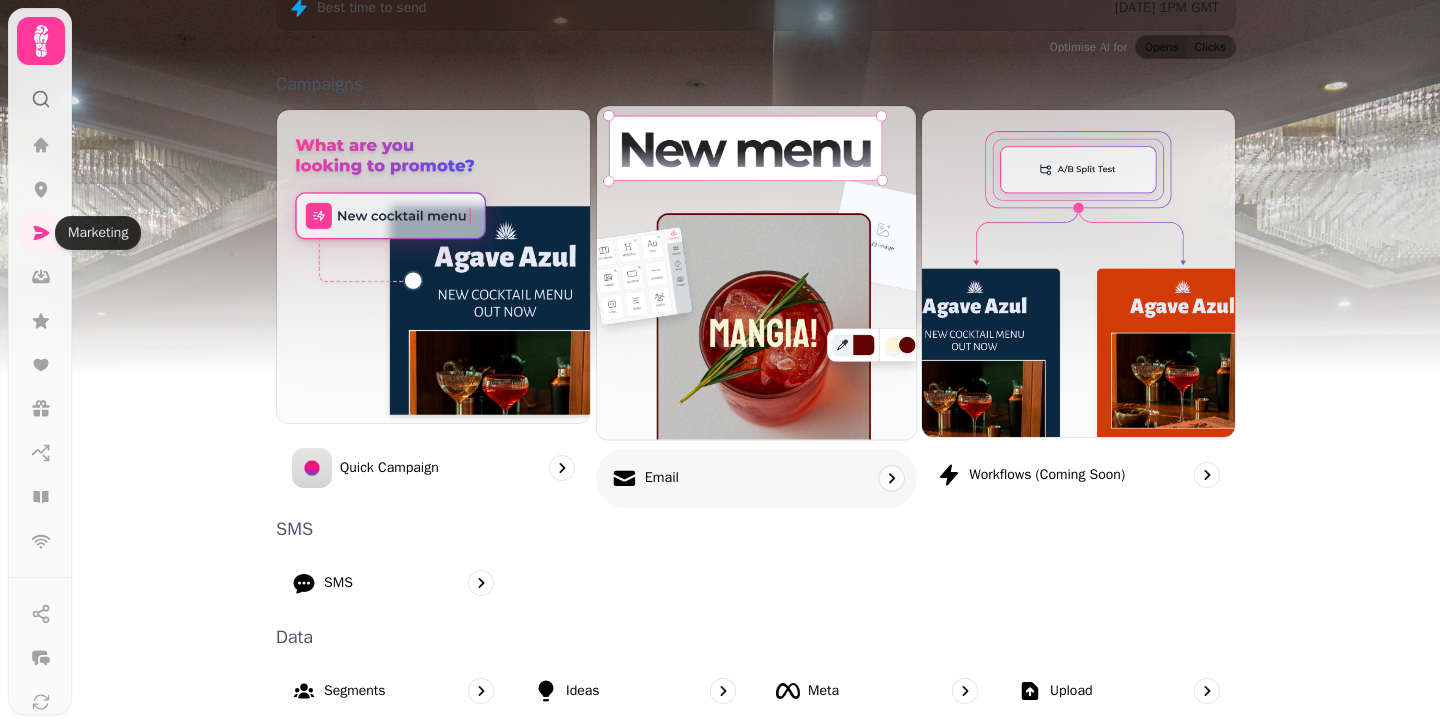 scroll, scrollTop: 525, scrollLeft: 0, axis: vertical 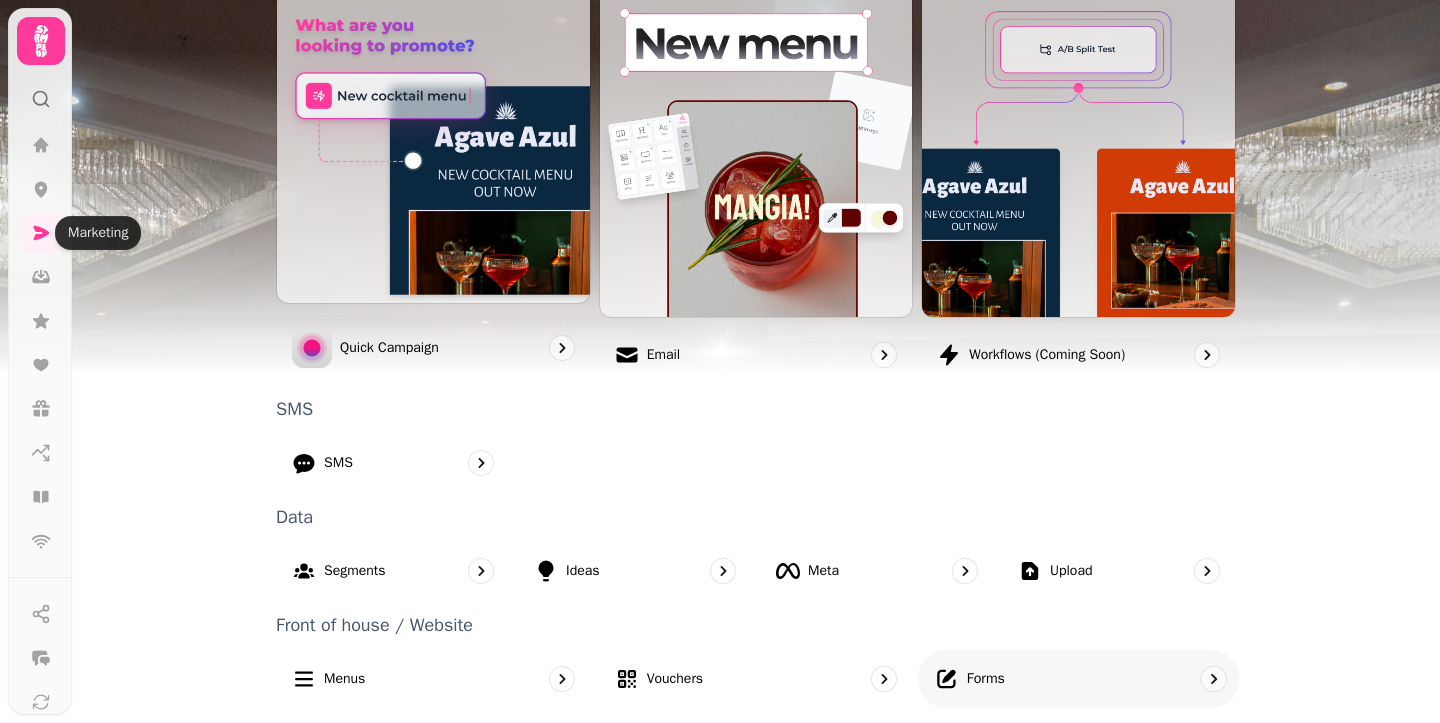 click on "Forms" at bounding box center [1078, 678] 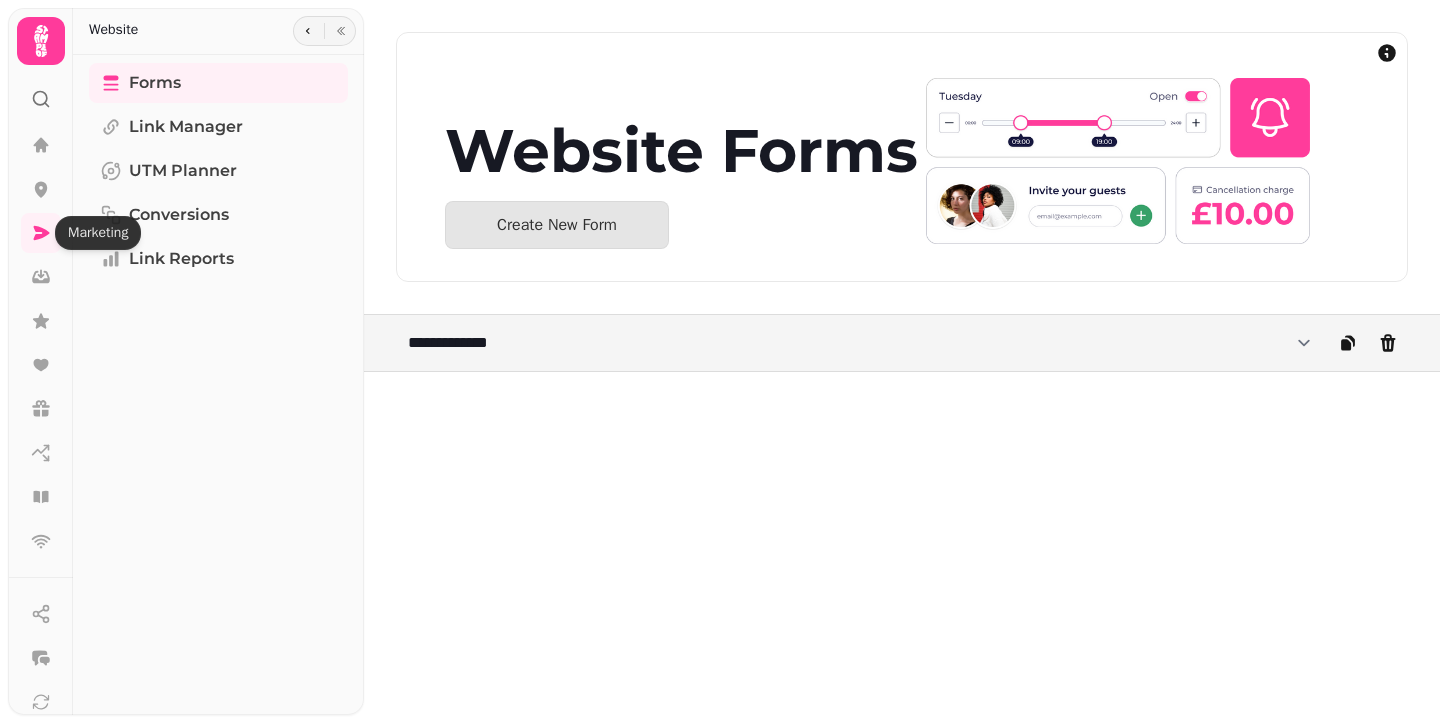 scroll, scrollTop: 0, scrollLeft: 0, axis: both 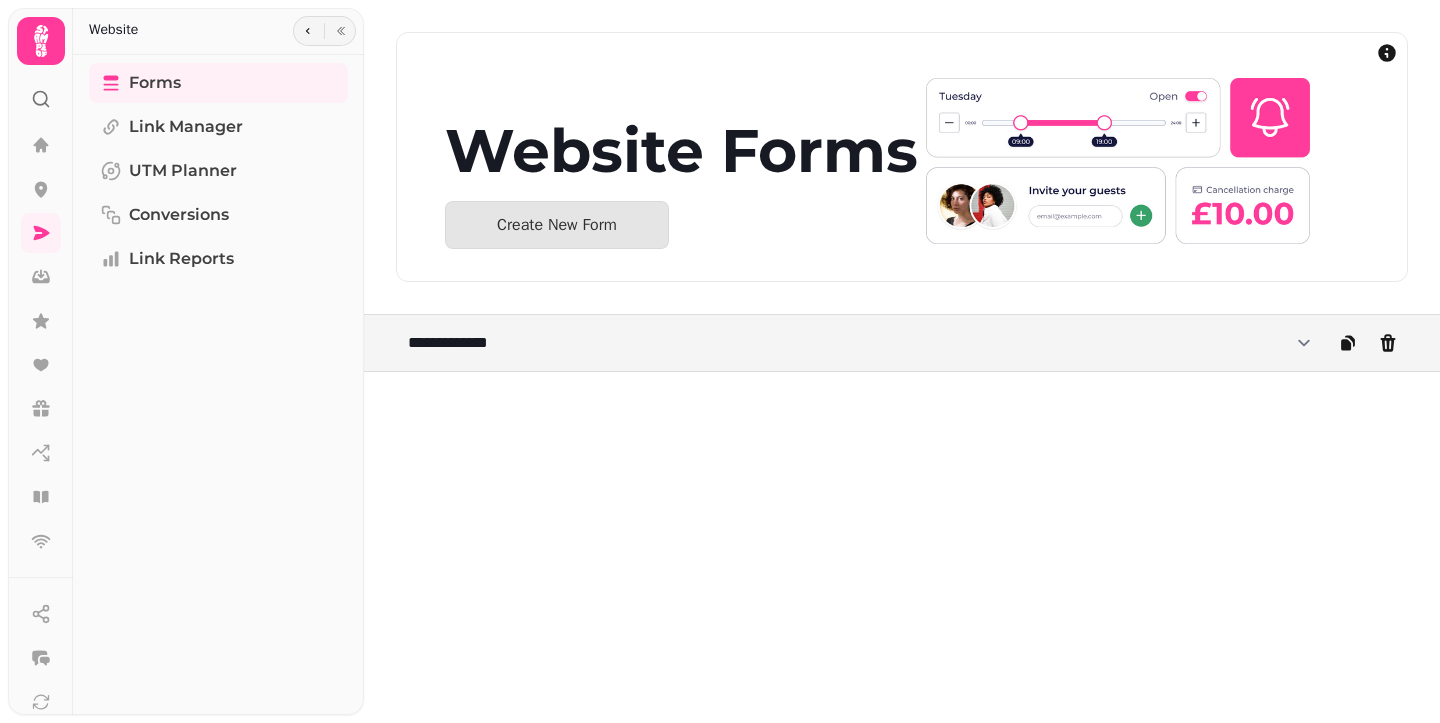 click on "Website Forms Create New Form" at bounding box center (902, 157) 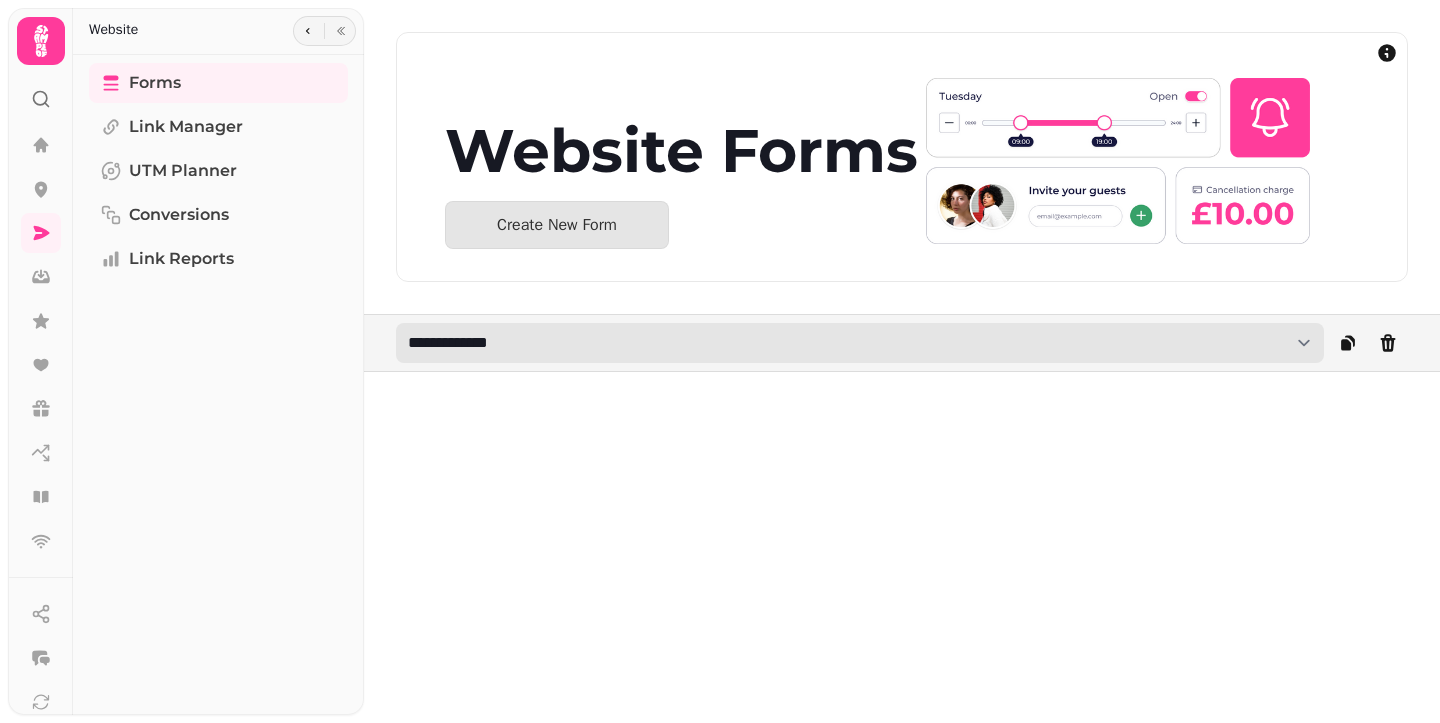 click on "**********" at bounding box center (860, 343) 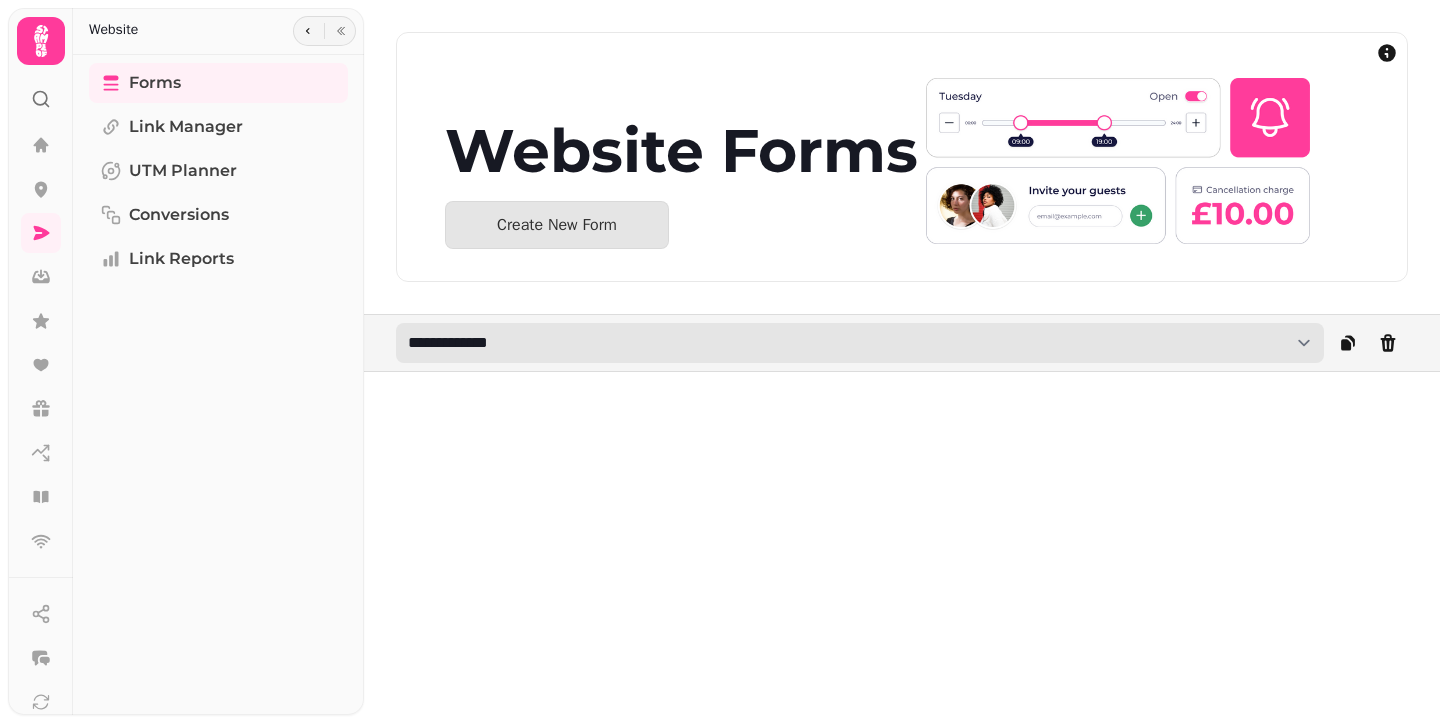 select on "**********" 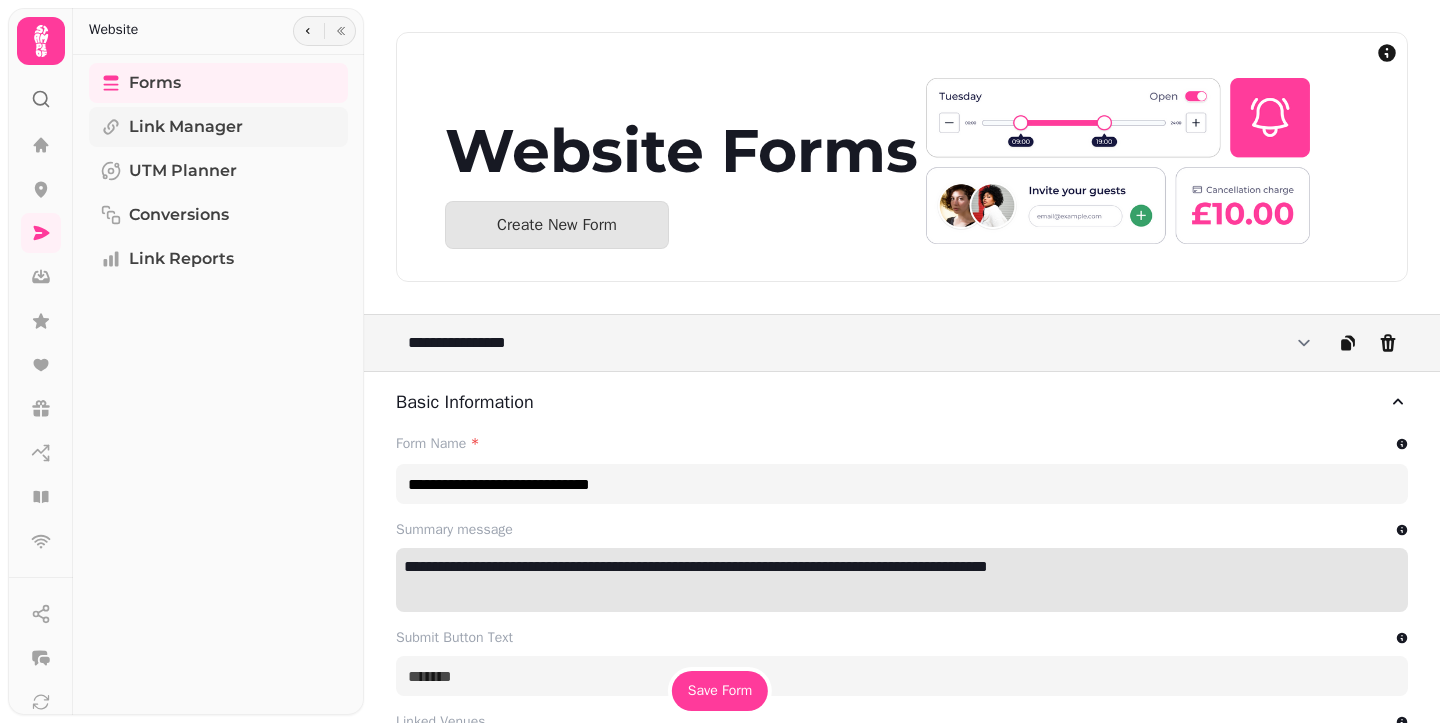 click on "Link Manager" at bounding box center (218, 127) 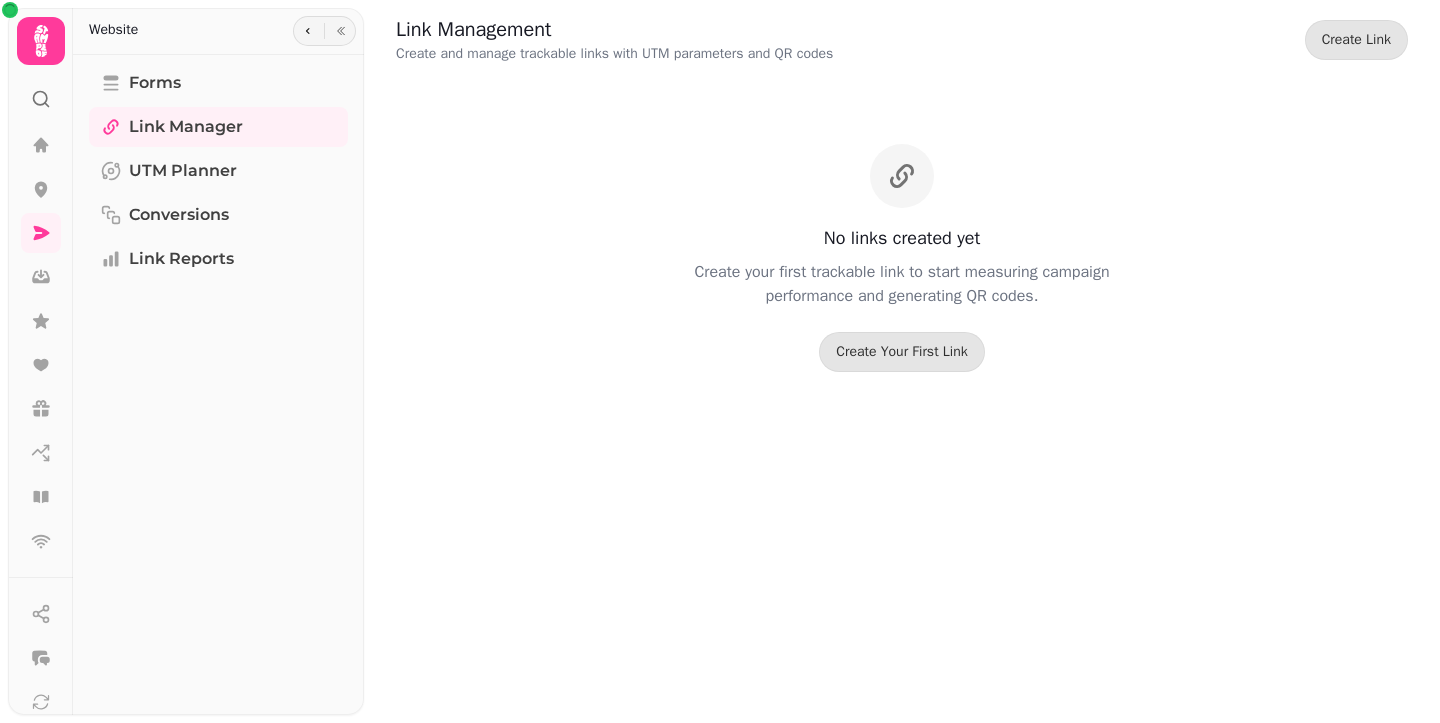 click on "Forms Link Manager UTM Planner Conversions Link Reports" at bounding box center [218, 385] 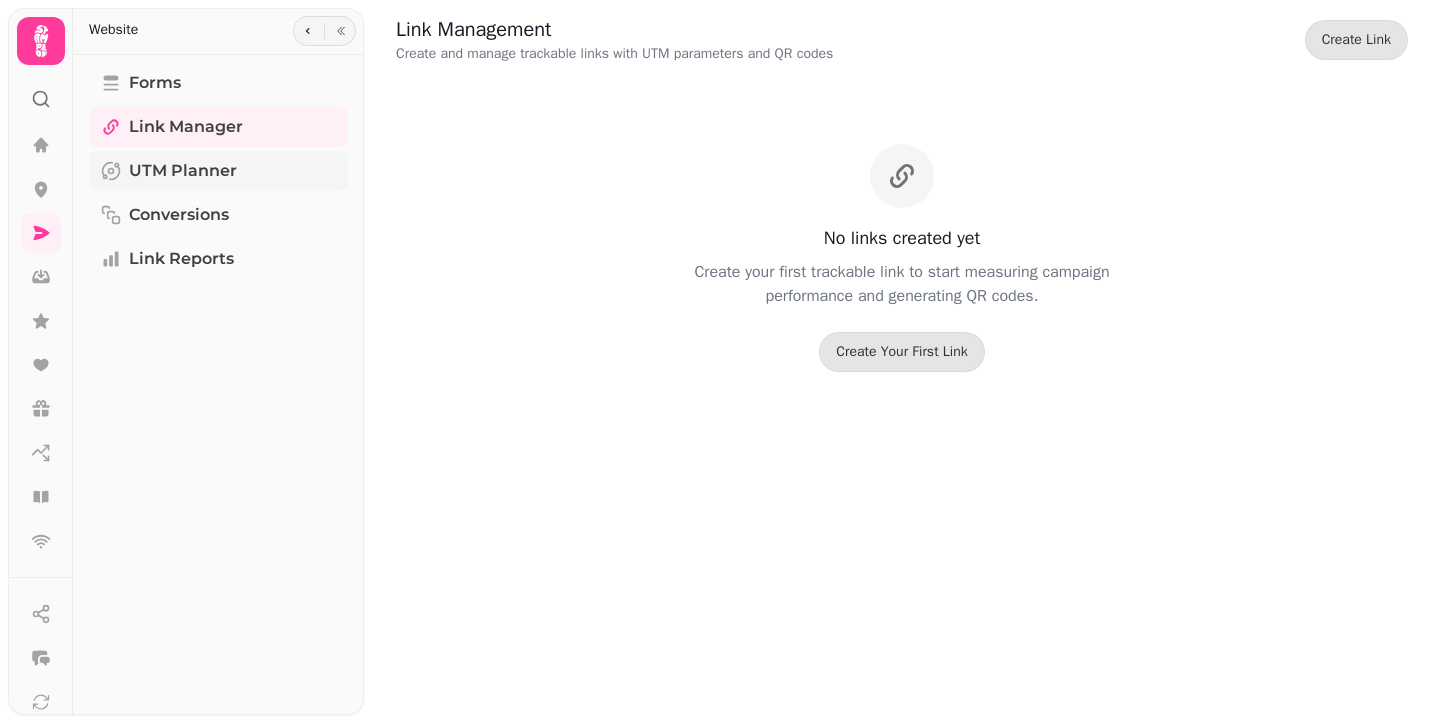click on "UTM Planner" at bounding box center [218, 171] 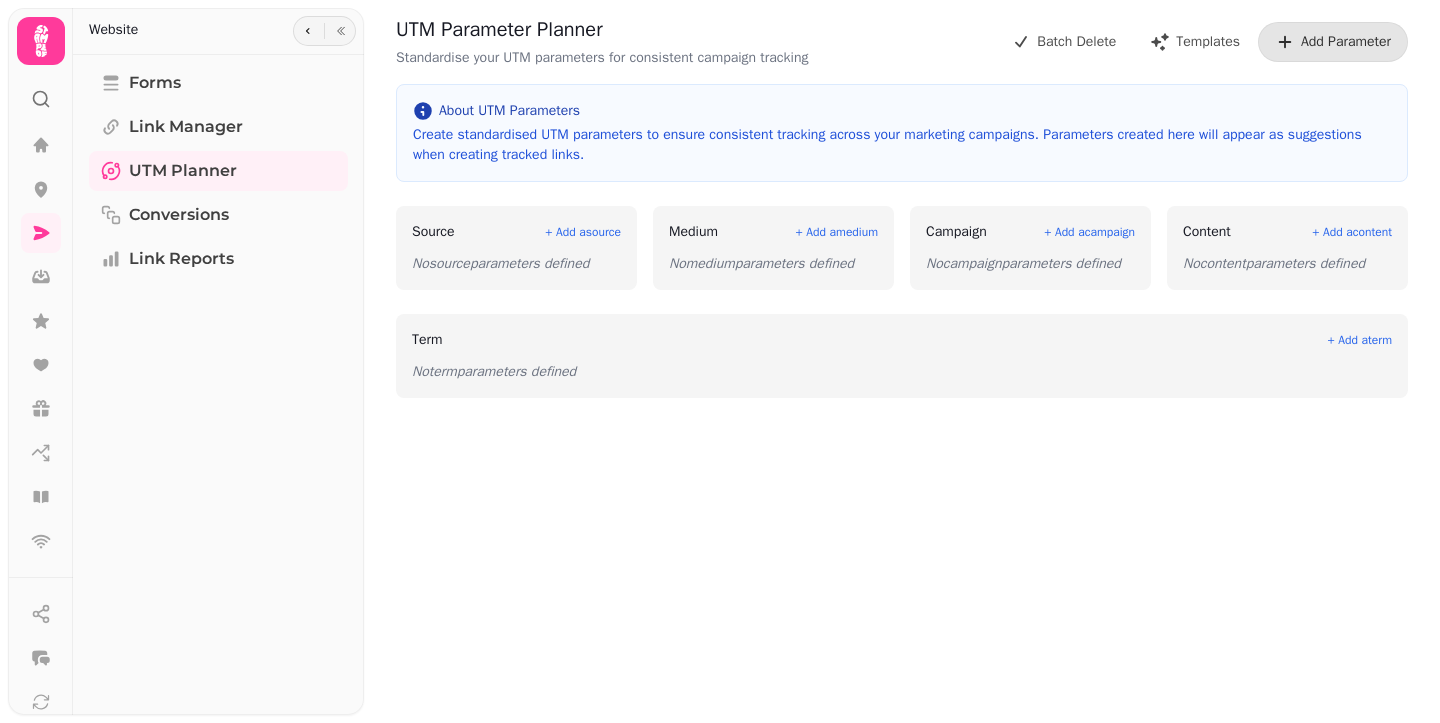 click on "Forms Link Manager UTM Planner Conversions Link Reports" at bounding box center (218, 385) 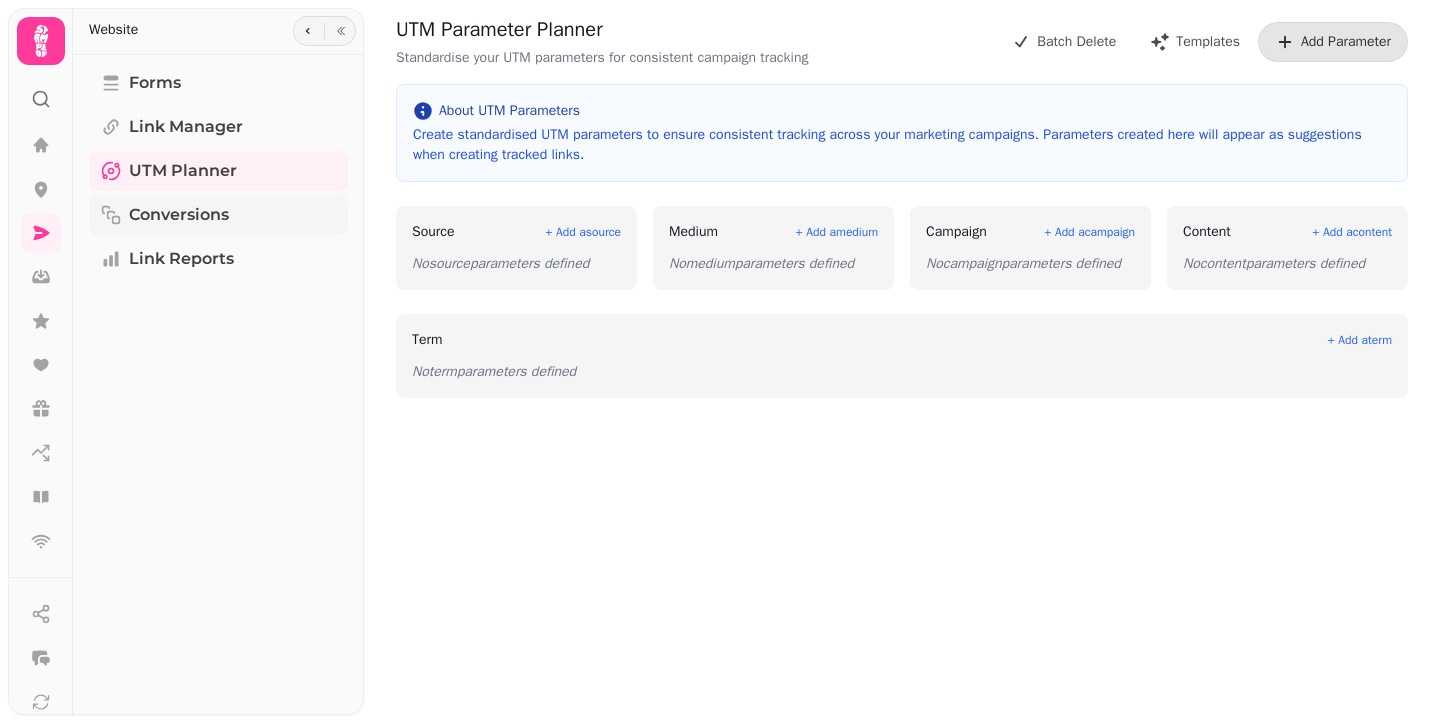 click on "Conversions" at bounding box center (179, 215) 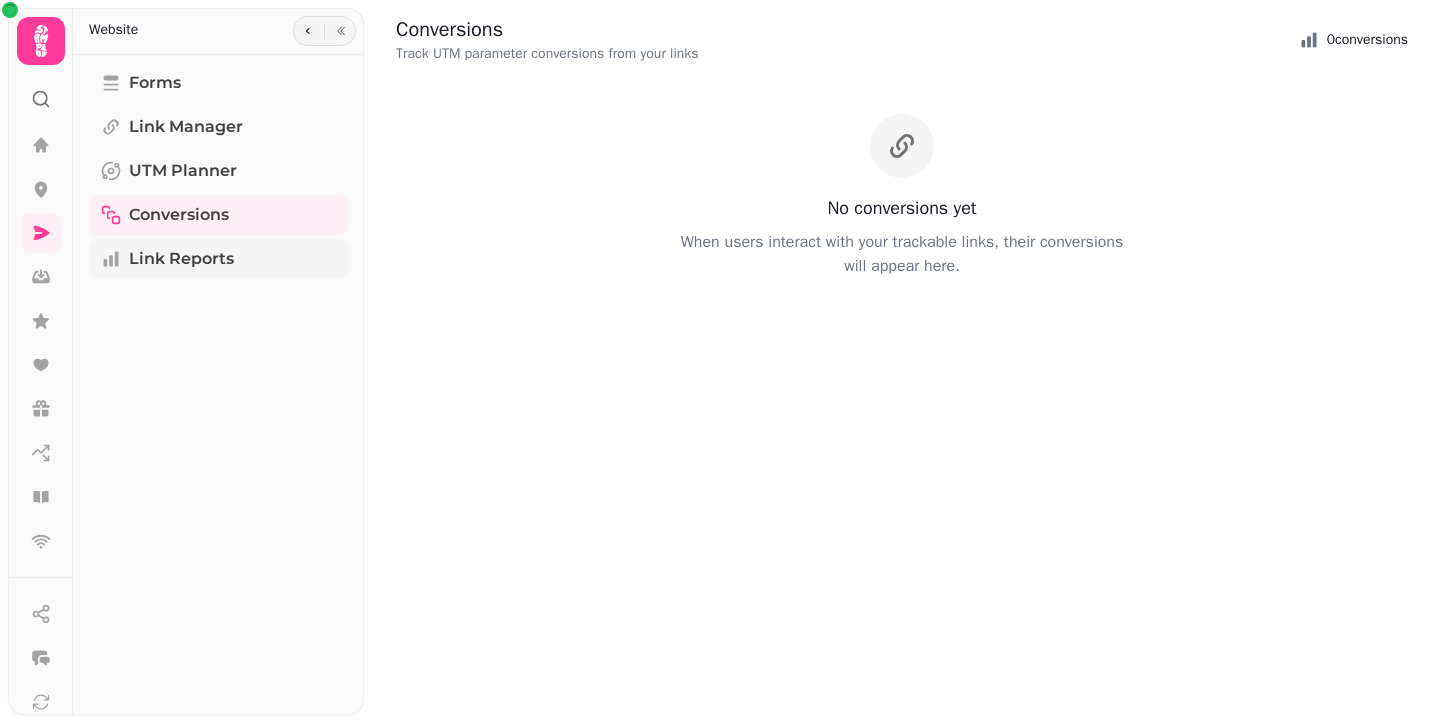 click on "Link Reports" at bounding box center (218, 259) 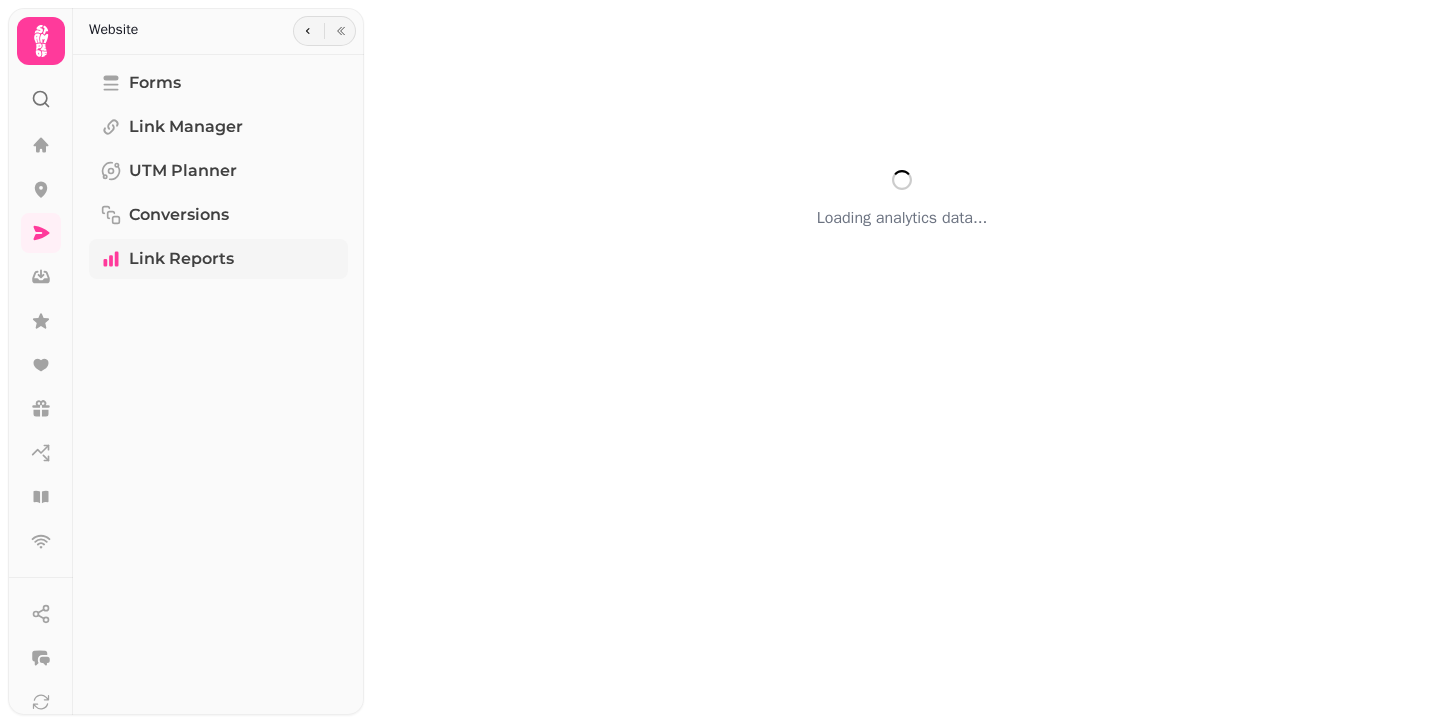 select on "**" 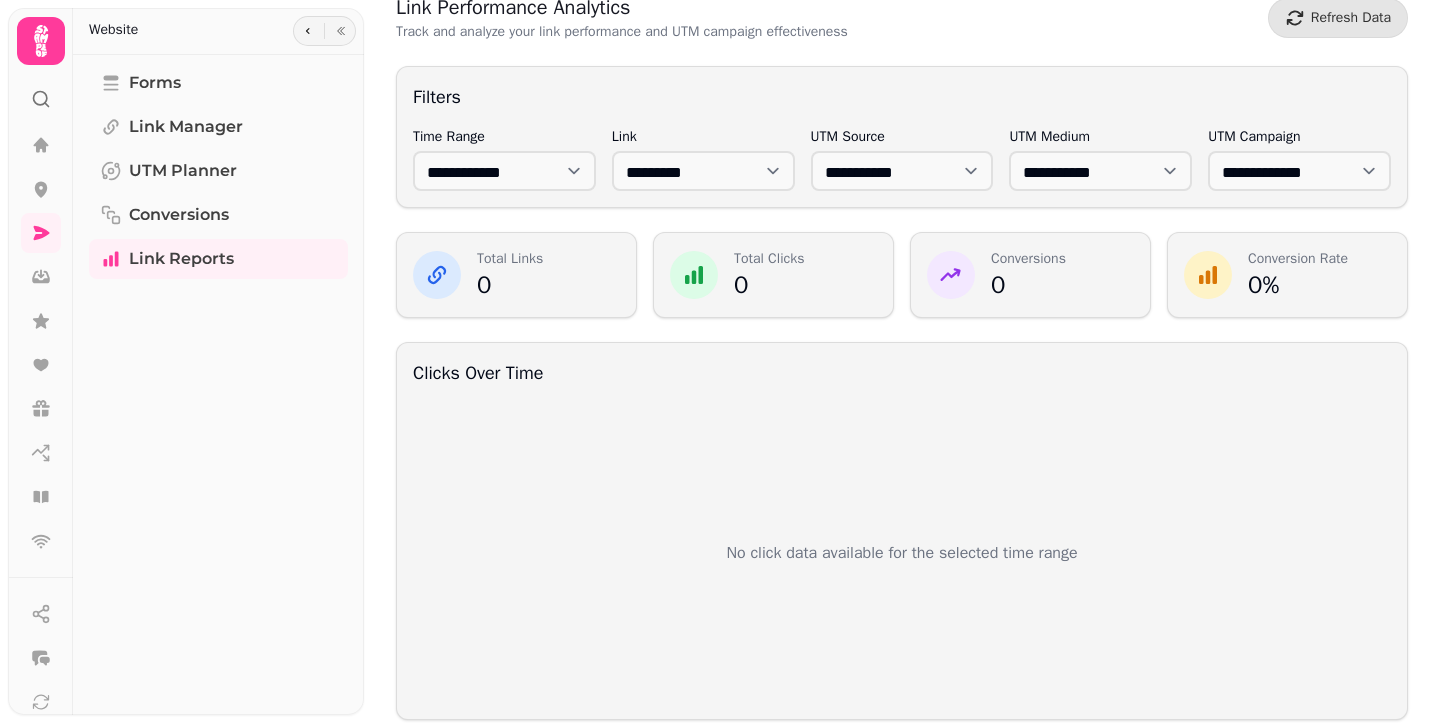 scroll, scrollTop: 0, scrollLeft: 0, axis: both 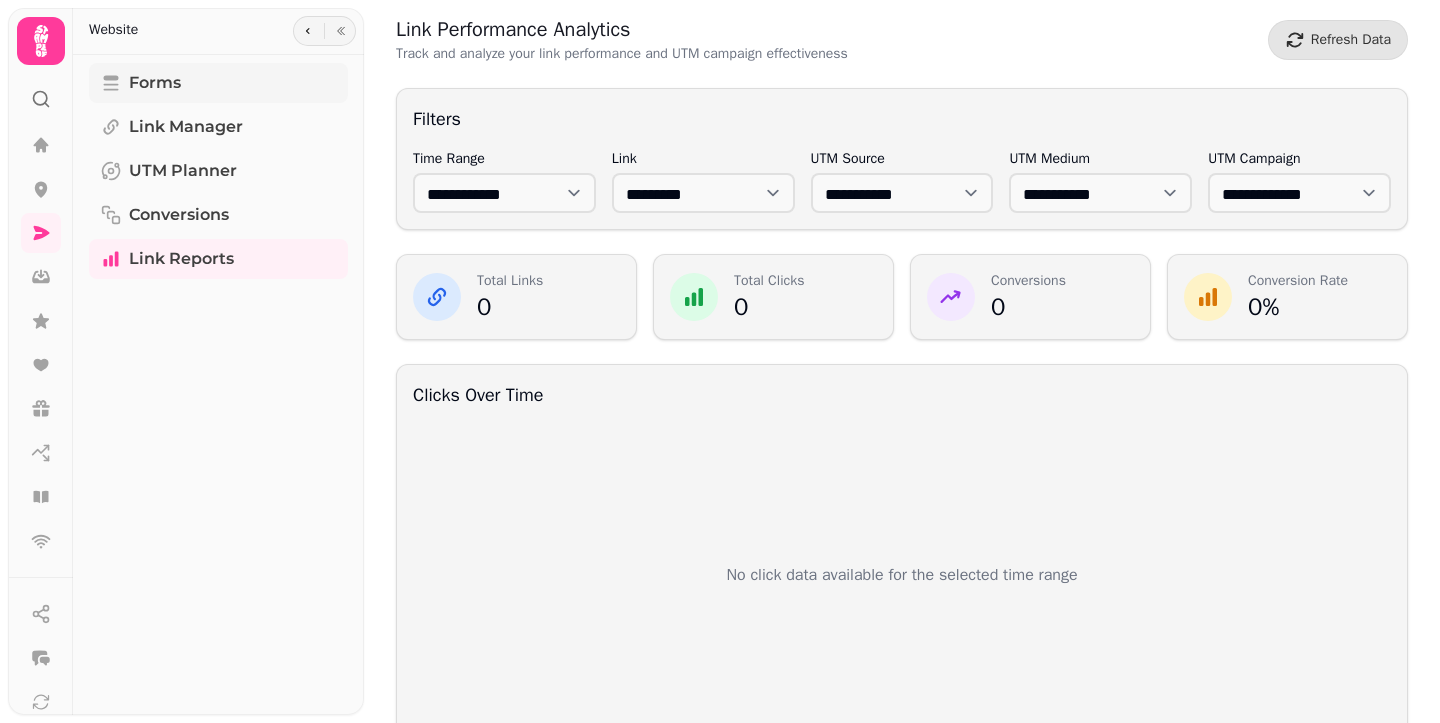 click on "Forms" at bounding box center [155, 83] 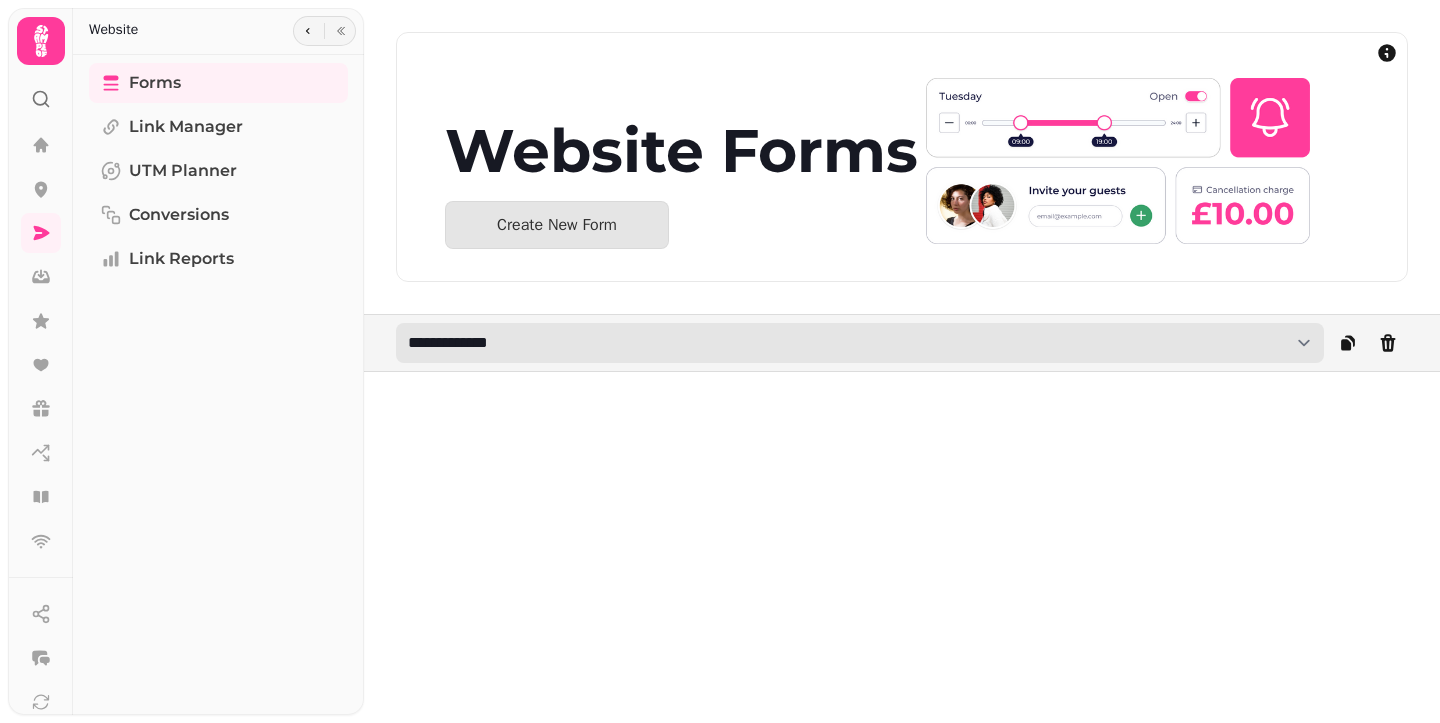 click on "**********" at bounding box center [860, 343] 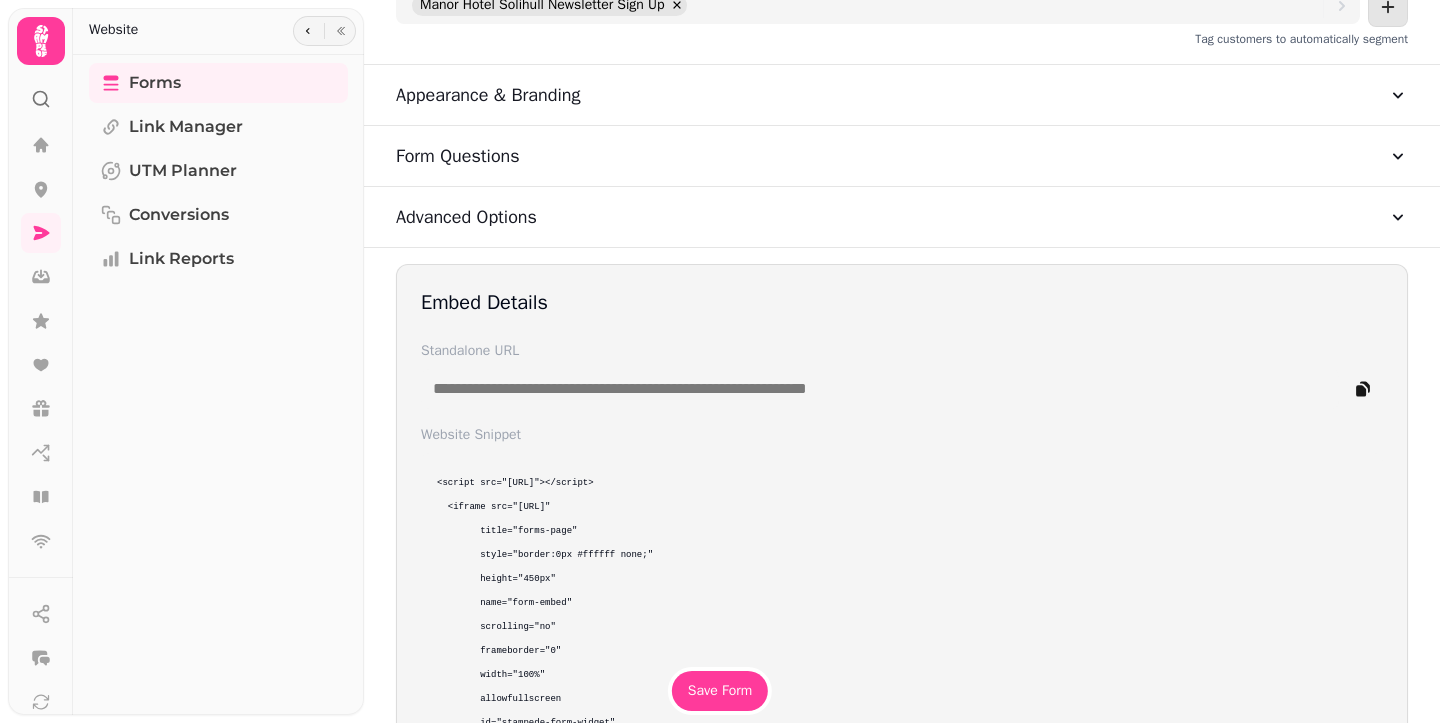 scroll, scrollTop: 1034, scrollLeft: 0, axis: vertical 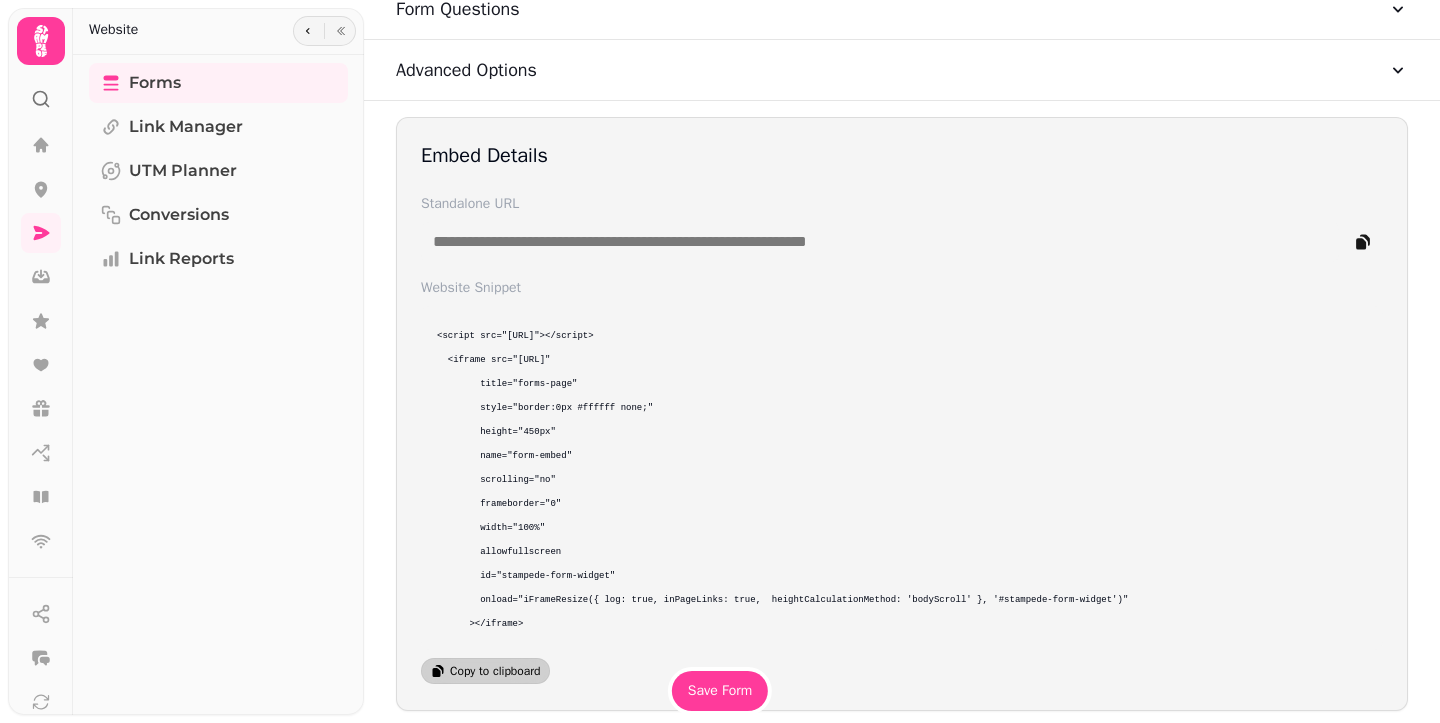 click on "Copy to clipboard" at bounding box center (495, 671) 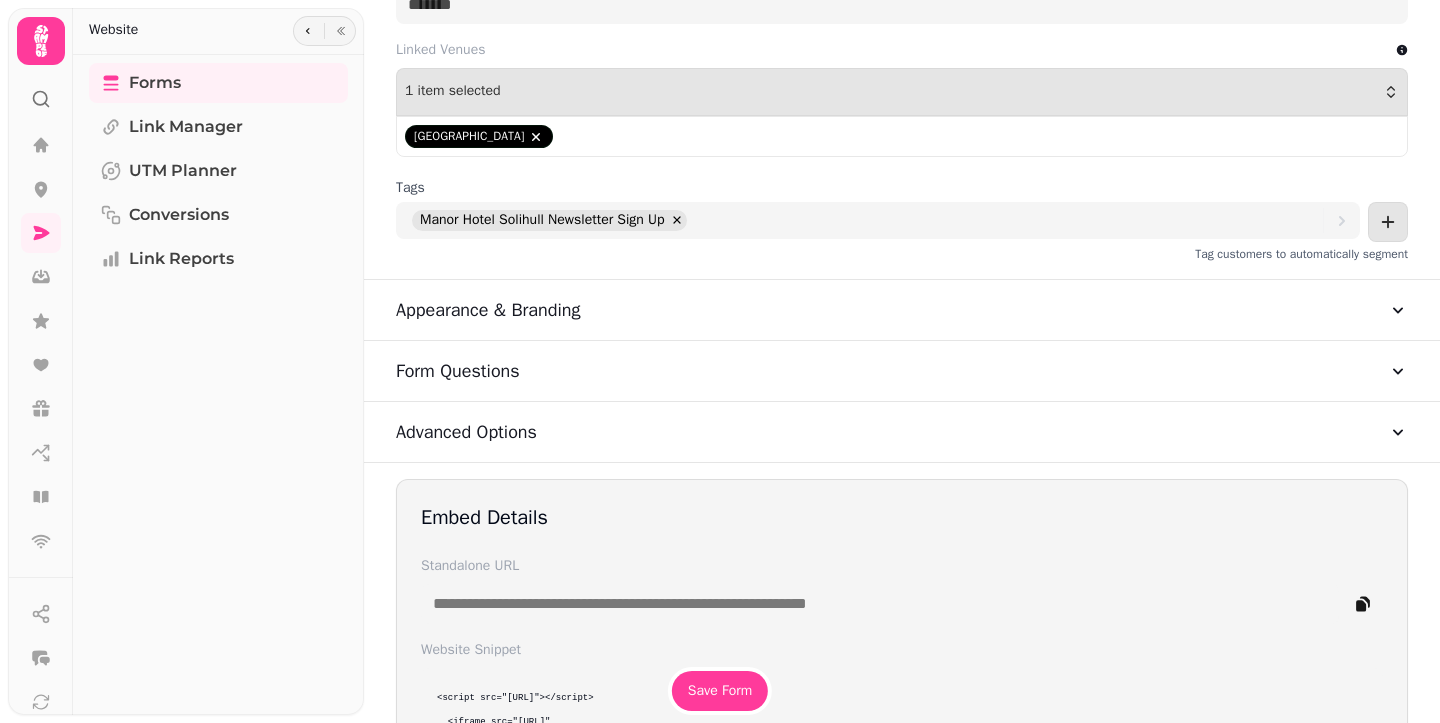 scroll, scrollTop: 658, scrollLeft: 0, axis: vertical 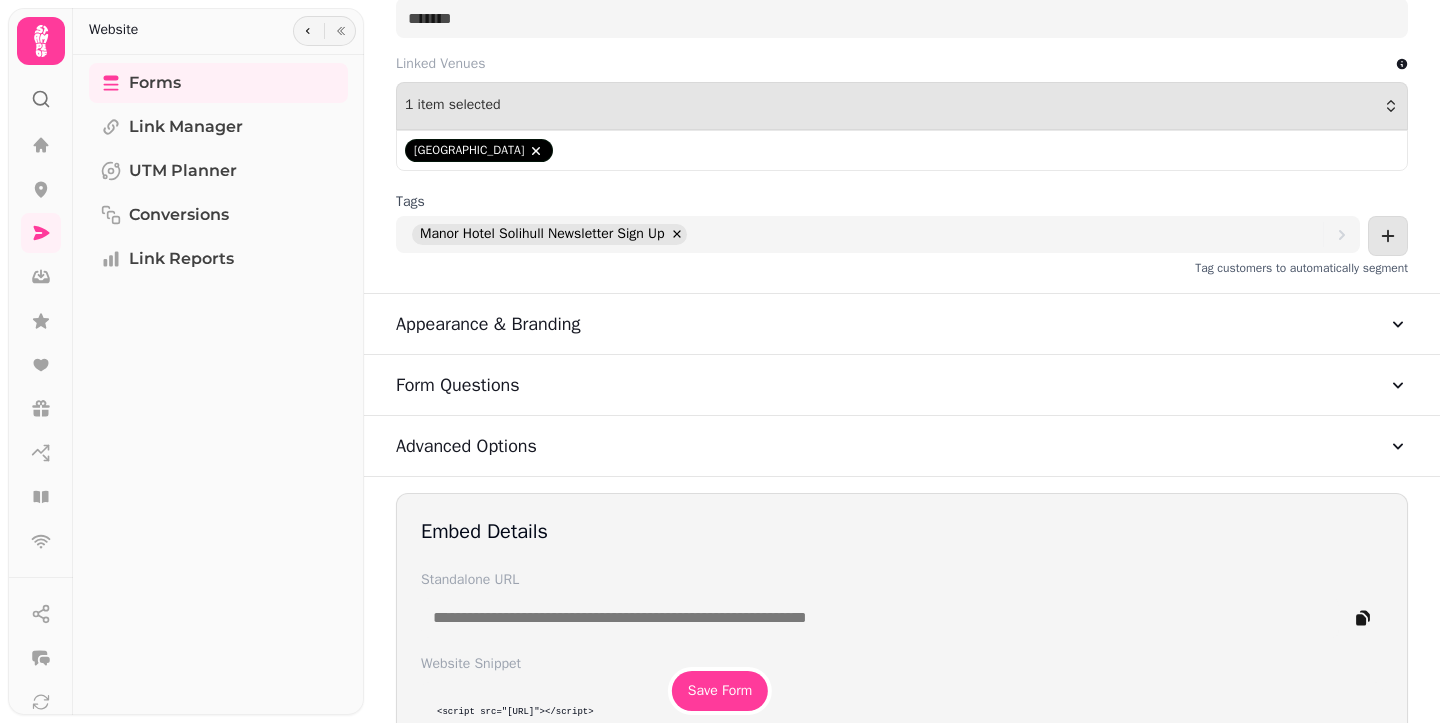 click on "Appearance & Branding" at bounding box center [902, 324] 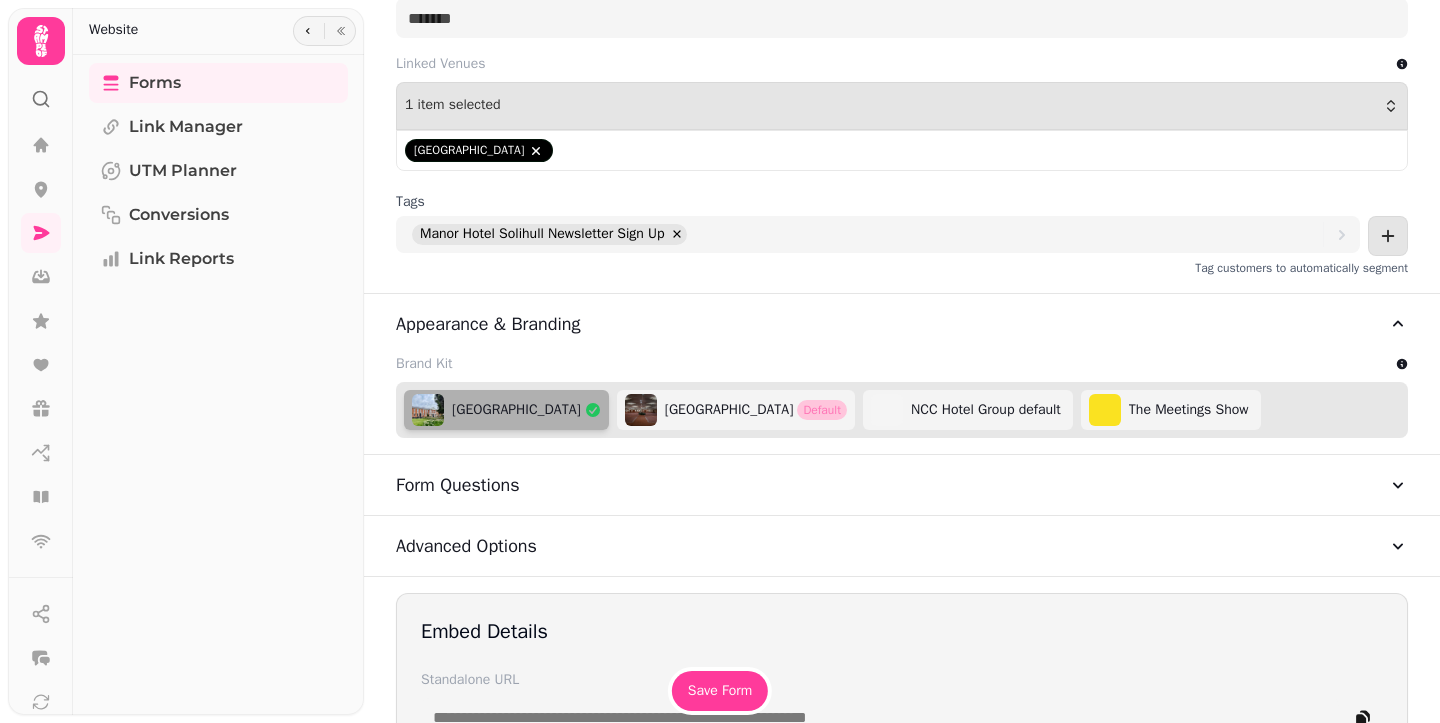 click on "Appearance & Branding" at bounding box center (902, 324) 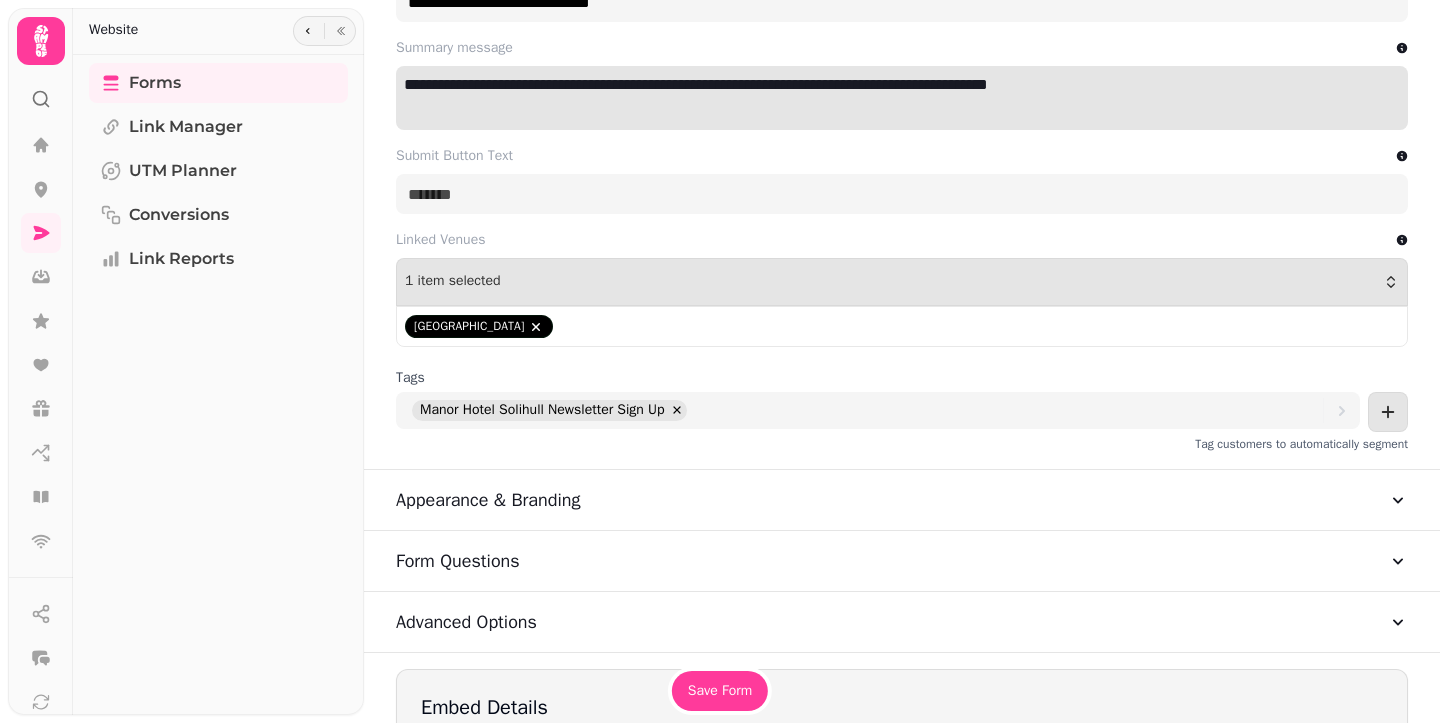 scroll, scrollTop: 484, scrollLeft: 0, axis: vertical 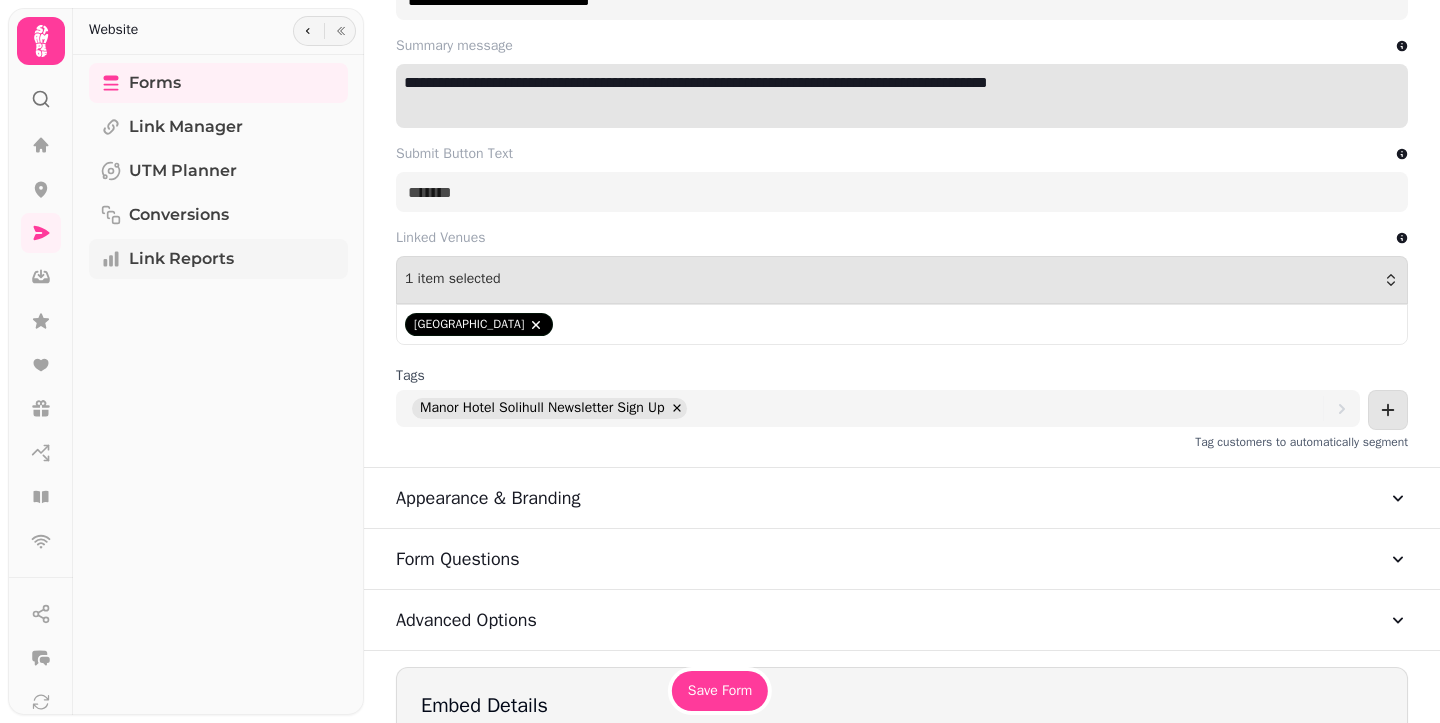 click on "Link Reports" at bounding box center [218, 259] 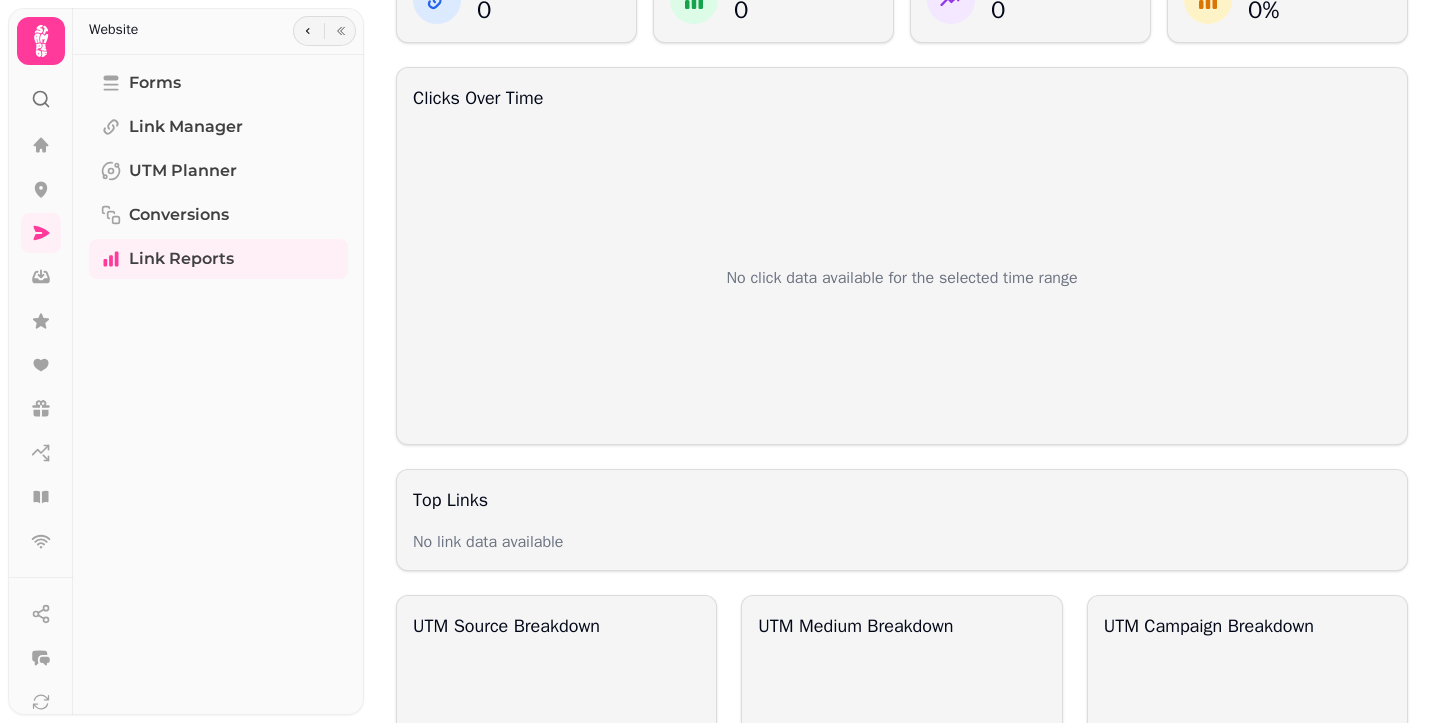 scroll, scrollTop: 0, scrollLeft: 0, axis: both 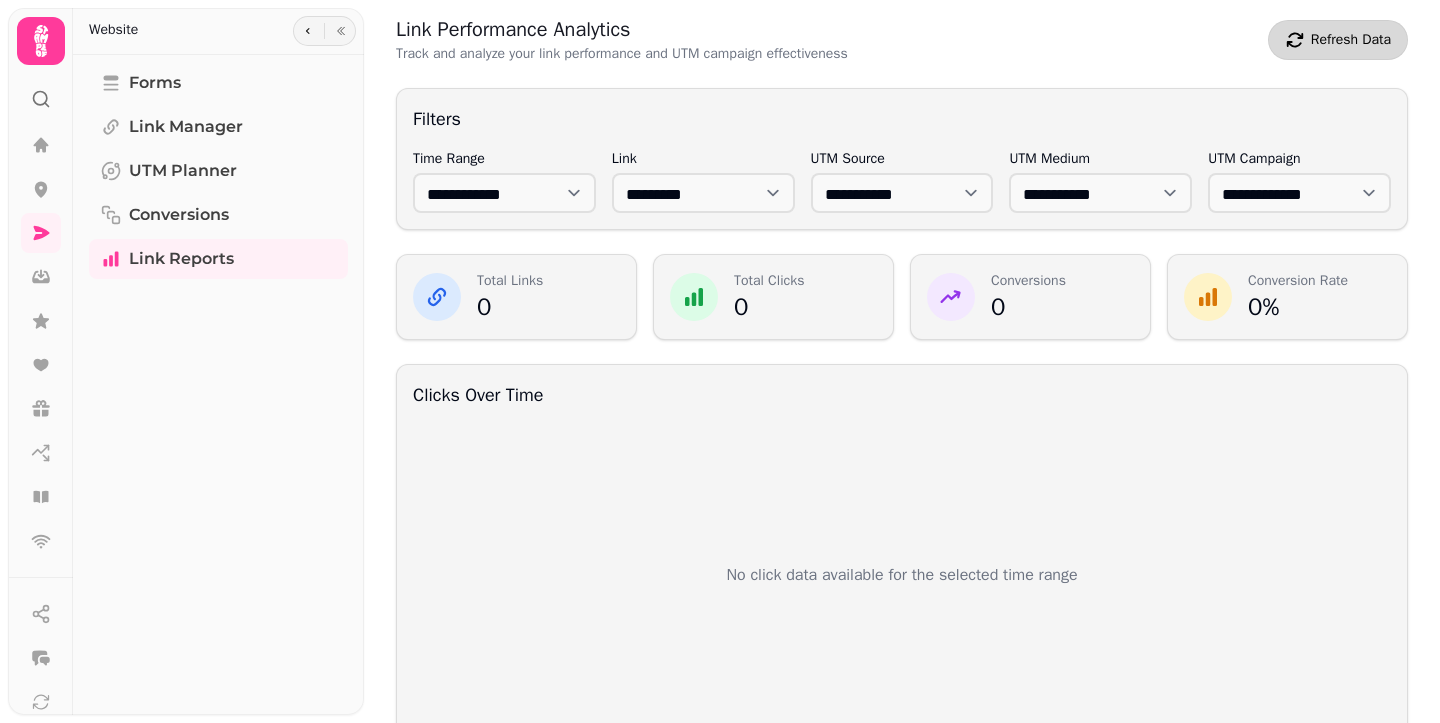 click on "Refresh Data" at bounding box center [1351, 40] 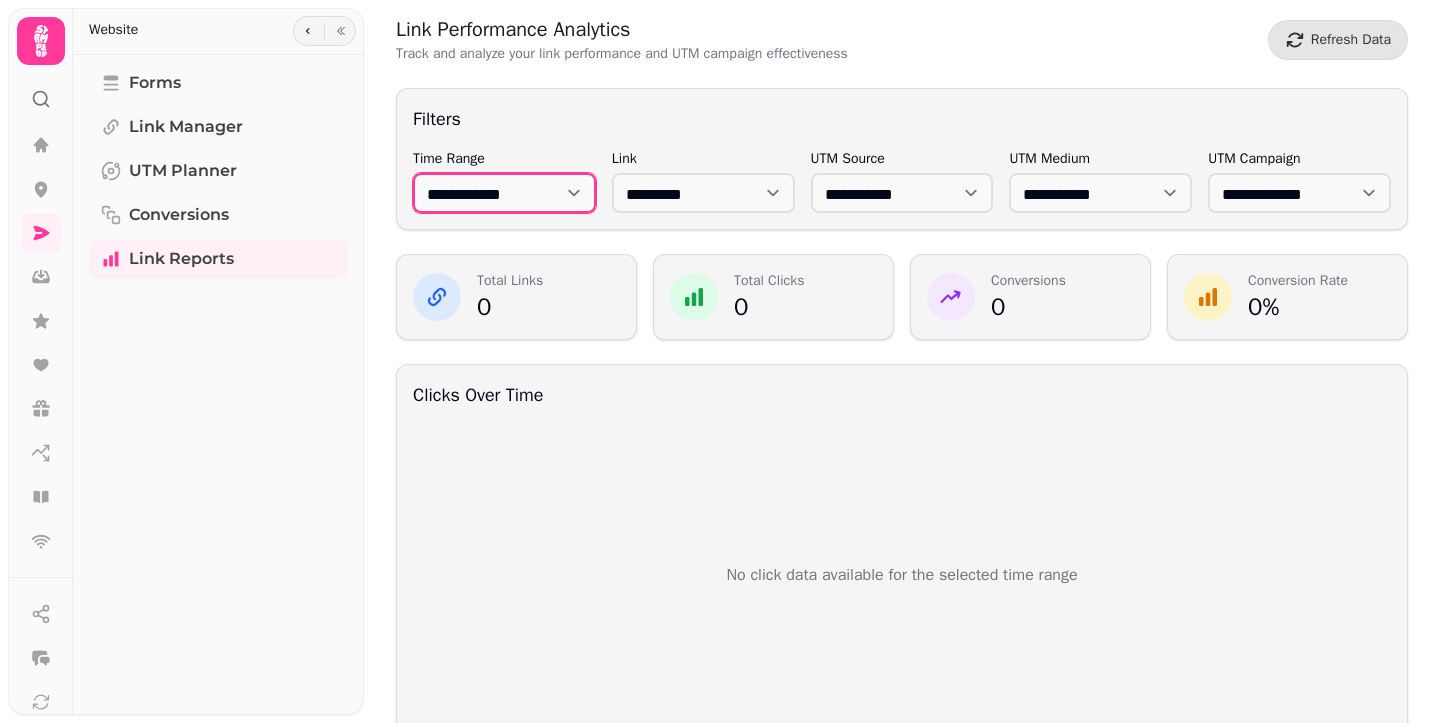 click on "**********" at bounding box center [504, 193] 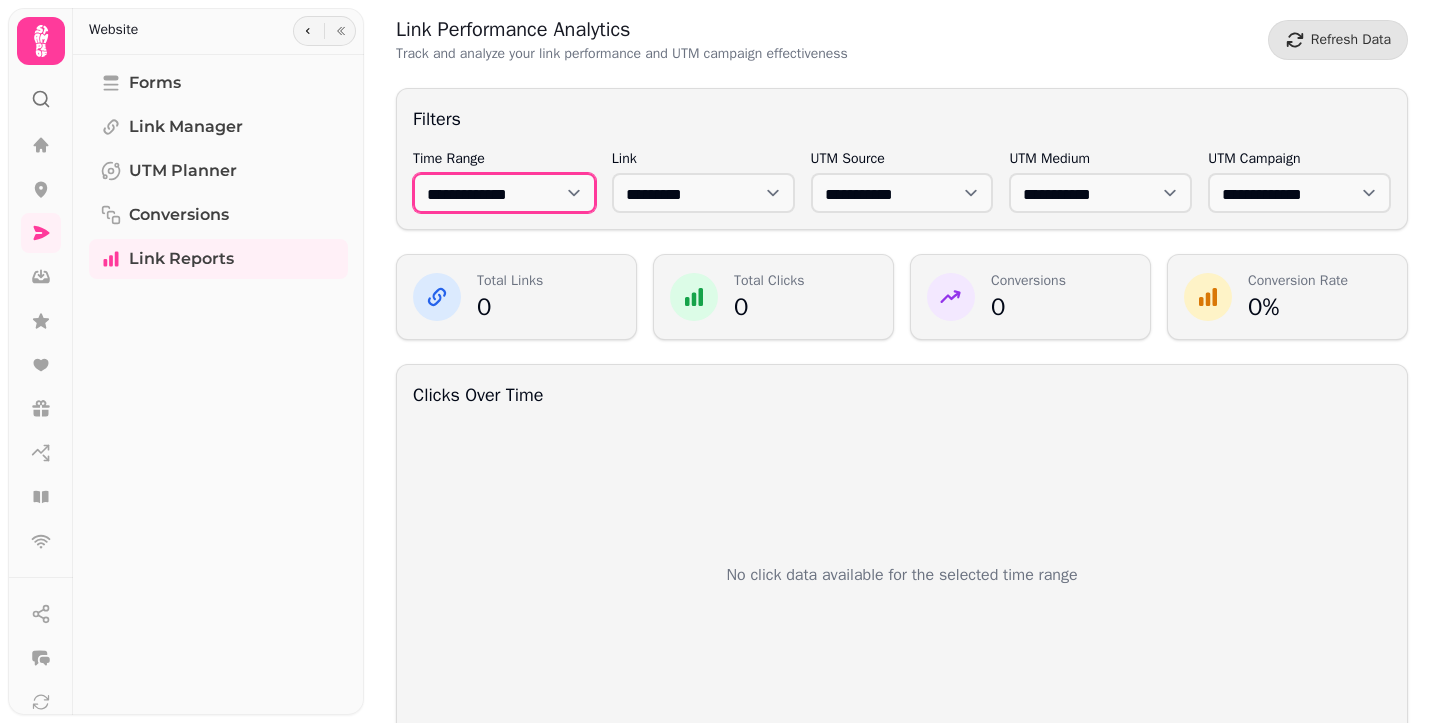 click on "**********" at bounding box center (504, 193) 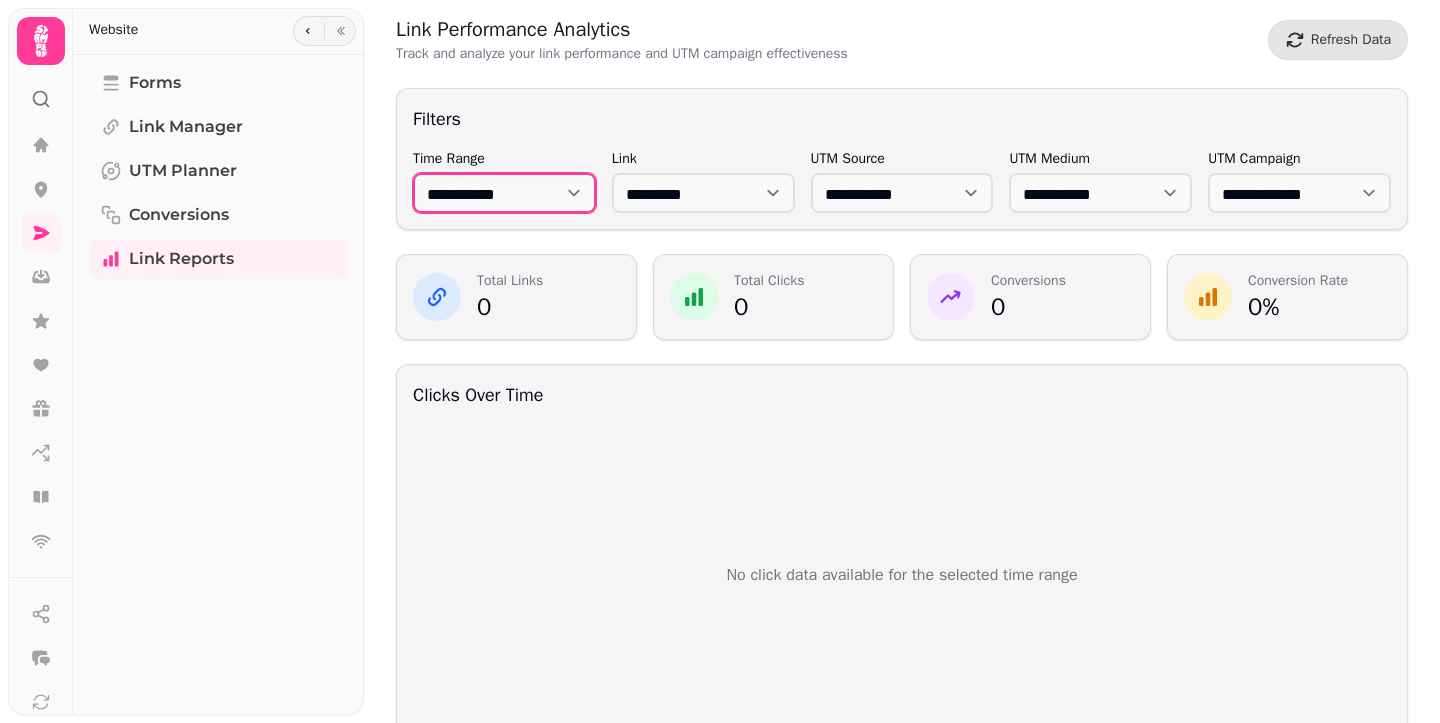 click on "**********" at bounding box center (504, 193) 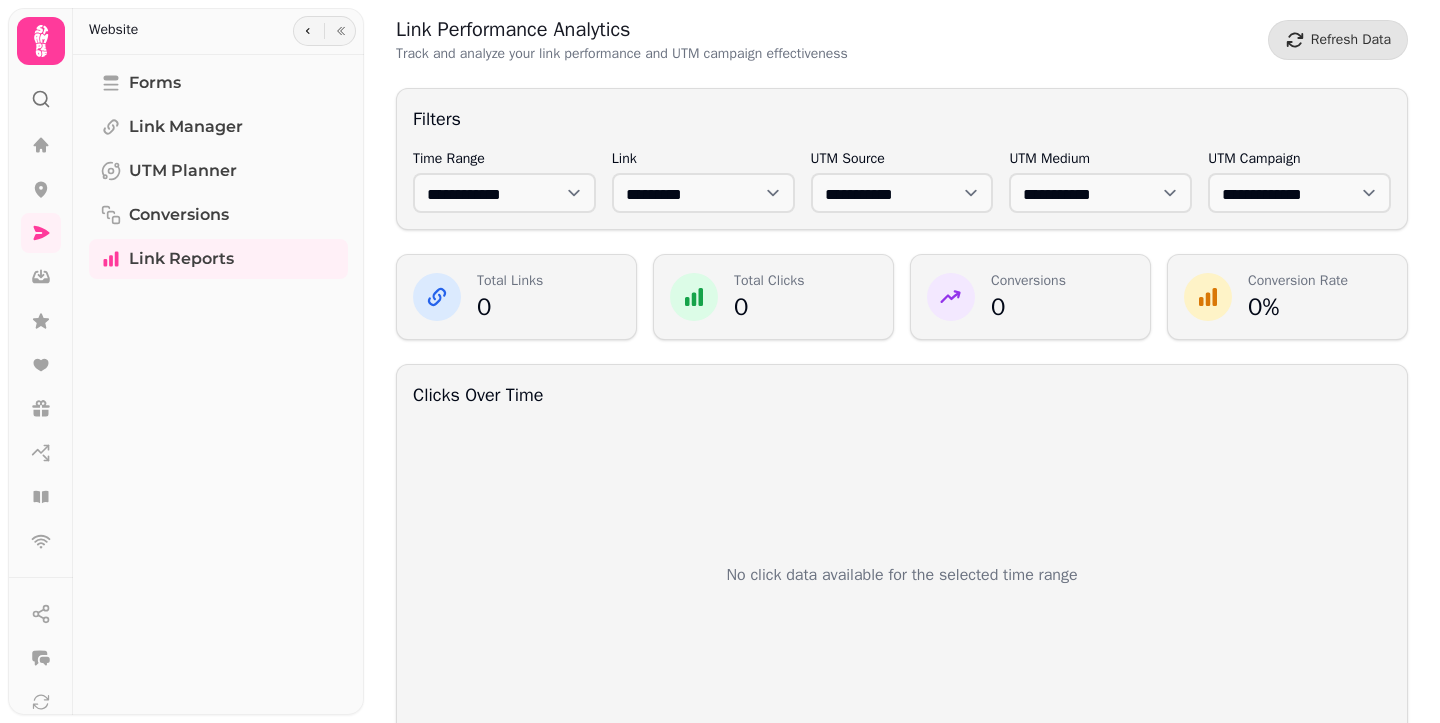click on "Link Performance Analytics Track and analyze your link performance and UTM campaign effectiveness Refresh Data" at bounding box center (902, 40) 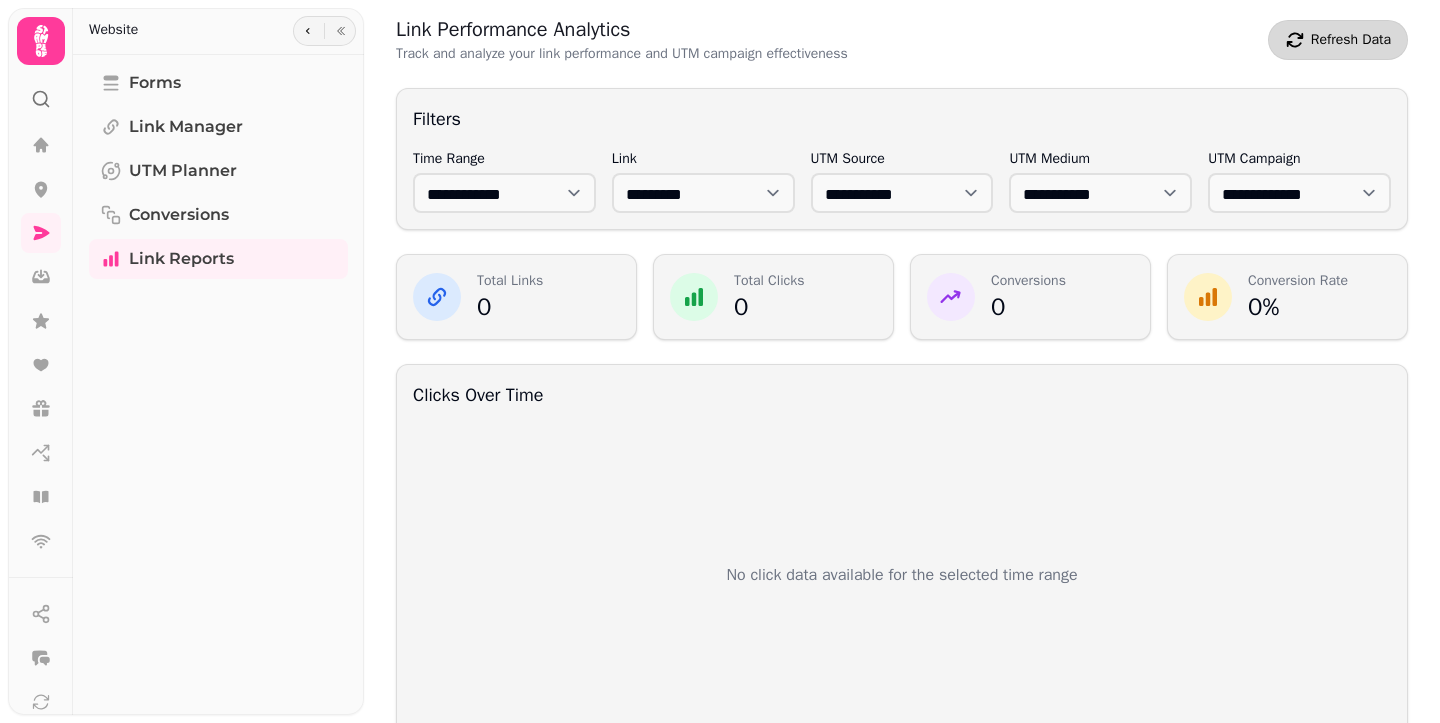 click on "Refresh Data" at bounding box center [1338, 40] 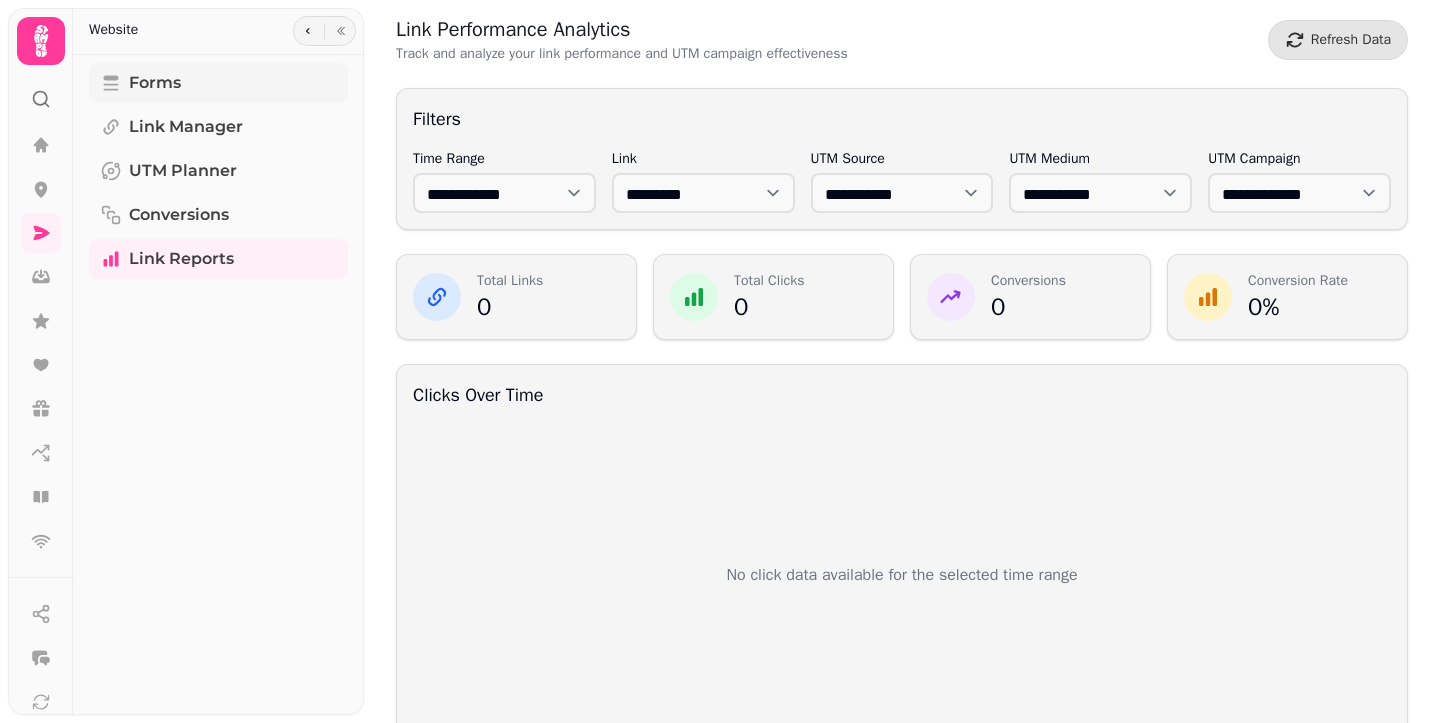 click on "Forms" at bounding box center (218, 83) 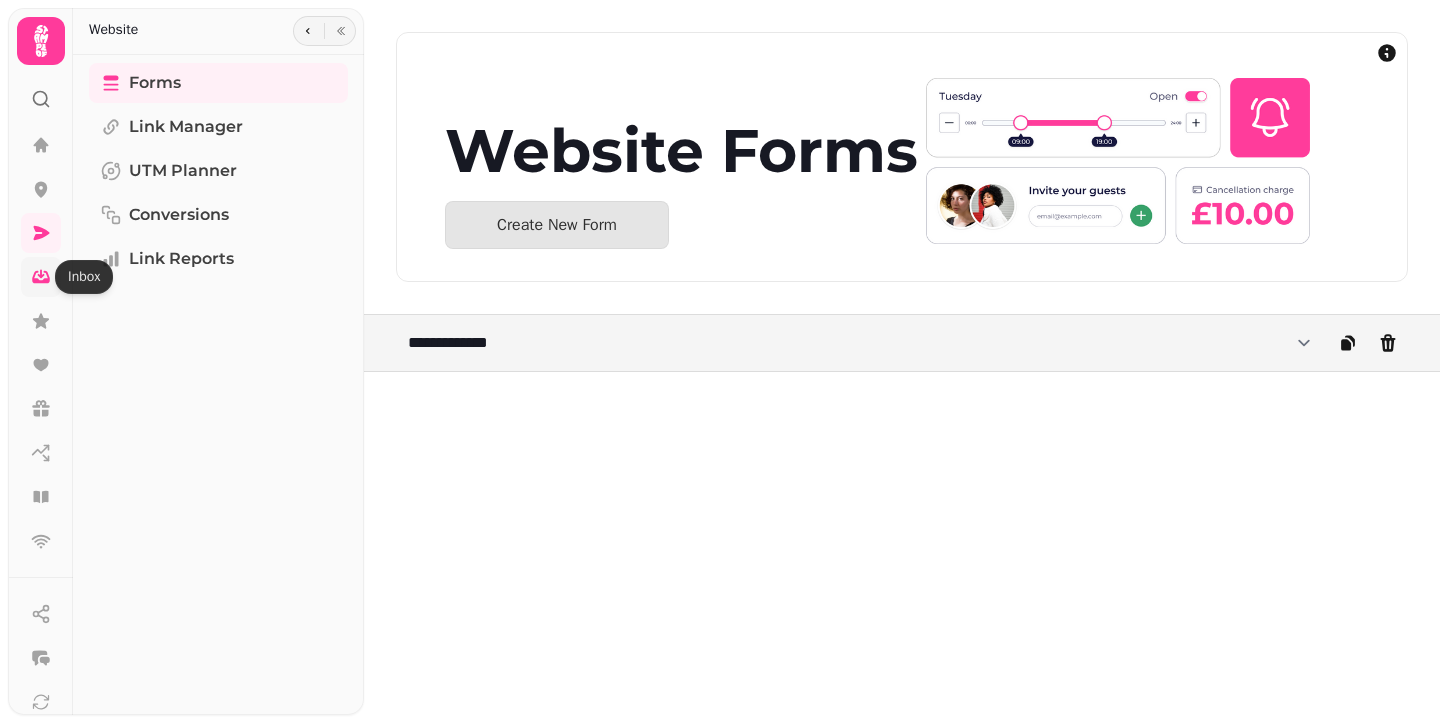 click 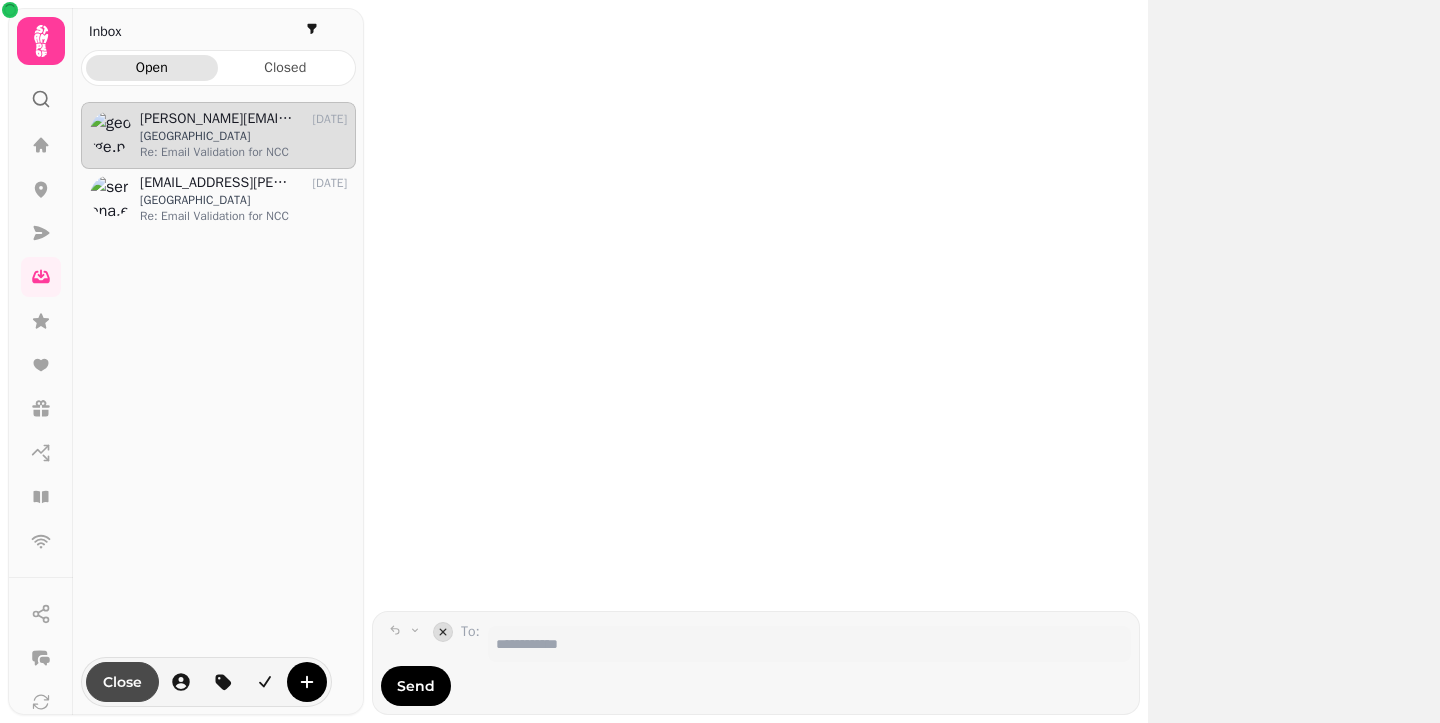 scroll, scrollTop: 1, scrollLeft: 1, axis: both 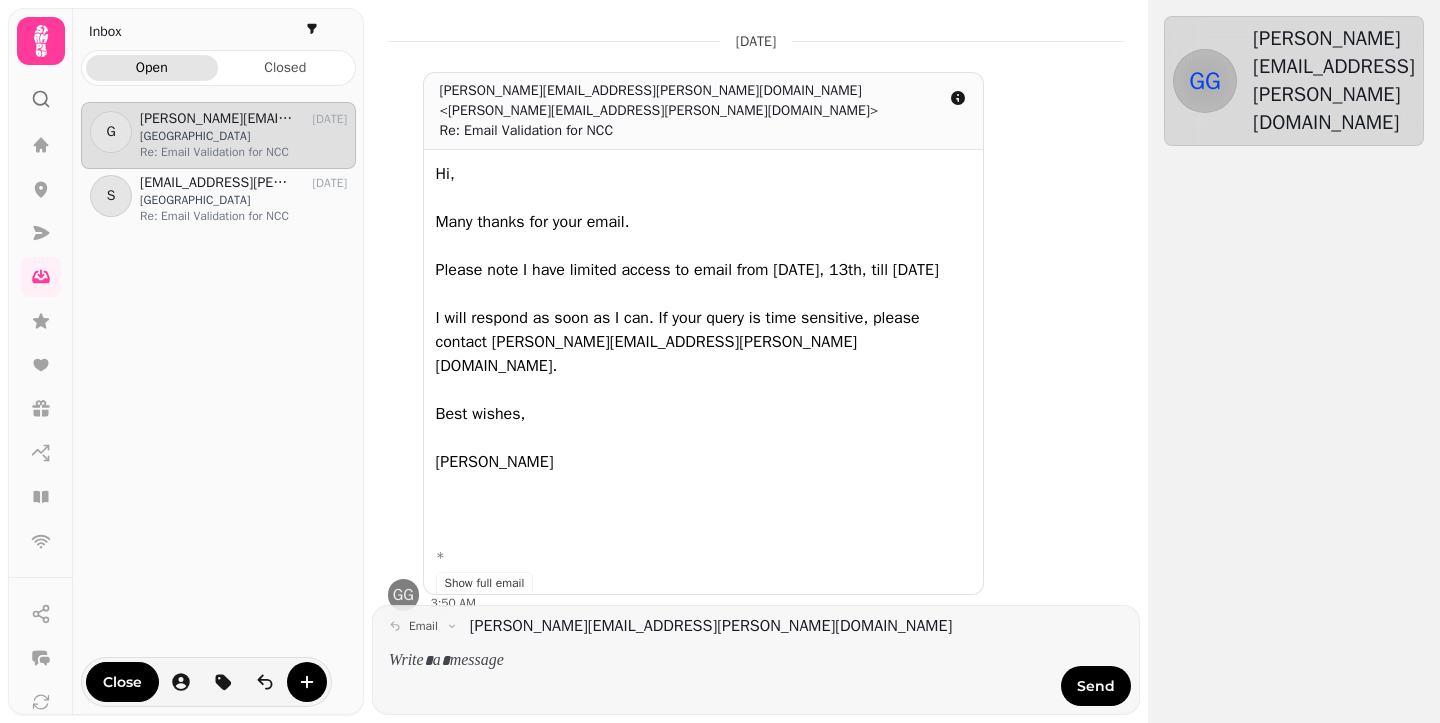 click on "G george.porter@vouchedfor.co.uk 14 May National Conference Centre Re: Email Validation for NCC S serena.evans@vouchedfor.co.uk 14 May National Conference Centre Re: Email Validation for NCC" at bounding box center [218, 404] 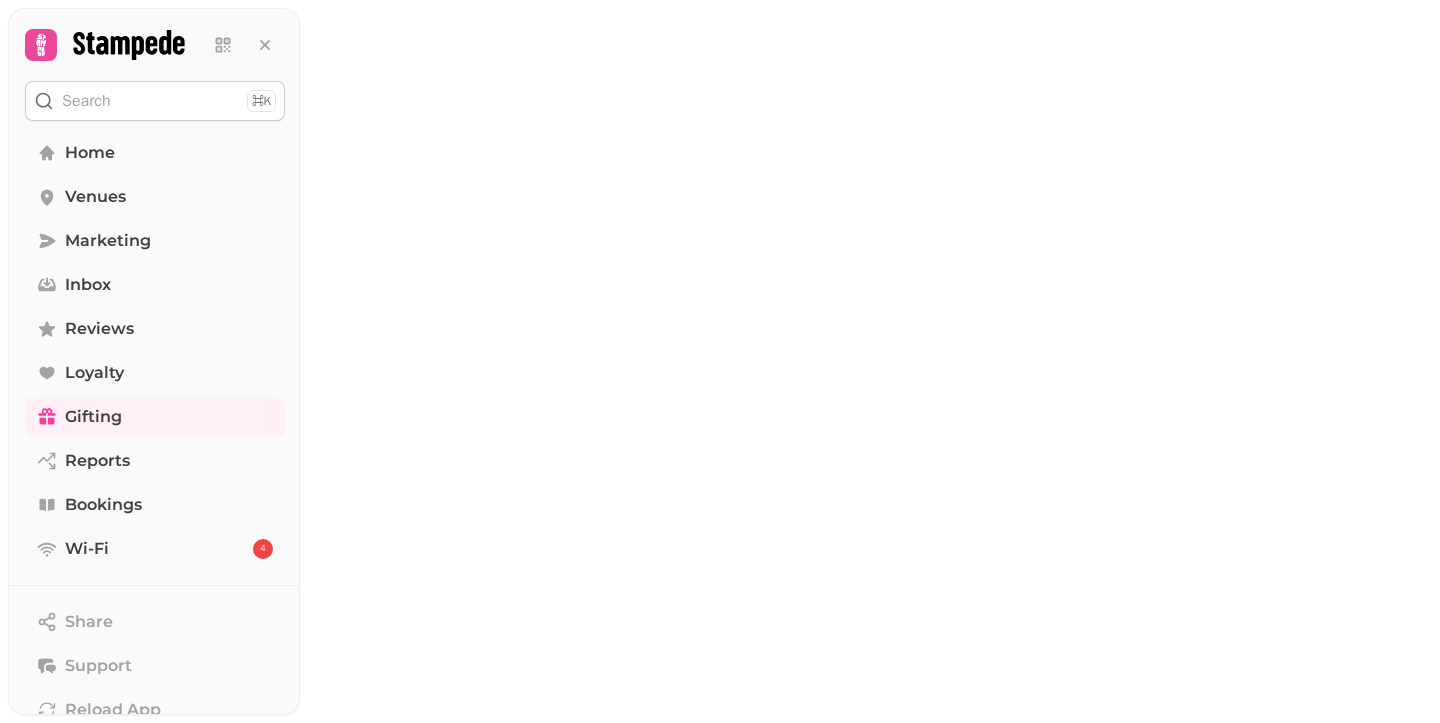 scroll, scrollTop: 0, scrollLeft: 0, axis: both 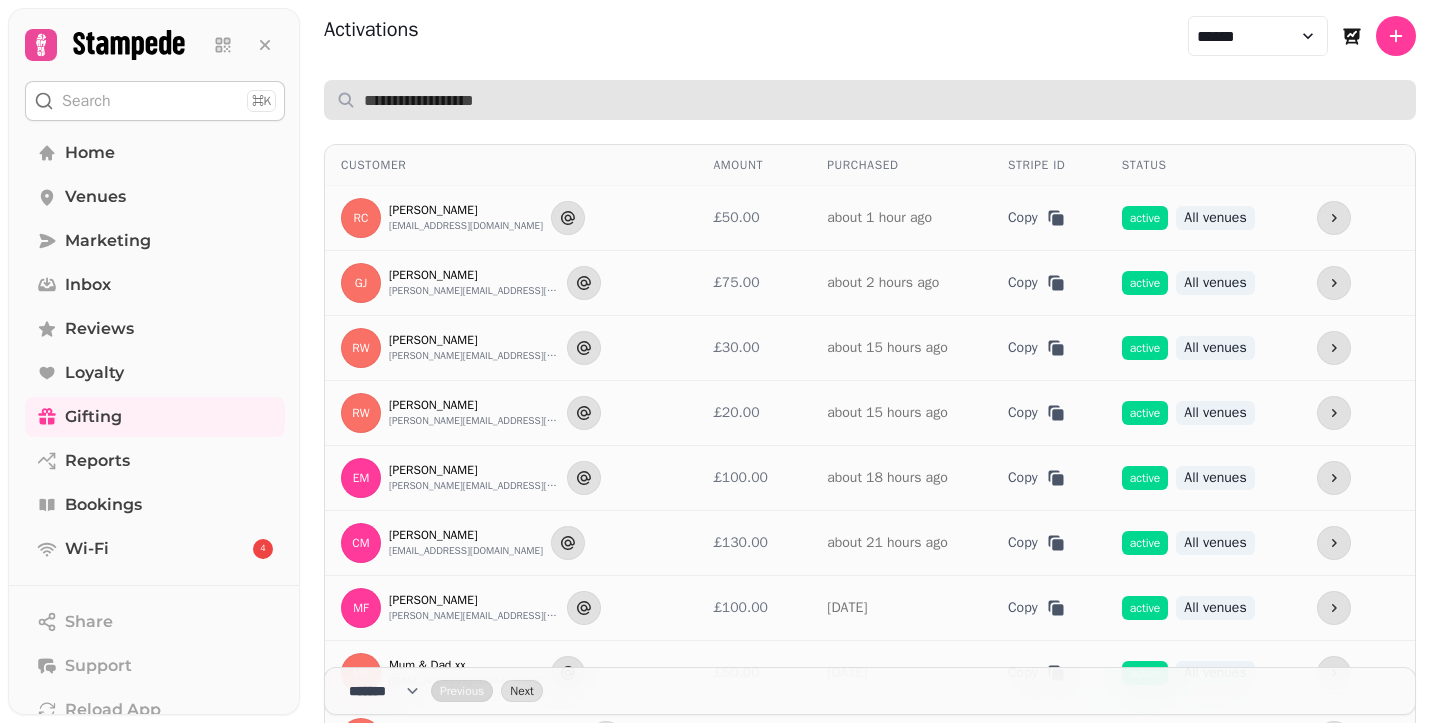 click at bounding box center (870, 100) 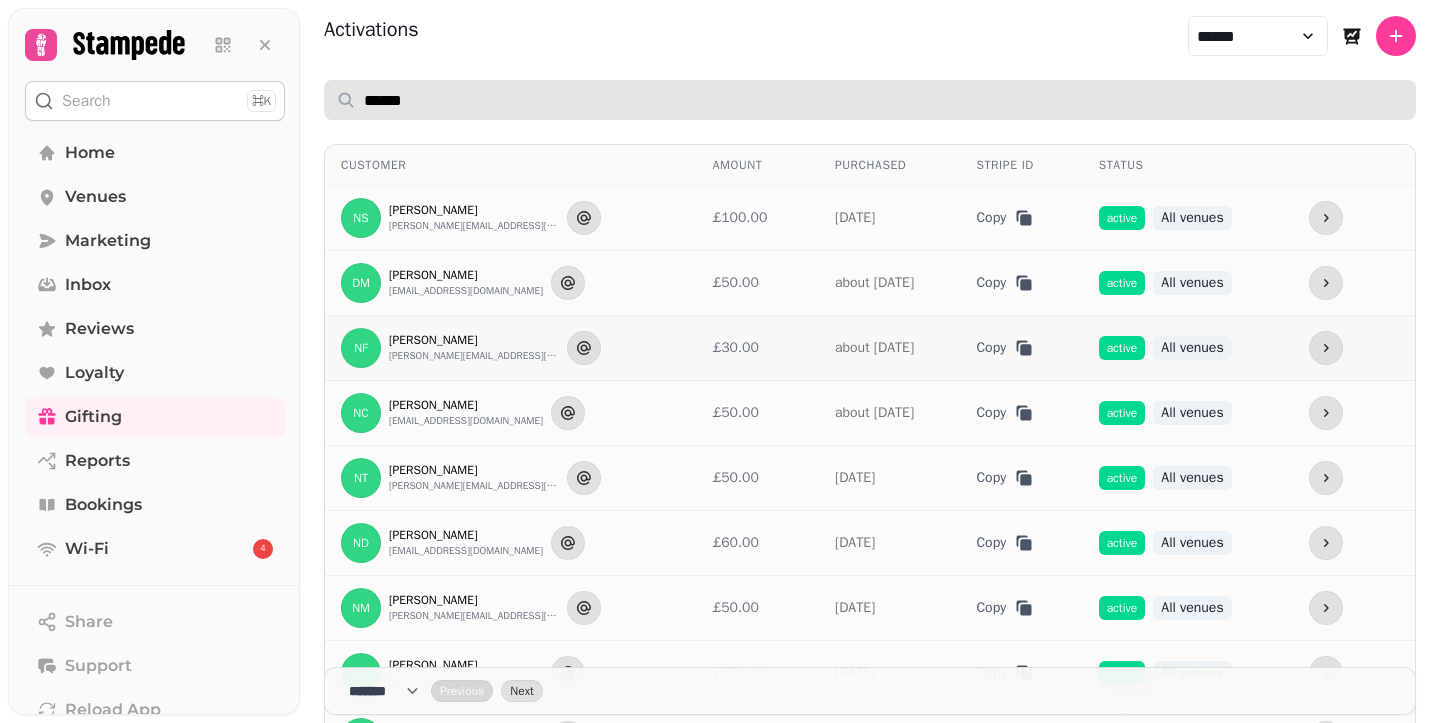 type on "******" 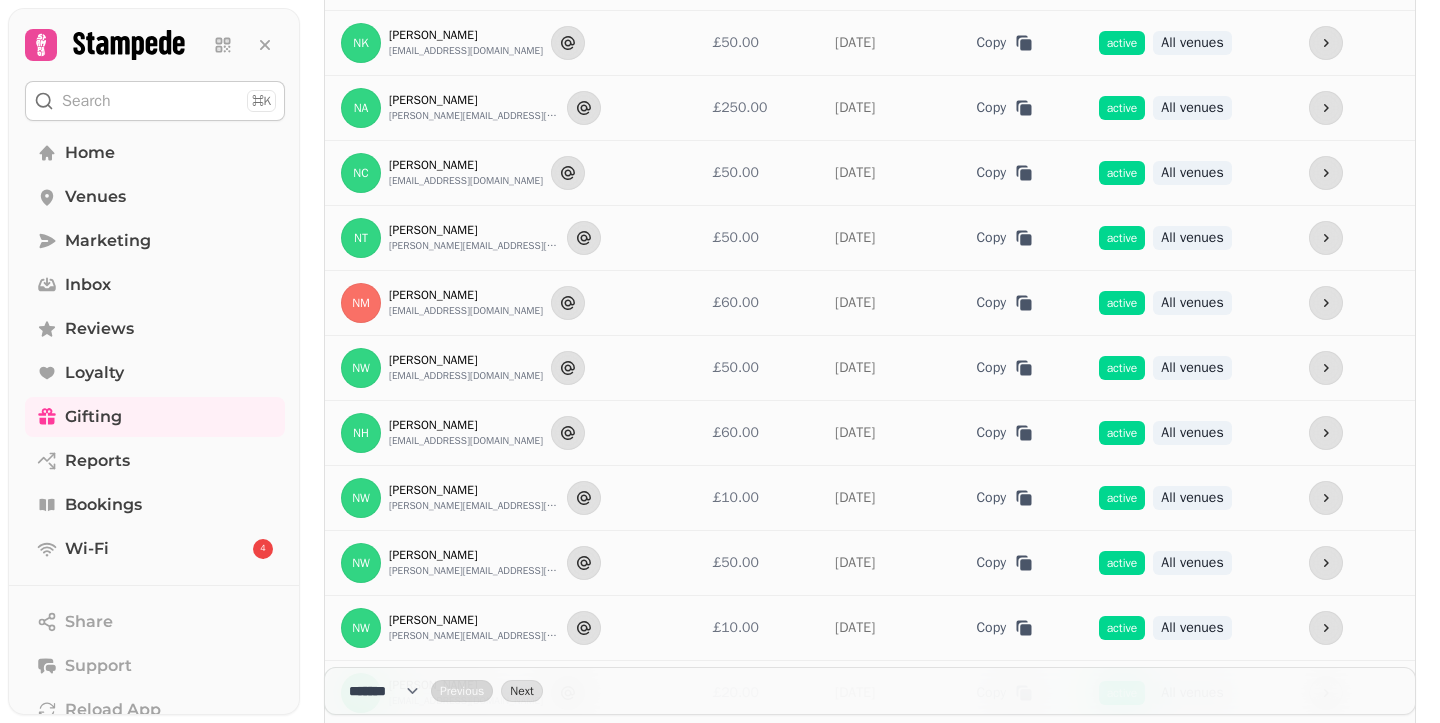 scroll, scrollTop: 0, scrollLeft: 0, axis: both 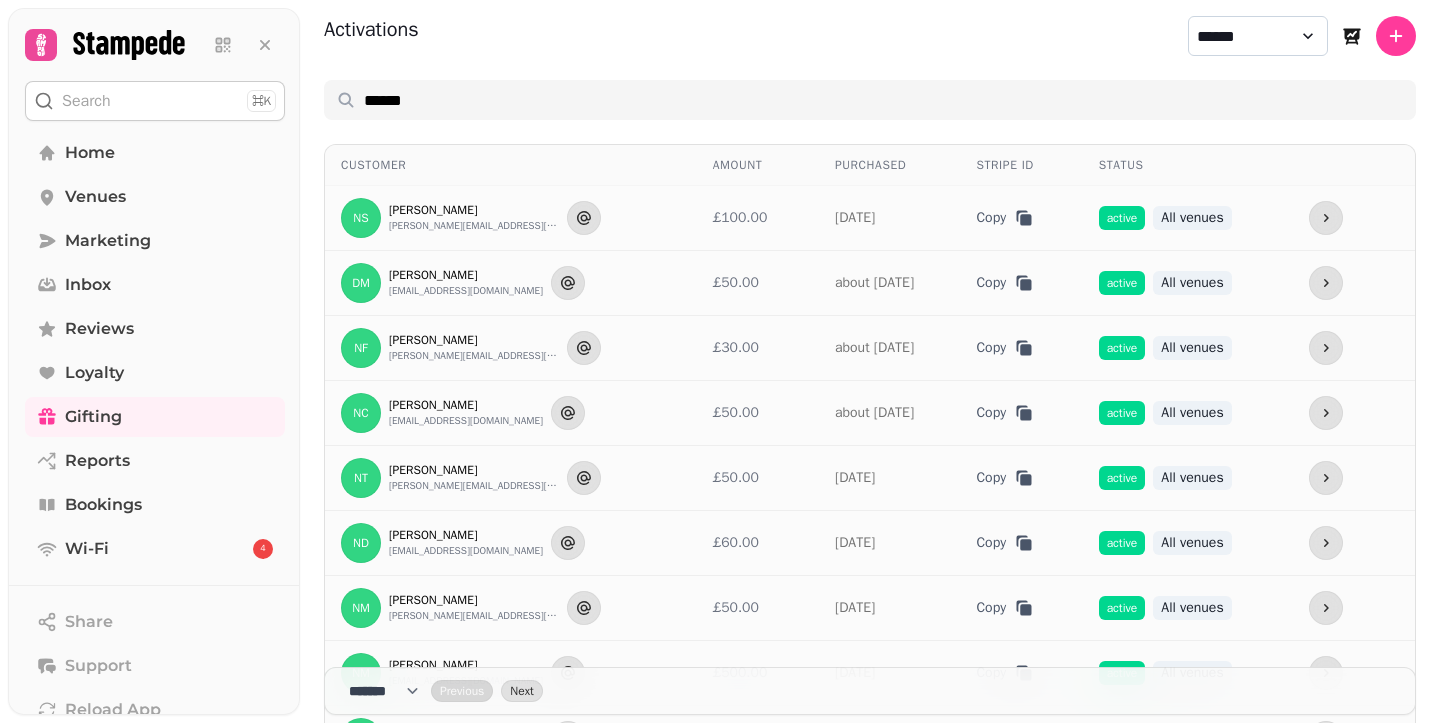 click on "**********" at bounding box center [1258, 36] 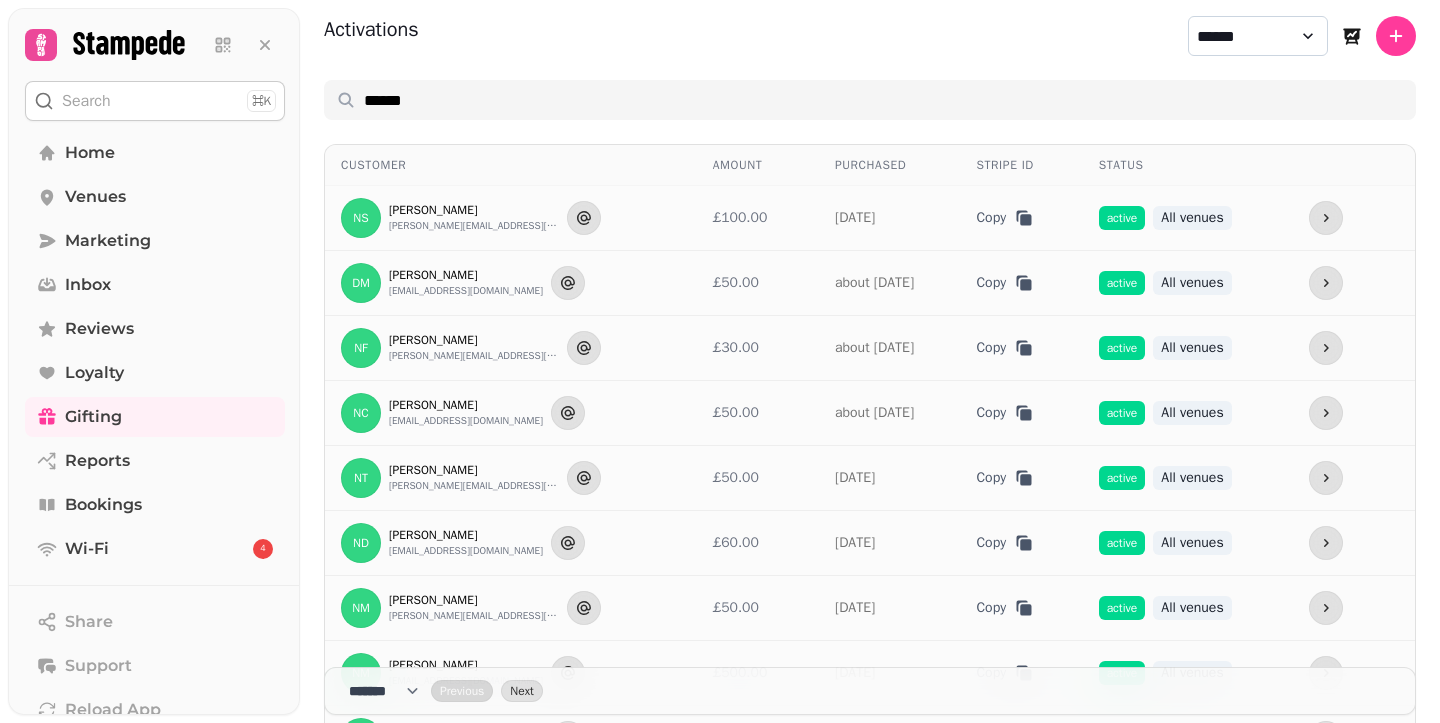 select on "******" 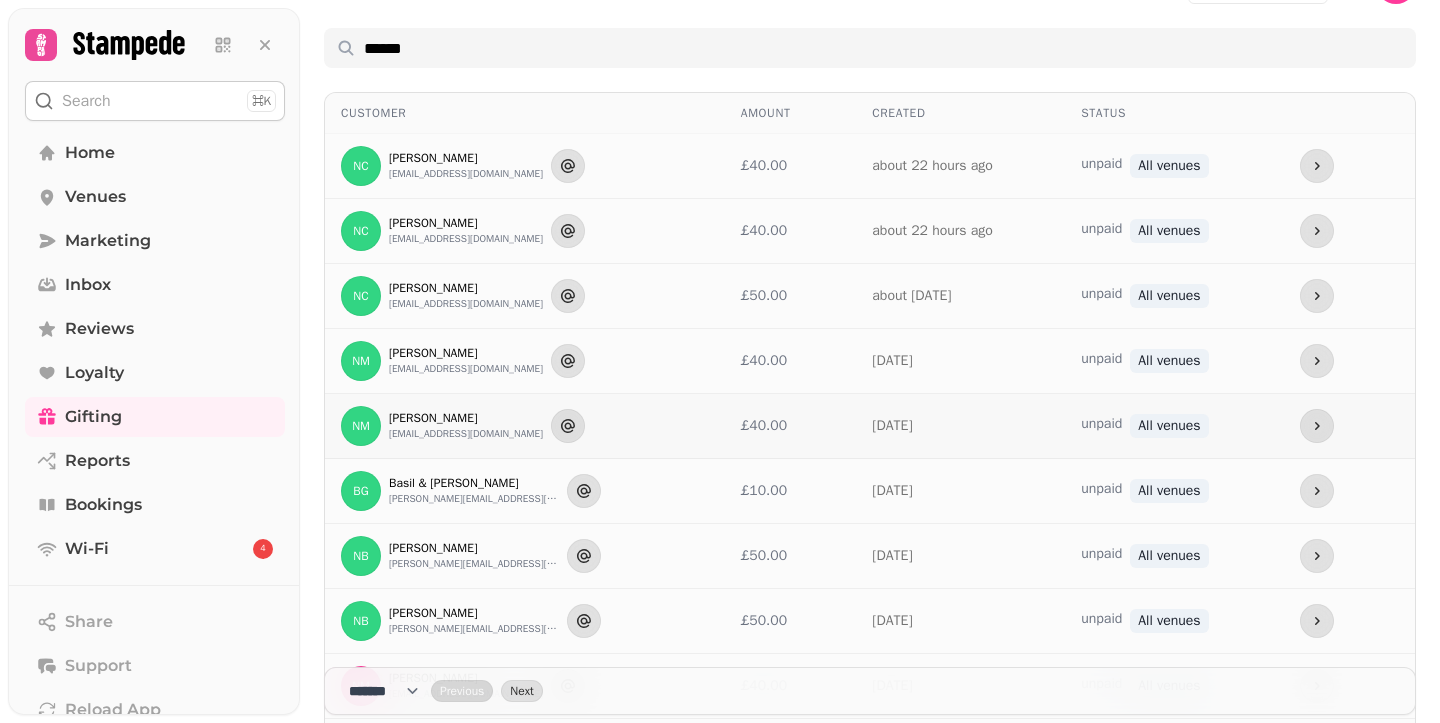 scroll, scrollTop: 0, scrollLeft: 0, axis: both 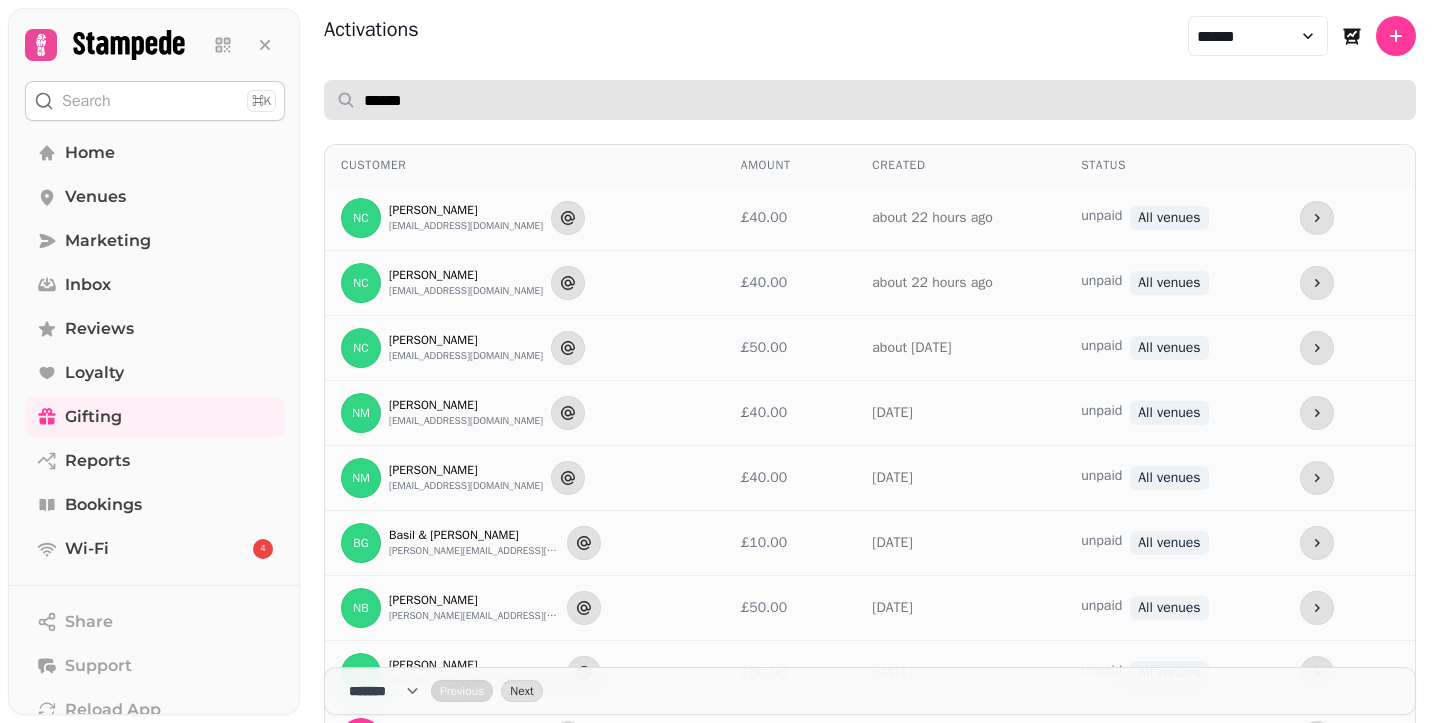 click on "******" at bounding box center (870, 100) 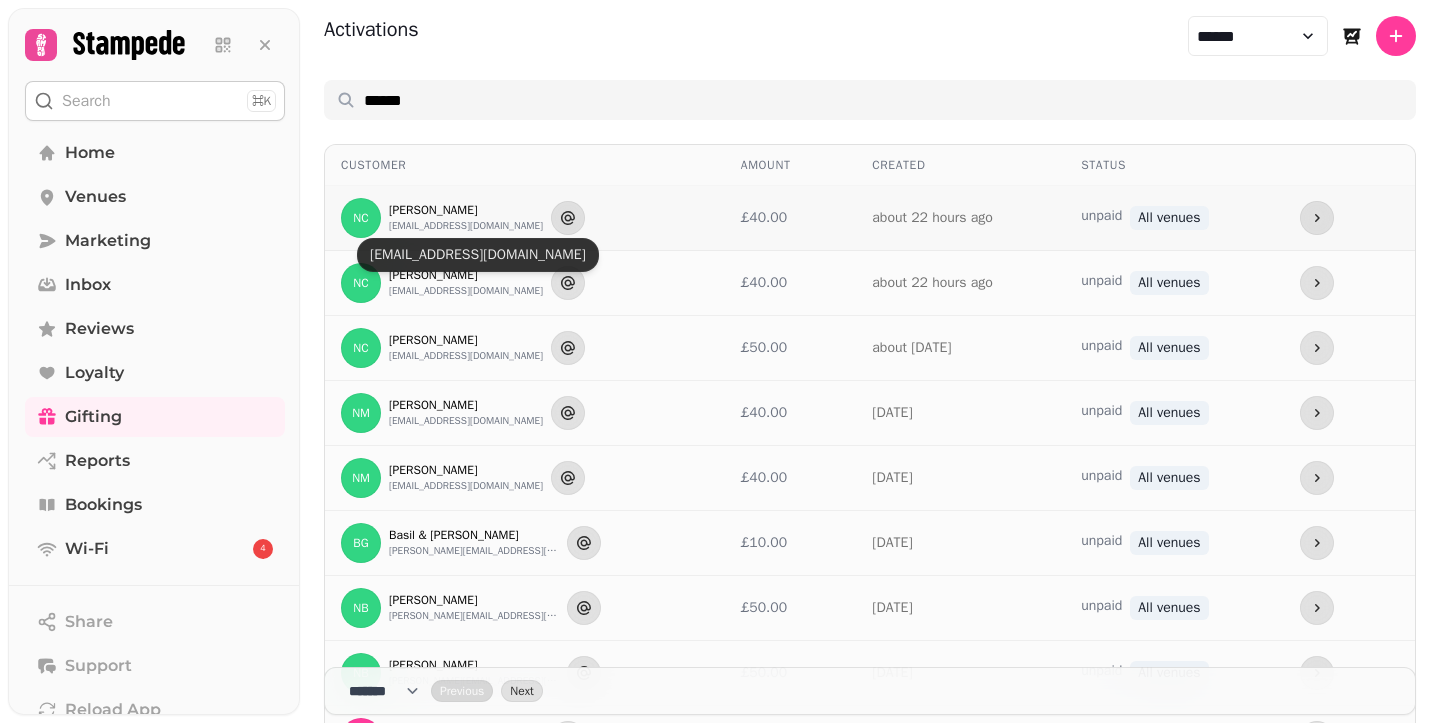 click on "nickscairney@gmail.com" at bounding box center (466, 226) 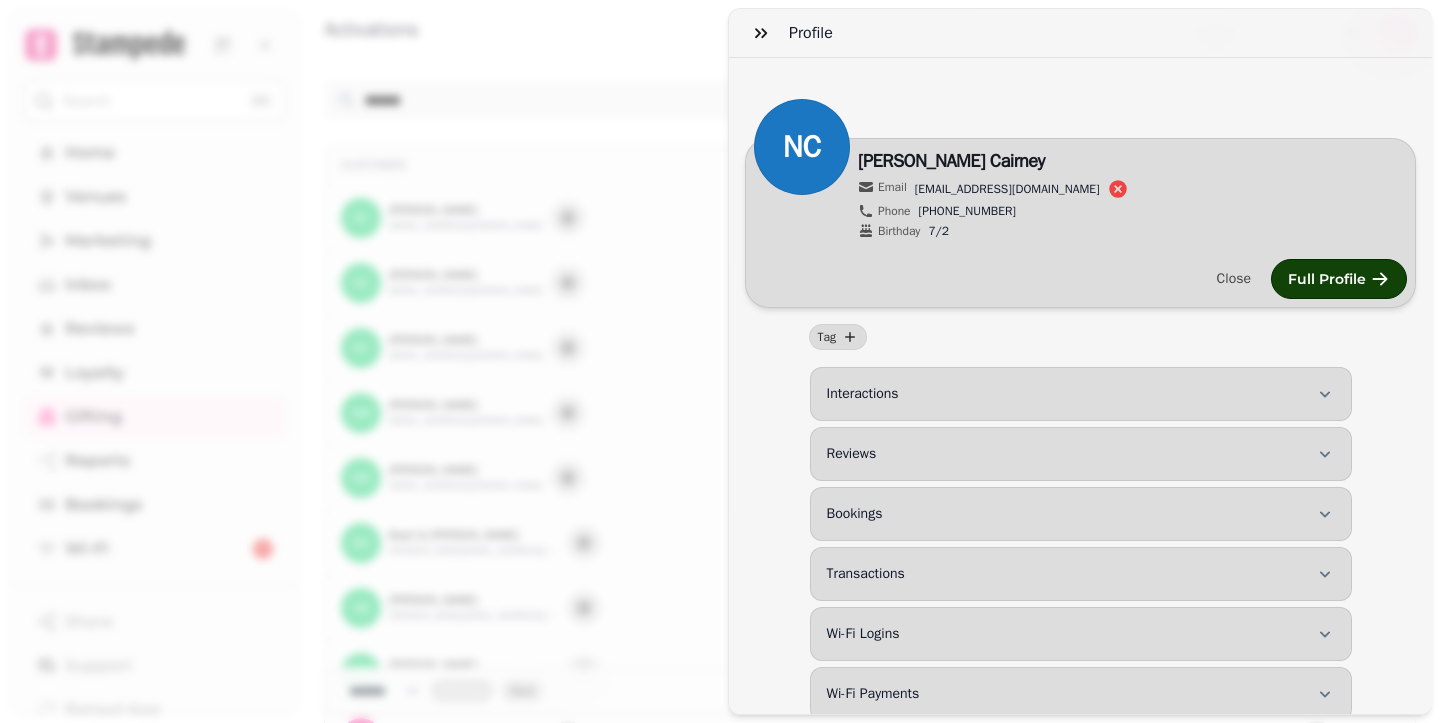 click on "nickscairney@gmail.com" at bounding box center (1007, 189) 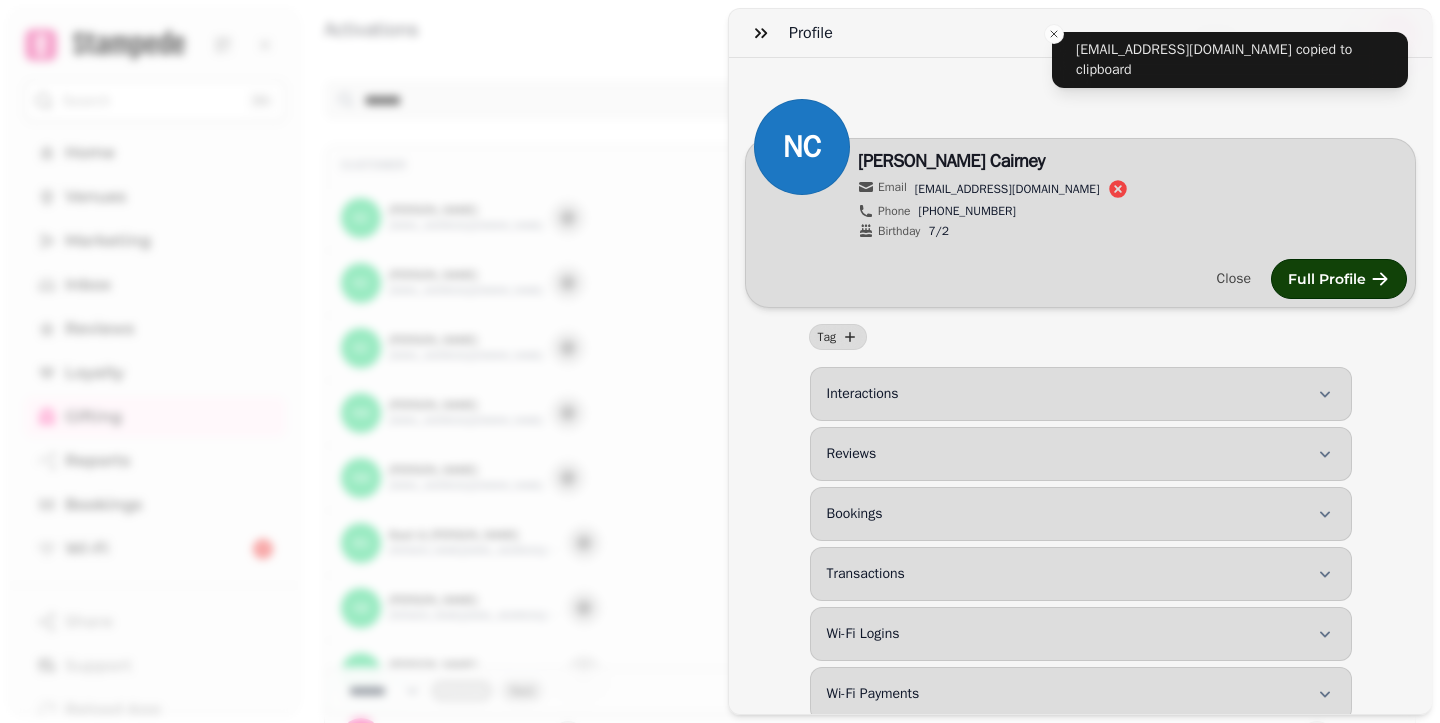 click on "nickscairney@gmail.com" at bounding box center [1007, 189] 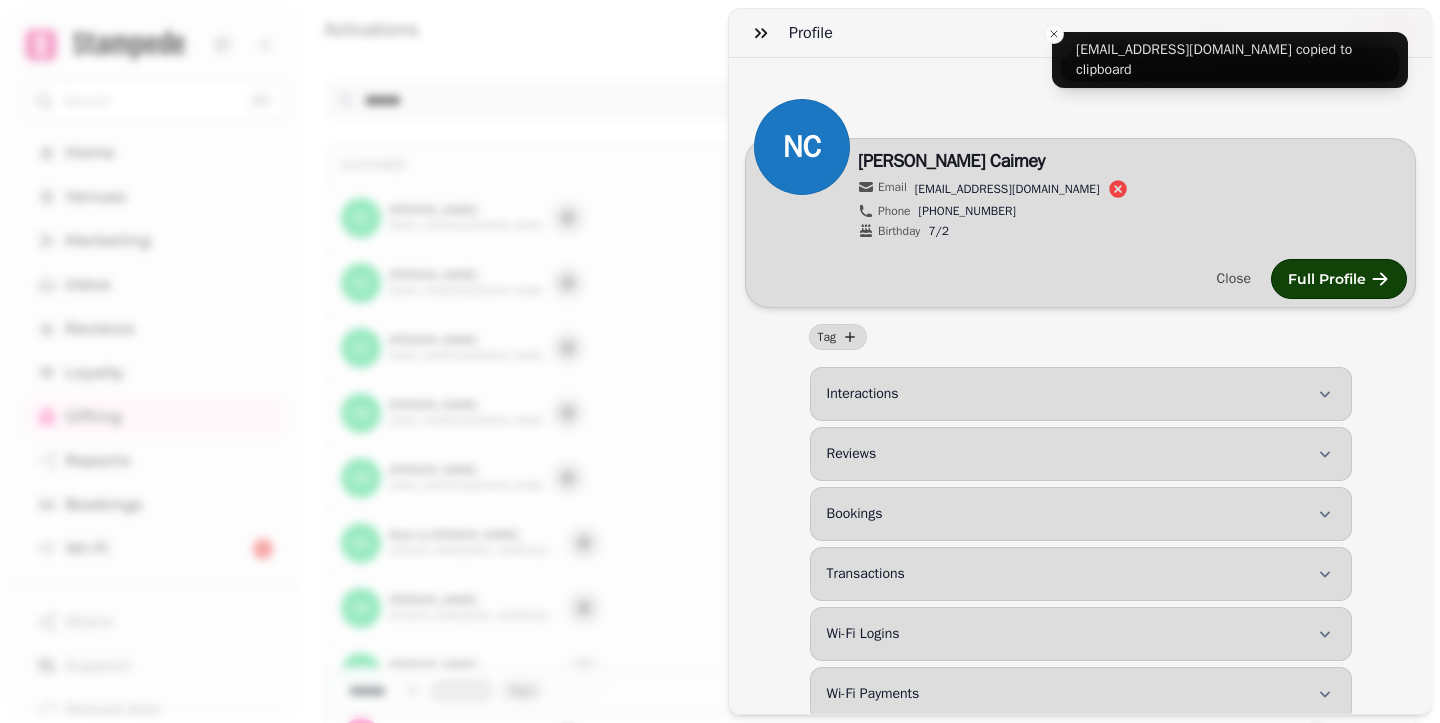 click on "Profile NC Edit Nicola   Cairney Email nickscairney@gmail.com Phone +447789116270 Birthday 7/2 Close Full Profile Tag Interactions Reviews Bookings Transactions Wi-Fi Logins Wi-Fi Payments Gift Cards Buy a gift card for River House £40.00 unpaid 16th Jul-25, 8:21 am Buy a gift card for River House £40.00 unpaid 16th Jul-25, 8:17 am" at bounding box center (720, 377) 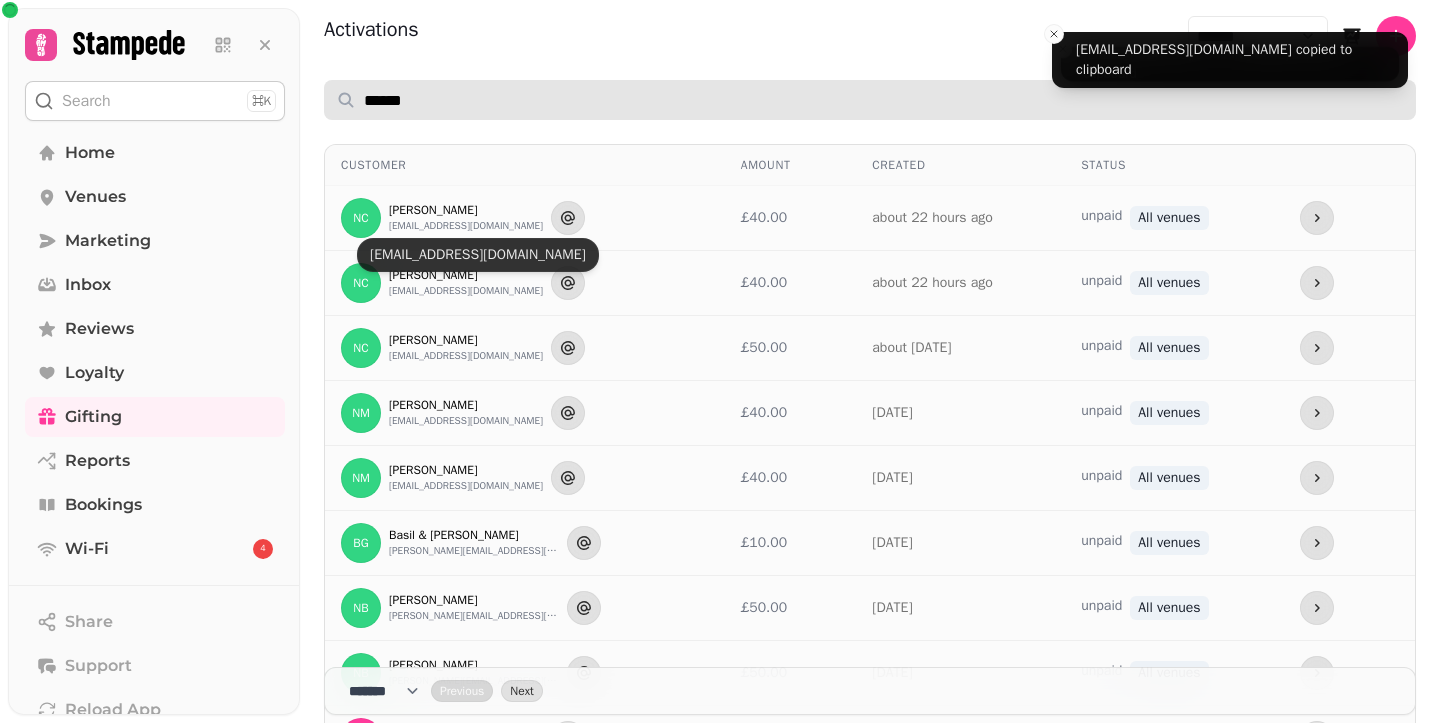 click on "******" at bounding box center (870, 100) 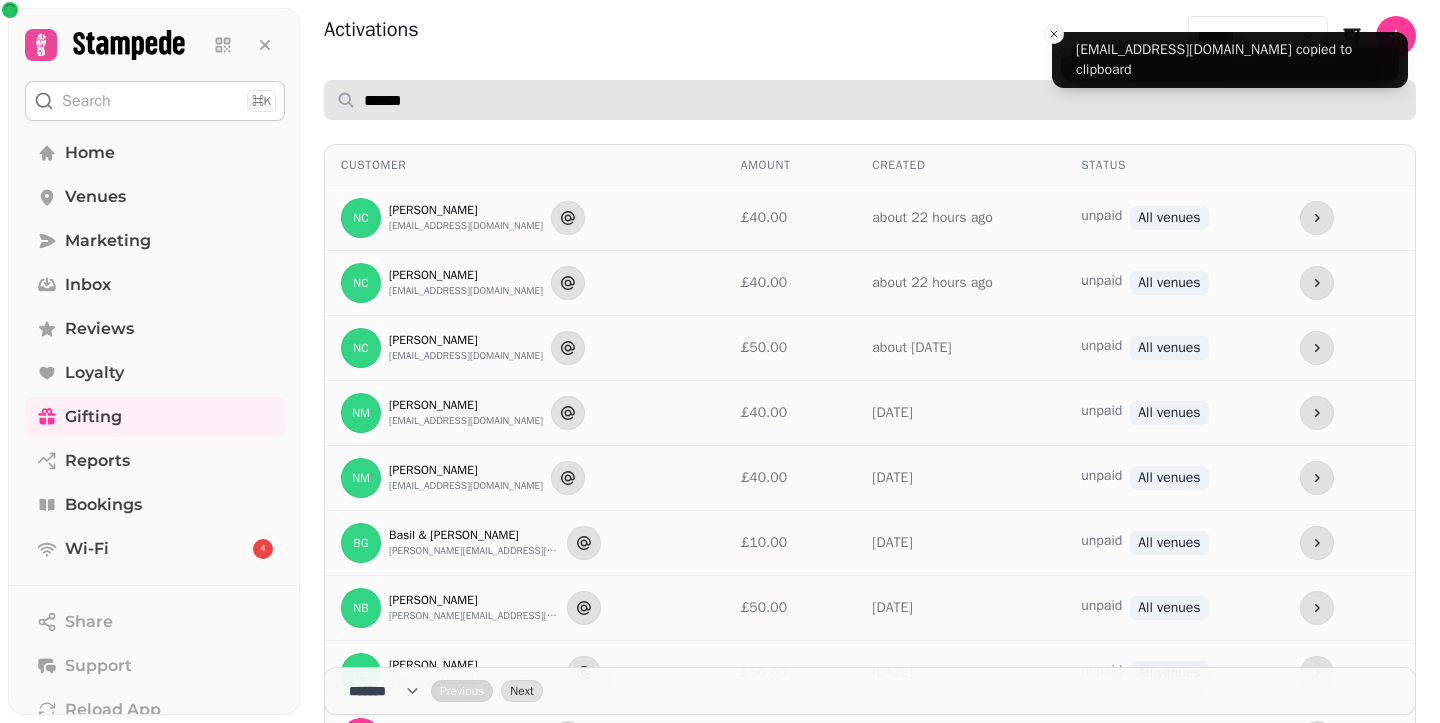 paste on "**********" 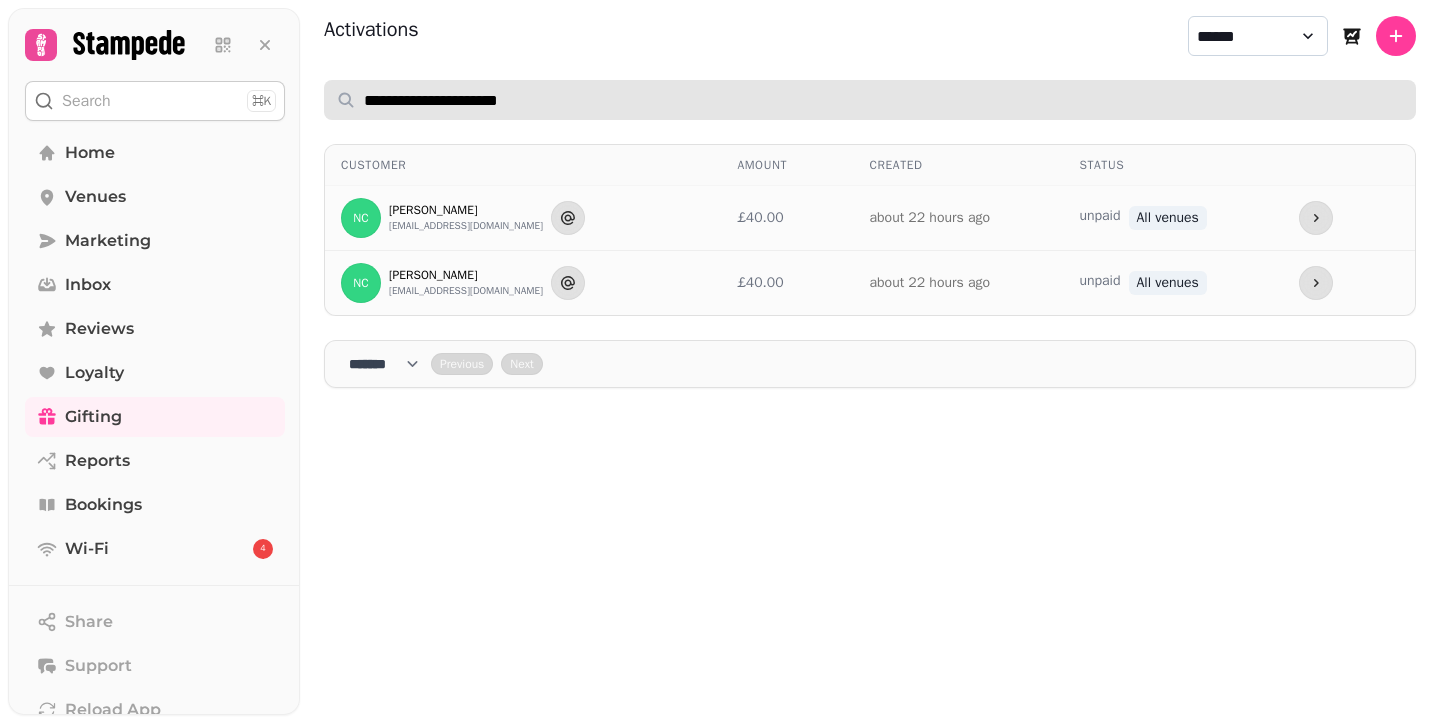 type on "**********" 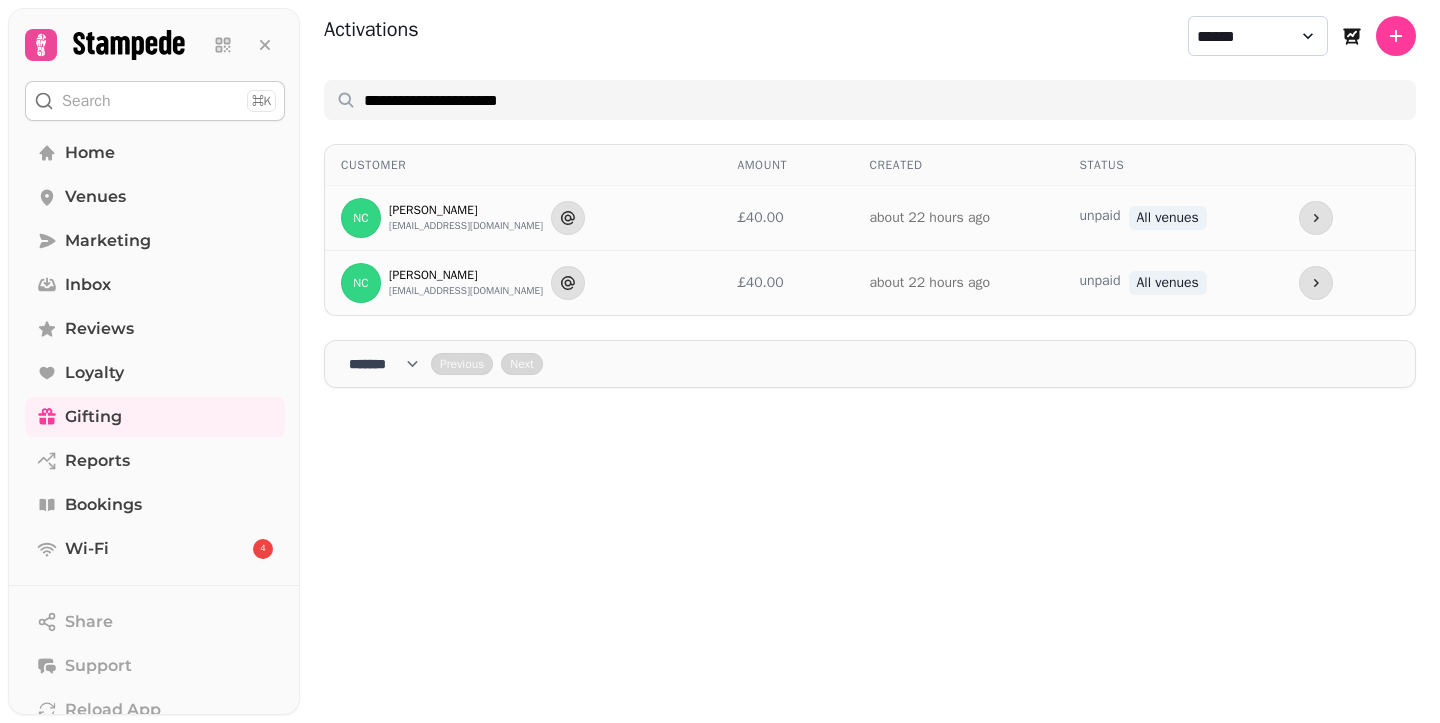 click on "**********" at bounding box center (1258, 36) 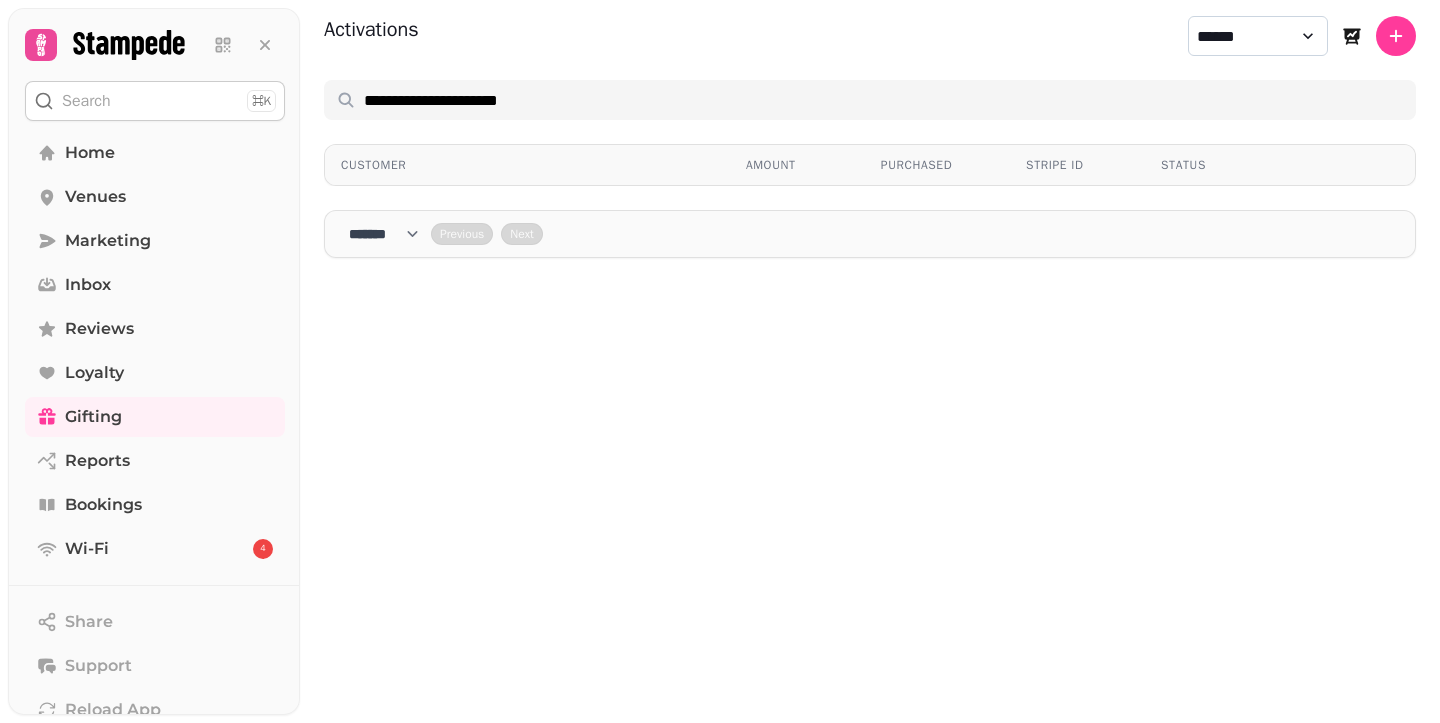 click on "**********" at bounding box center [1258, 36] 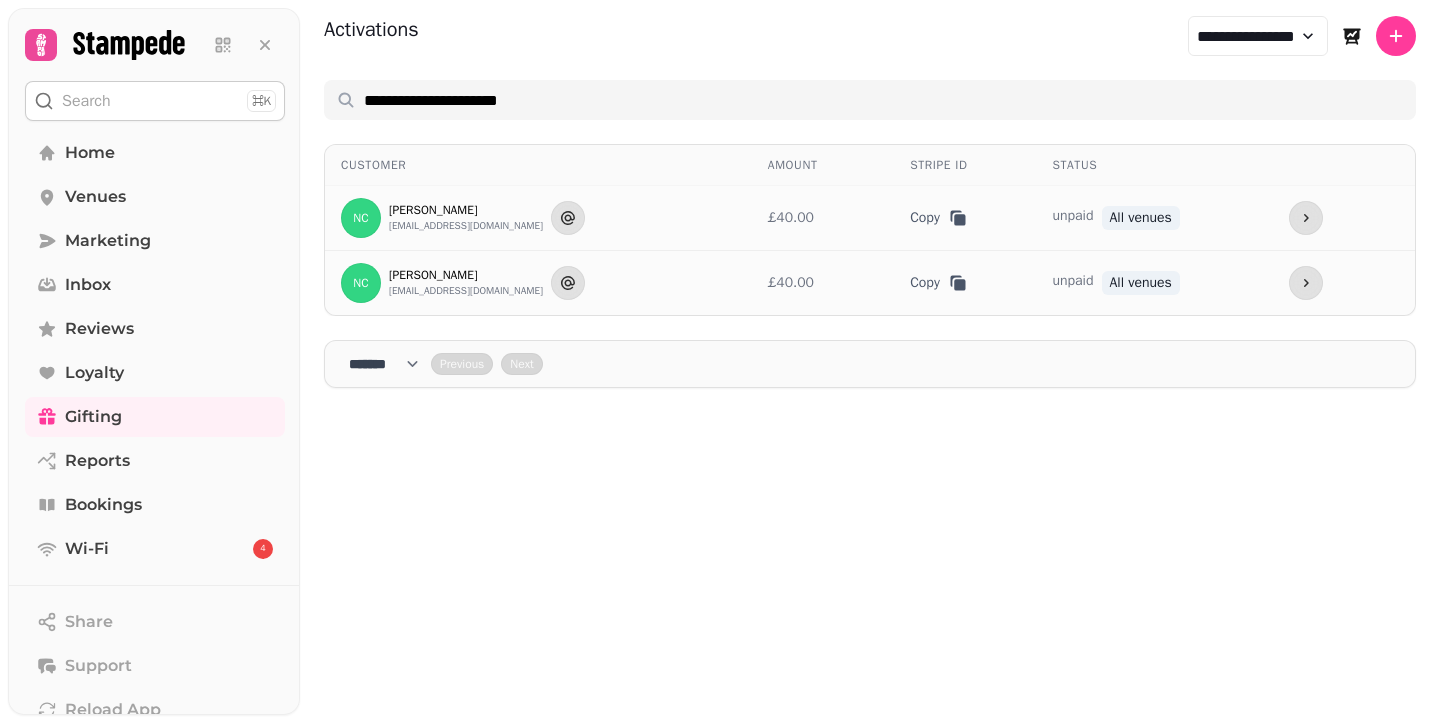 click on "**********" at bounding box center [870, 361] 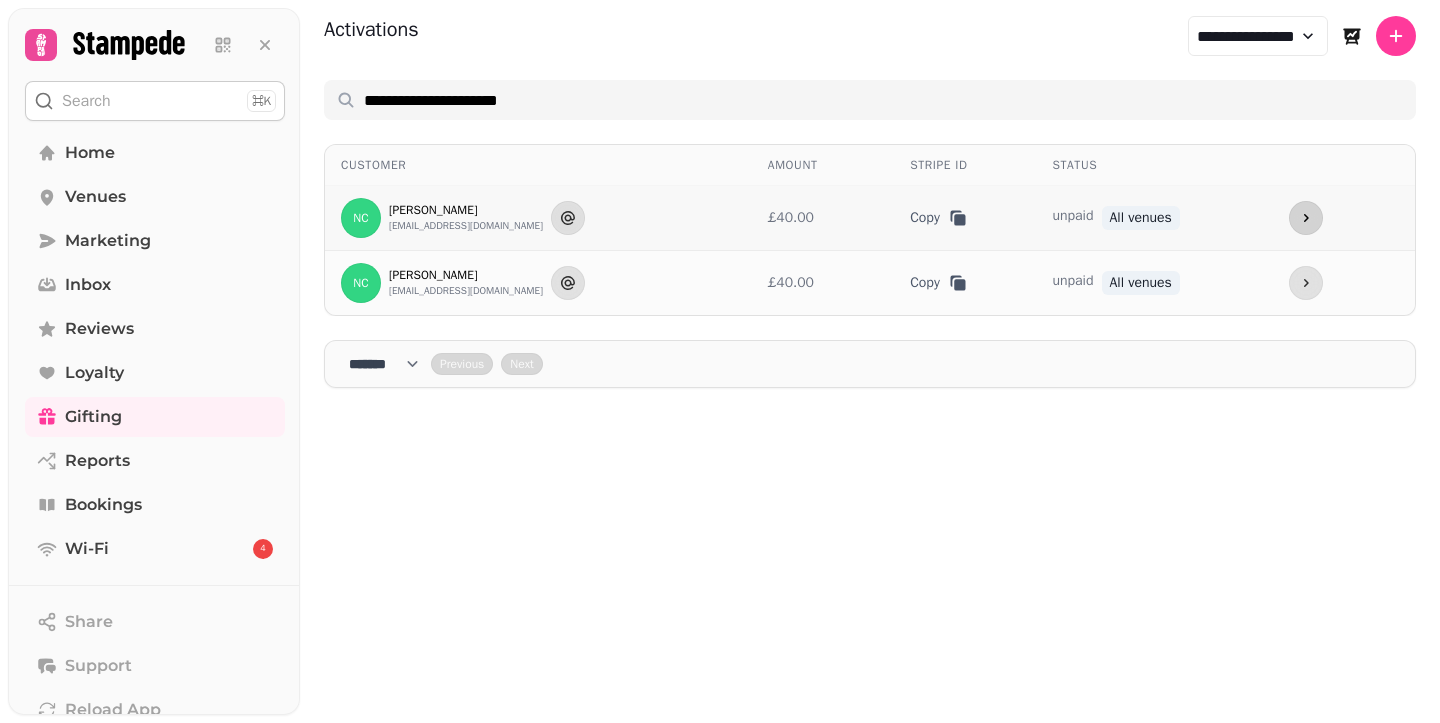 click at bounding box center [1306, 218] 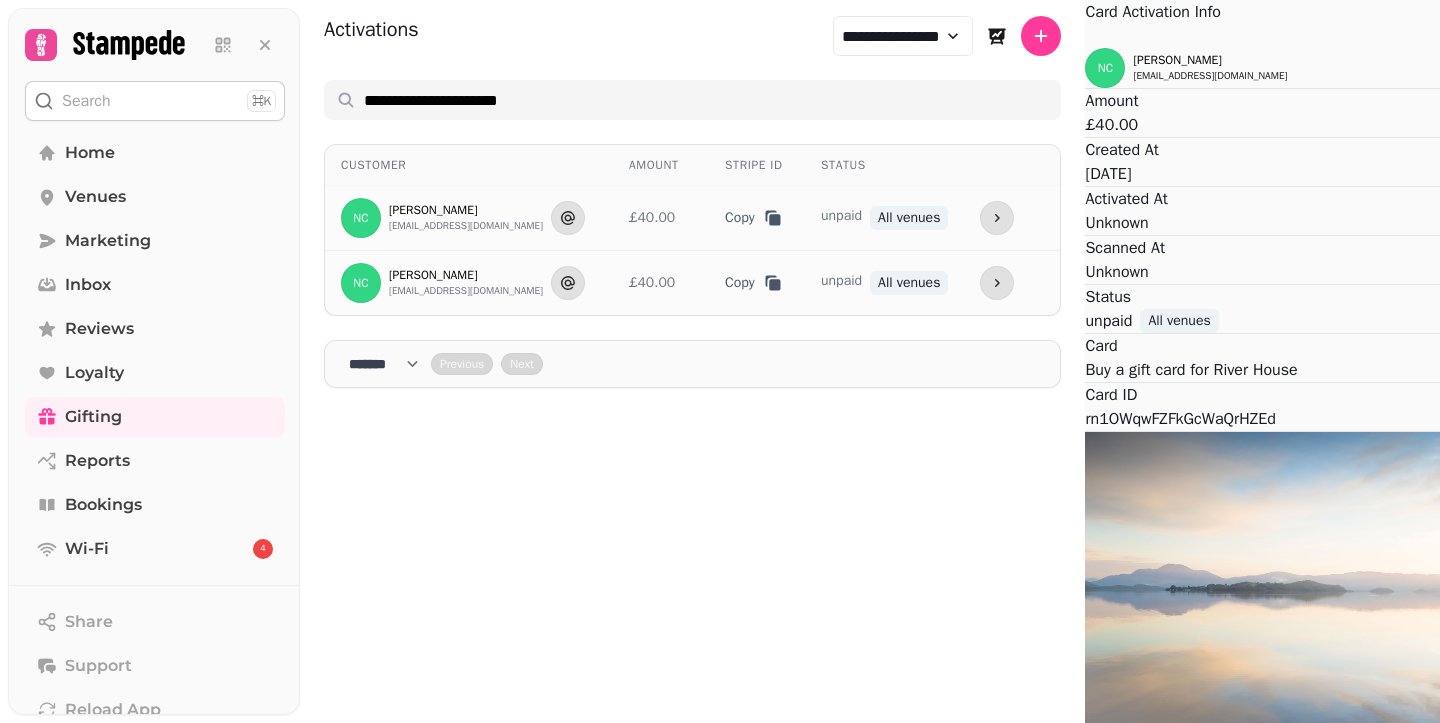 click on "Card Activation Info NC Nicola Cairney nickscairney@gmail.com Amount £40.00 Created At Wed 16 Jul, 2025 Activated At Unknown Scanned At Unknown Status unpaid All venues Card Buy a gift card for River House Card ID rn1OWqwFZFkGcWaQrHZEd Buy a gift card for River House Redeemable at all Cawley Hotels venues!*No change from vouchers will be given&nbsp;Put in the email of who you would like to send the card to. It will show in their email. Make sure to let that person know it's from you separately!&nbsp;&nbsp;Please do not use @btinternet.co.uk emails as they will not receive the gift card.Your card will be valid for up to a year.All of the value of the card must be used at once. No change will be given. Close" at bounding box center (1262, 538) 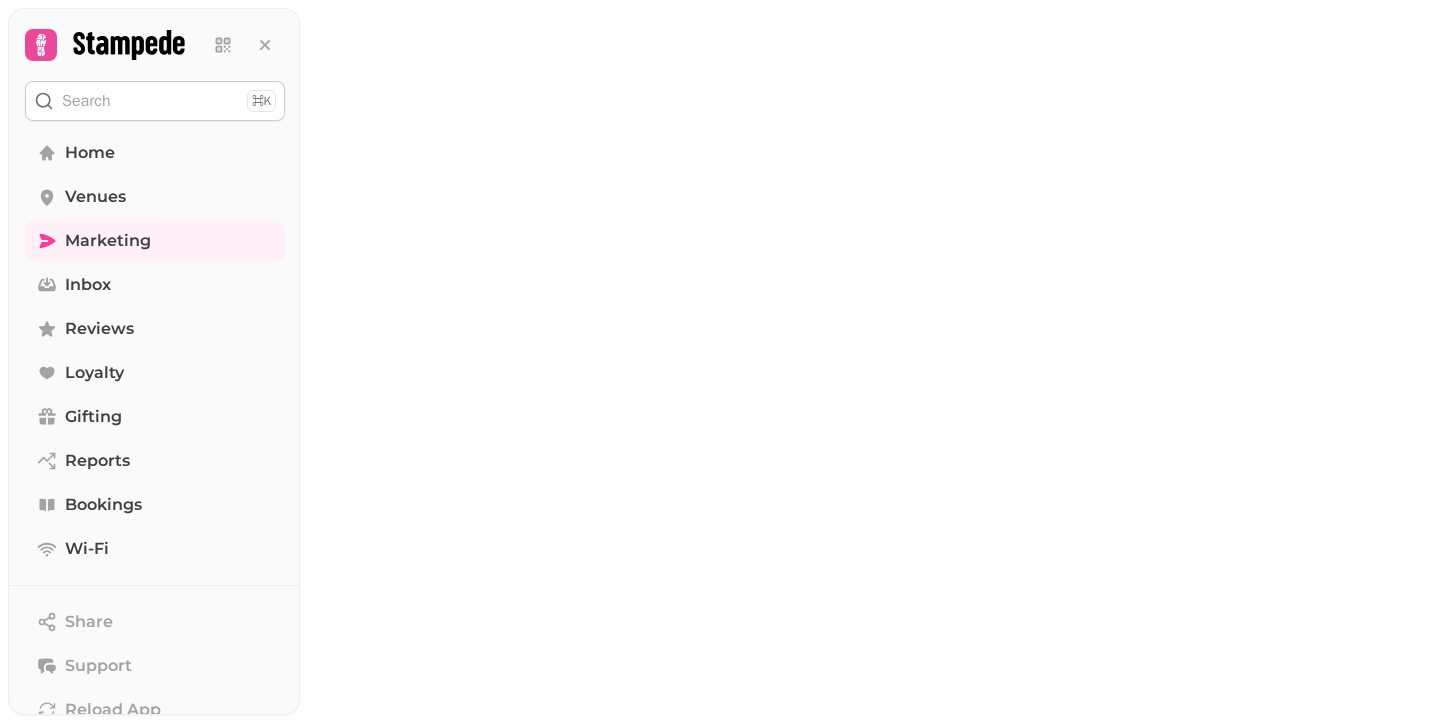 scroll, scrollTop: 0, scrollLeft: 0, axis: both 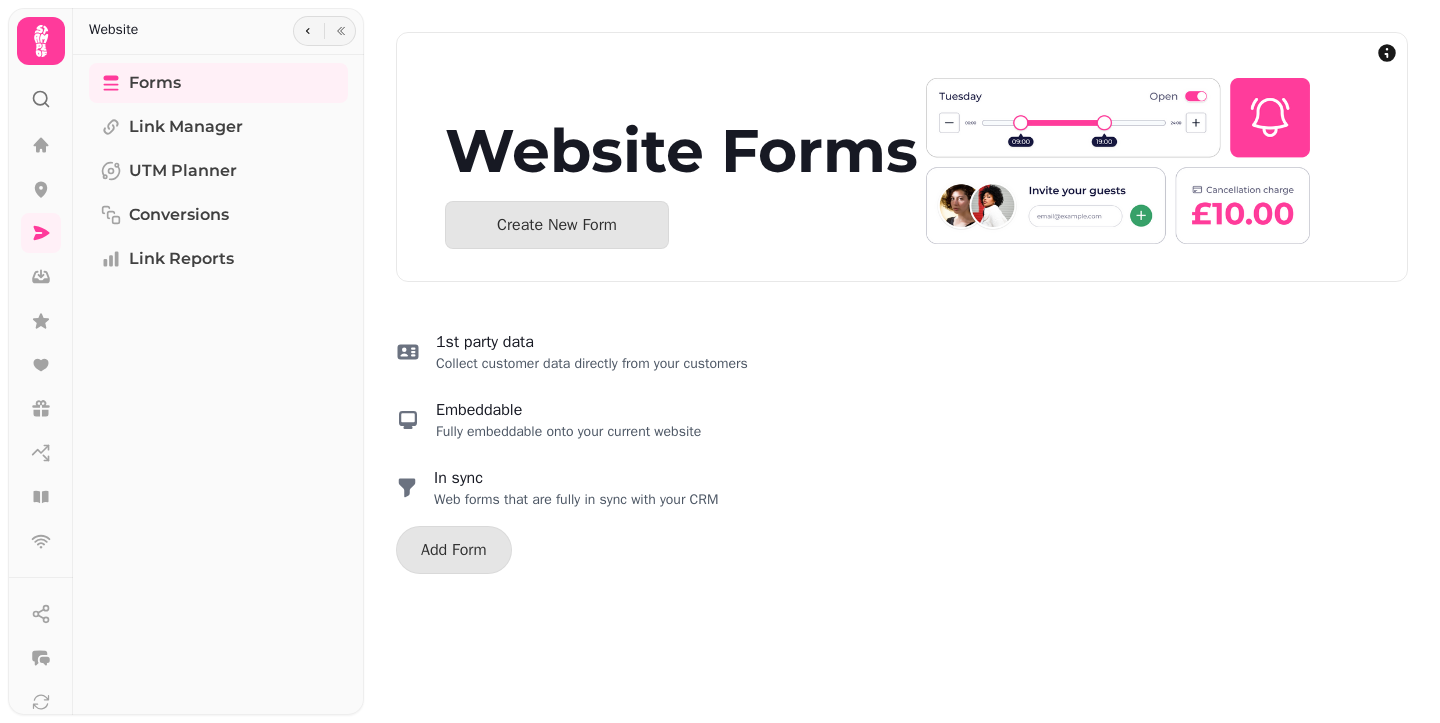 select on "**********" 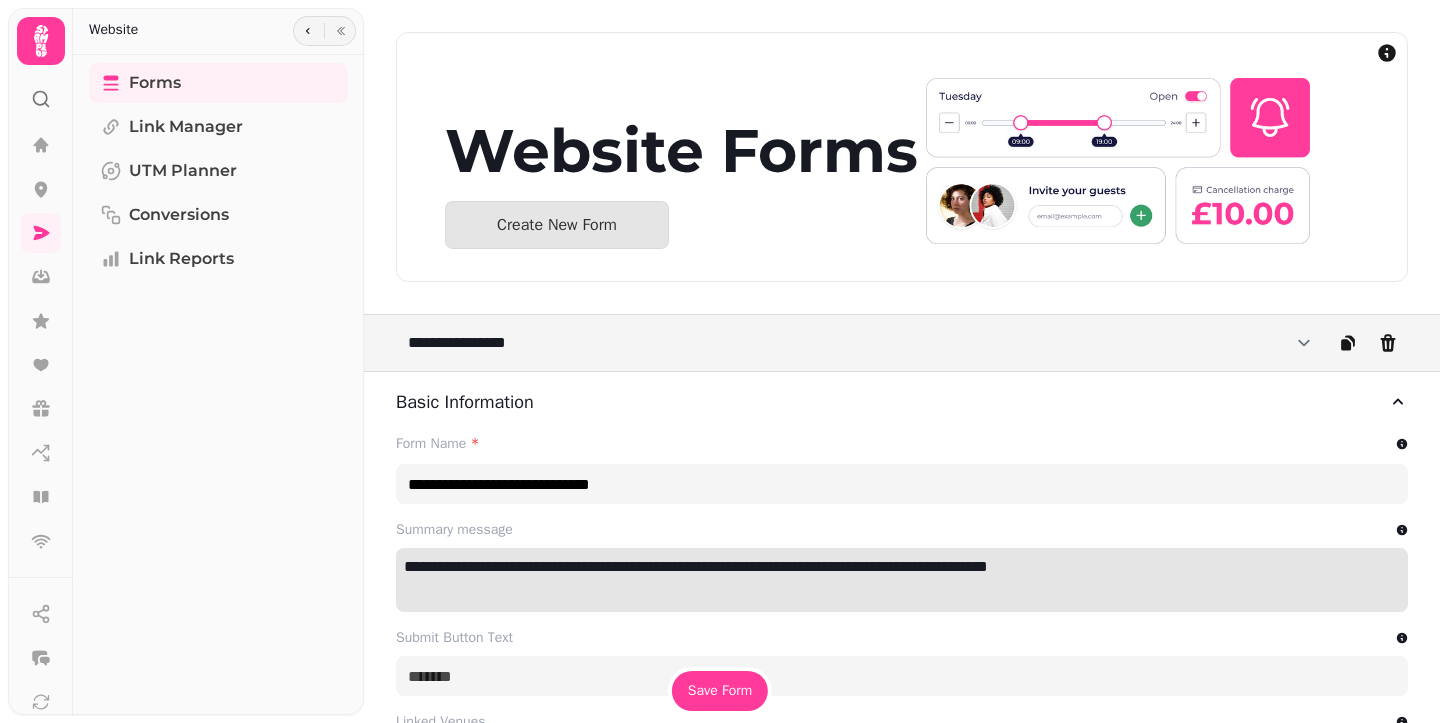 type on "**********" 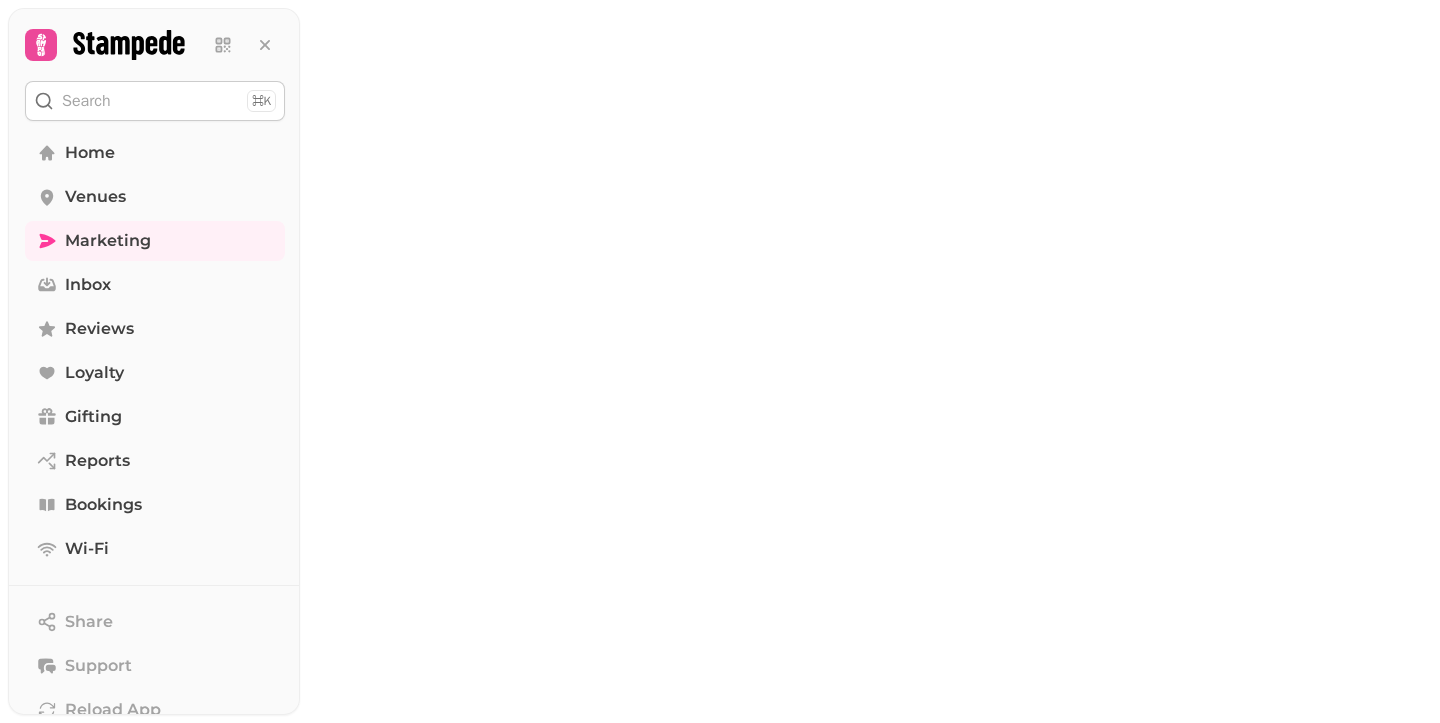 scroll, scrollTop: 0, scrollLeft: 0, axis: both 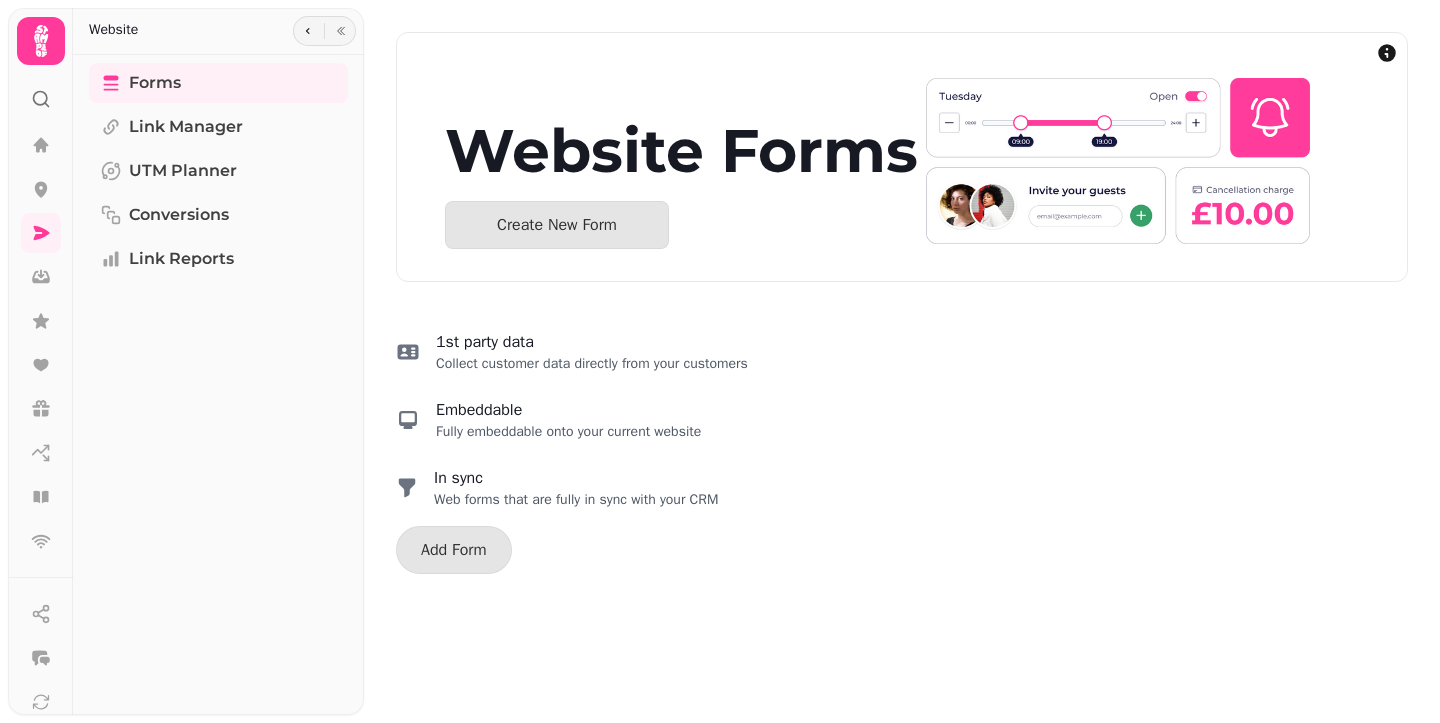 select on "**********" 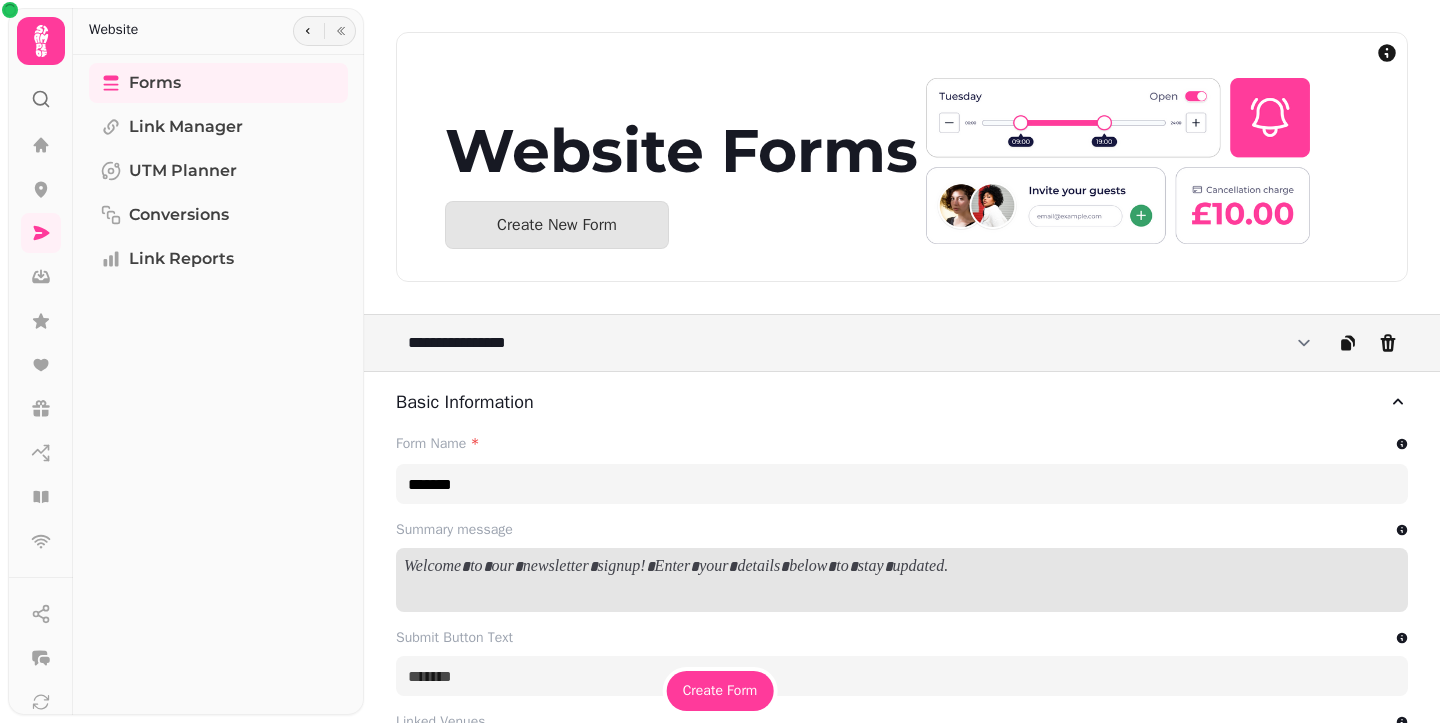 type on "**********" 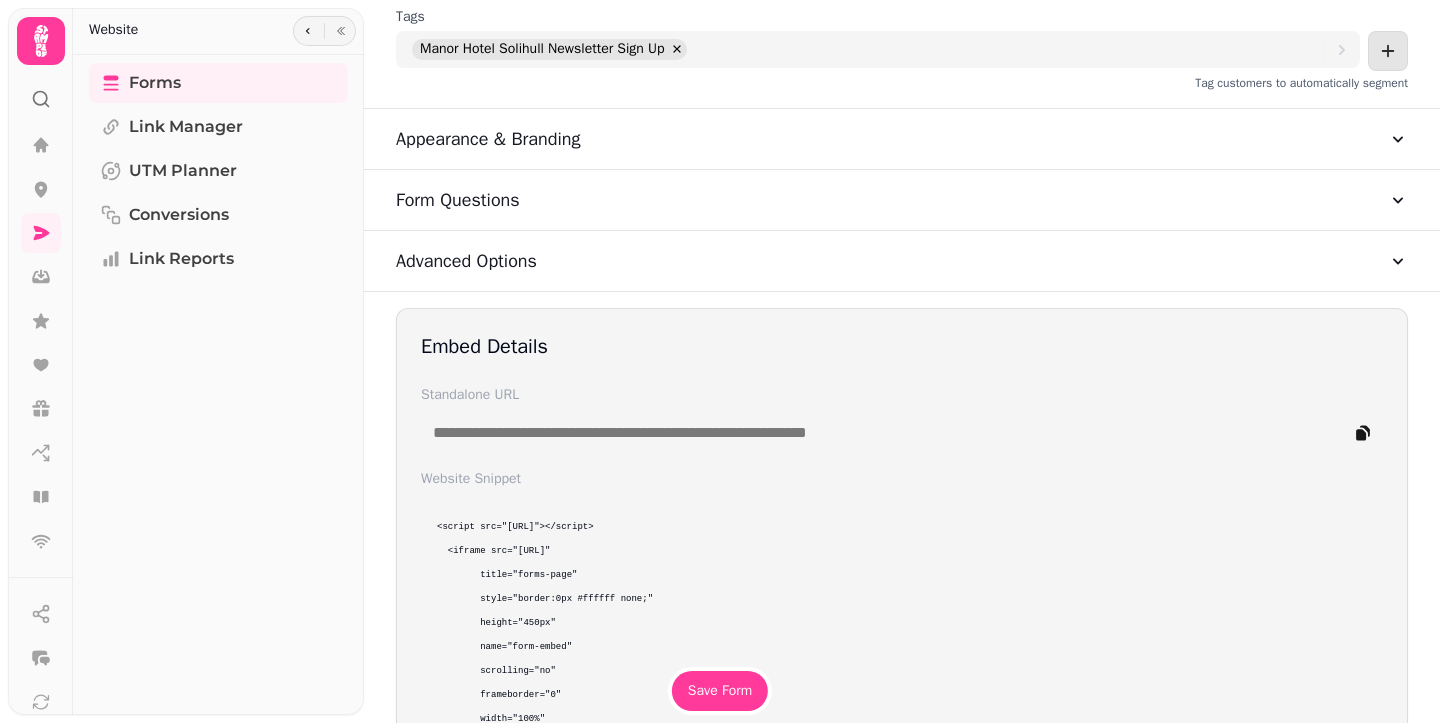 scroll, scrollTop: 1034, scrollLeft: 0, axis: vertical 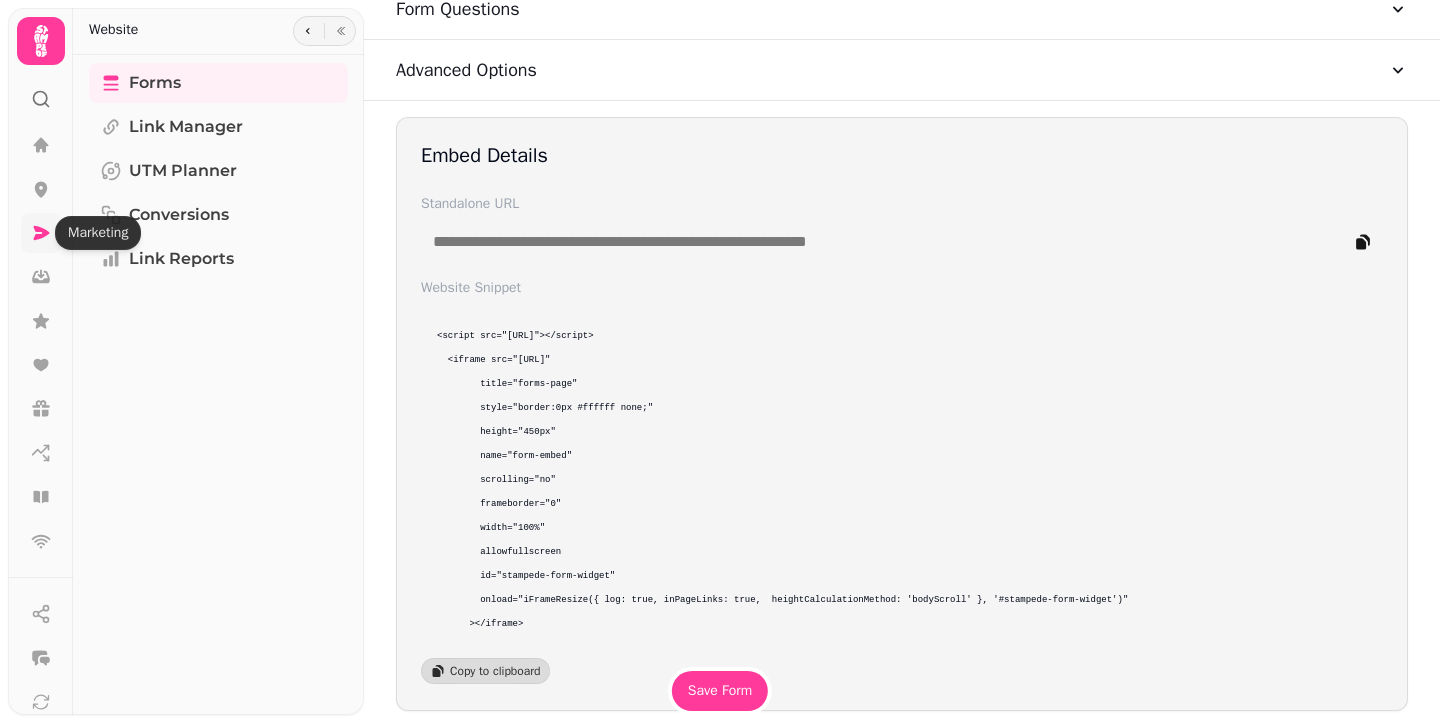 click 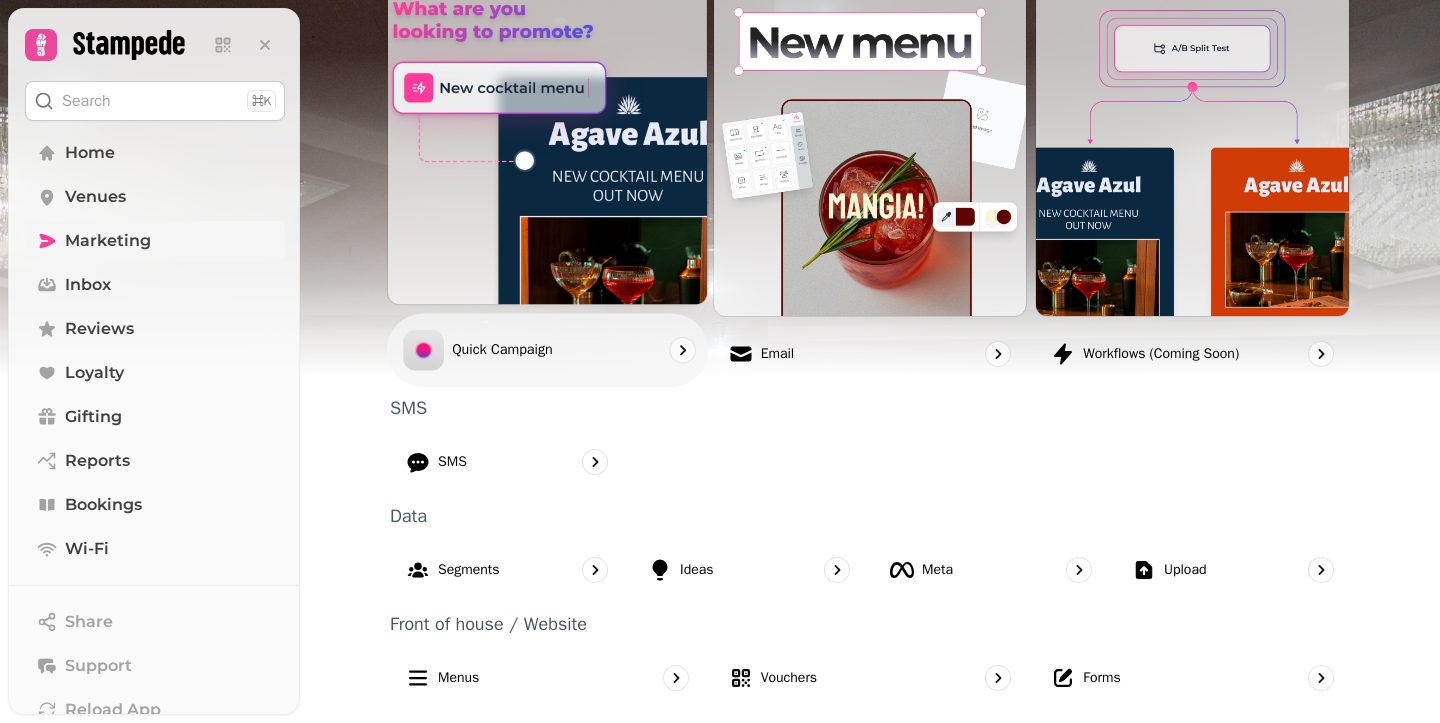 scroll, scrollTop: 525, scrollLeft: 0, axis: vertical 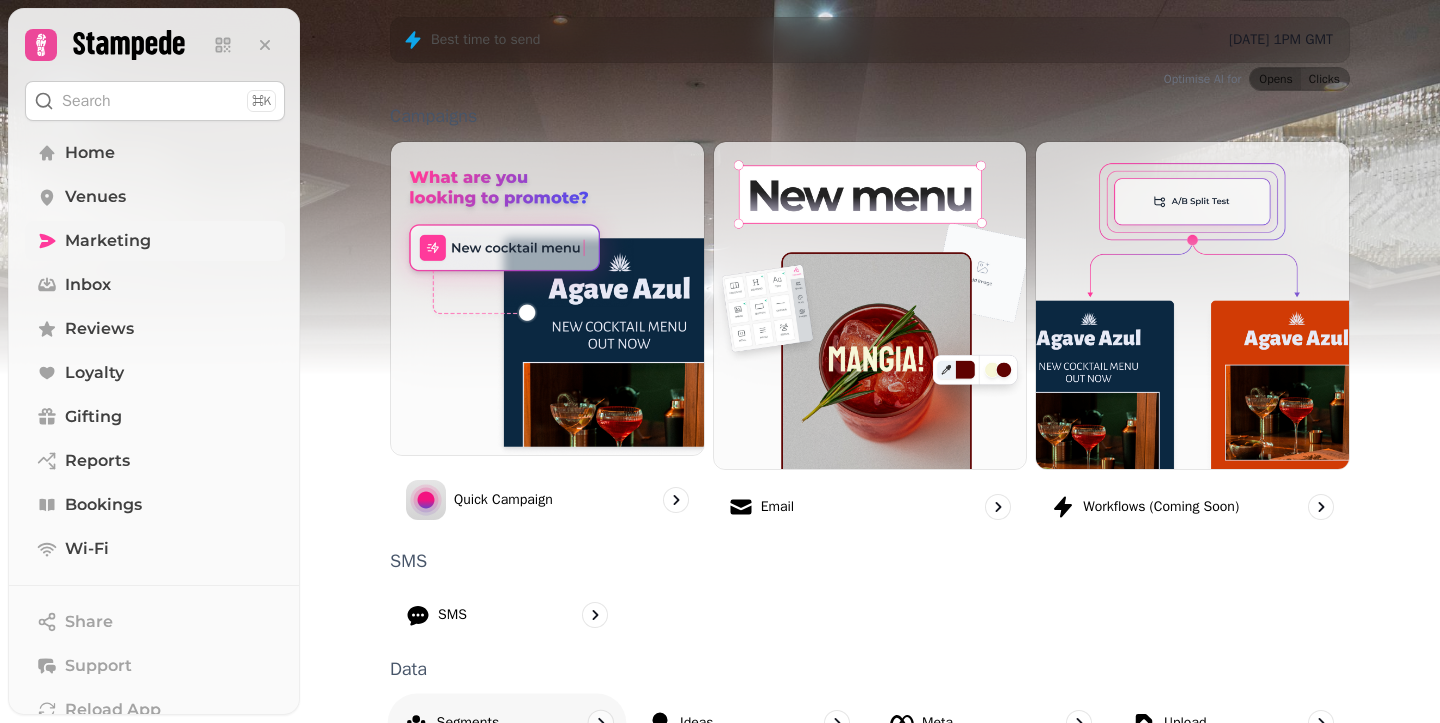 click on "Segments" at bounding box center (468, 722) 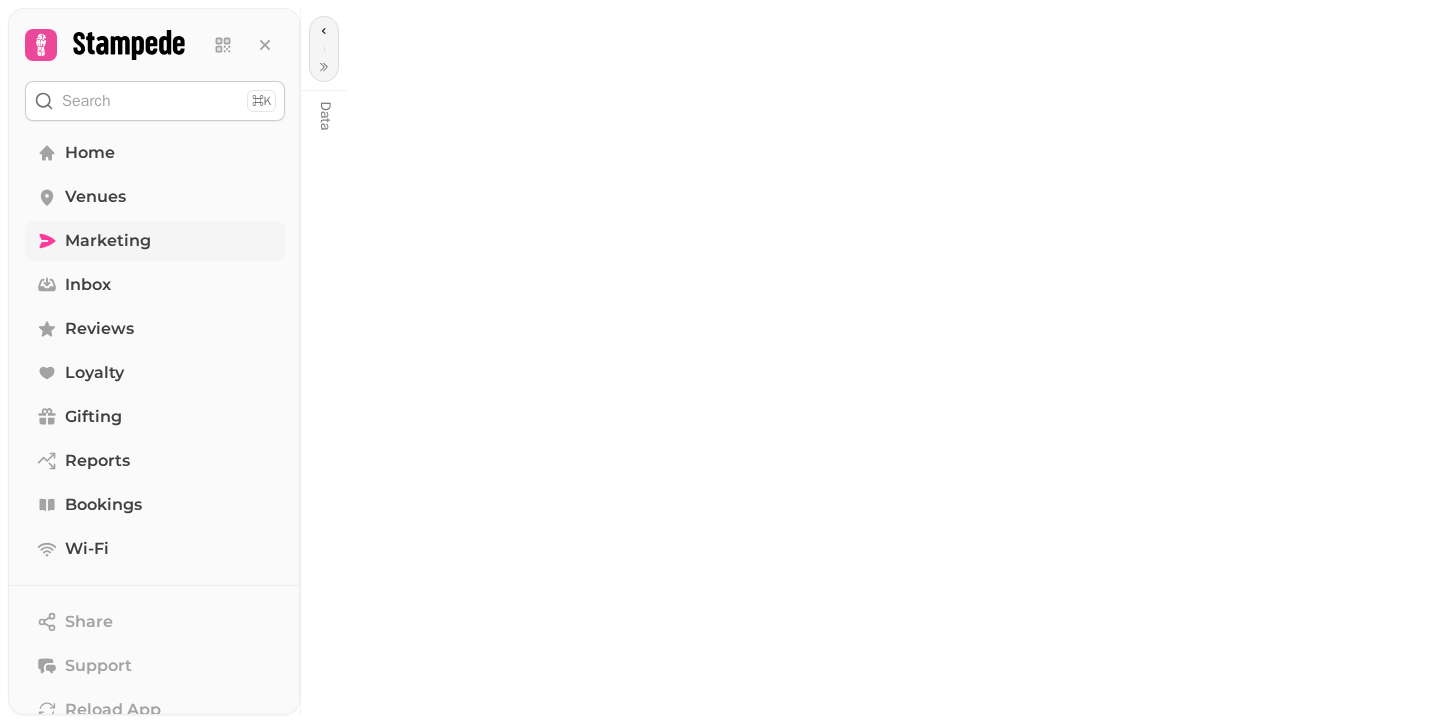 scroll, scrollTop: 0, scrollLeft: 0, axis: both 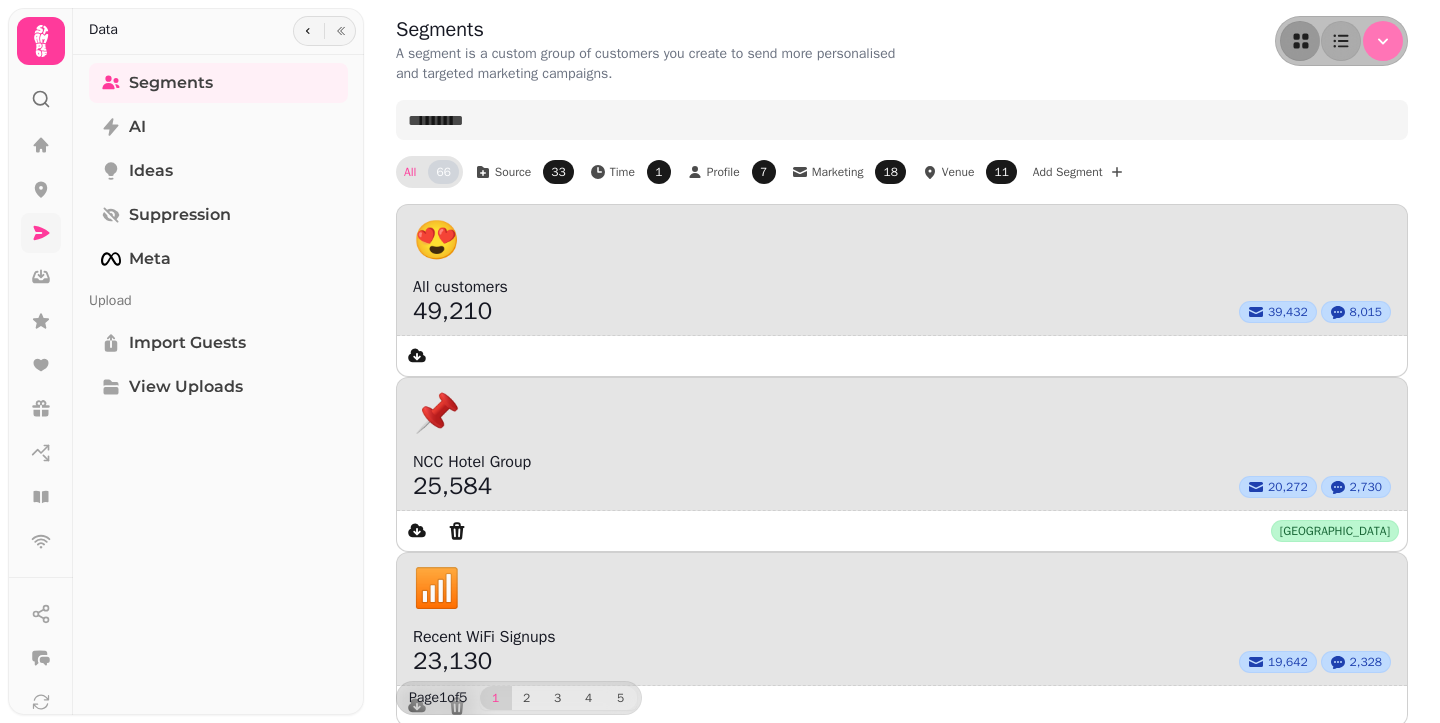 click at bounding box center (1383, 41) 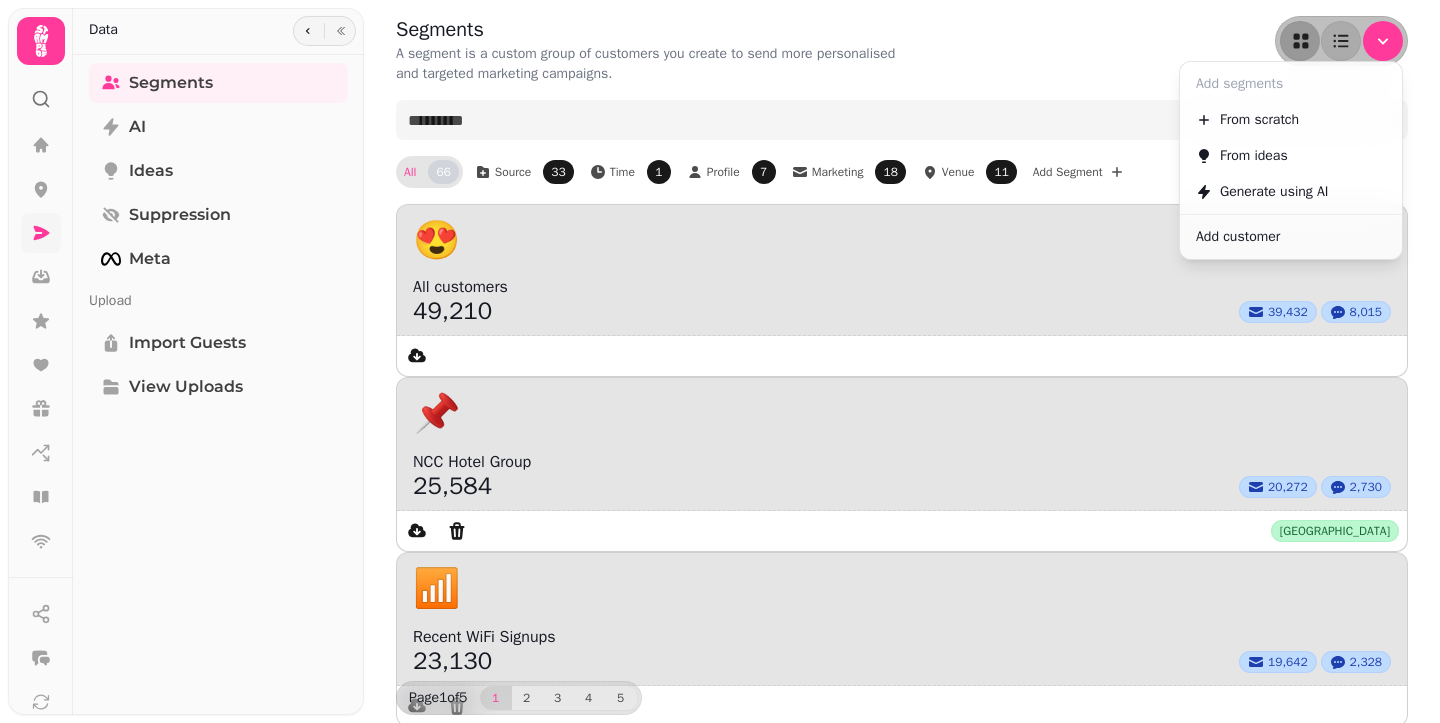 click on "Segments A segment is a custom group of customers you create to send more personalised and targeted marketing campaigns. All 66 Source 33 Time 1 Profile 7 Marketing 18 Venue 11 Add Segment 😍 All customers 49,210 39,432 8,015 📌  NCC Hotel Group   25,584 20,272 2,730 National Conference Centre 📶  Recent WiFi Signups 23,130 19,642 2,328 🏟 ️ Conference 14,673 11,481 1,451 National Conference Centre 📌  Birmingham NEC Manor Hotel  12,475 10,328 1,344 Manor Hotel Solihull 😍 New segment 6,778 5,962 3,456 📌  Birmingham NEC Manor Hotel  6,707 5,522 709 Manor Hotel Solihull 😍 Not Opened campaign [Christmas 2025 Market Research (General Conference Database)] 5,655 5,448 701 😍 Not Opened campaign [Black Friday (Conferences)] 4,564 4,314 594 😍 Not Opened campaign [Christmas 2025 Market Research (NON OPENS General Conference Database)] 4,529 4,478 588 ℹ ️ Import 3,957 2,668 3,441 😍 New segment 3,594 2,773 412 🏷 3,191 1,984 3,035 🎂  Next month 2,217 1,693 214 😍 2,049 1,917 298" at bounding box center (902, 1534) 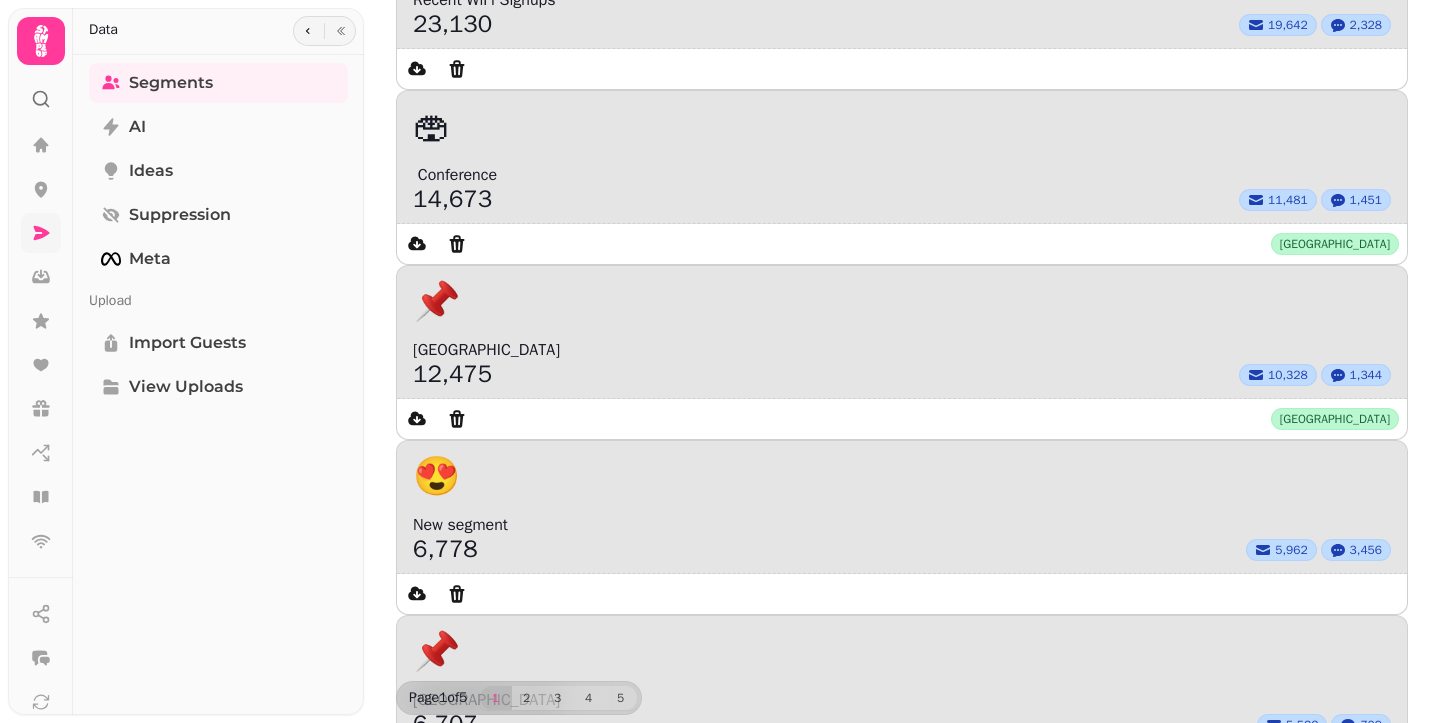 scroll, scrollTop: 0, scrollLeft: 0, axis: both 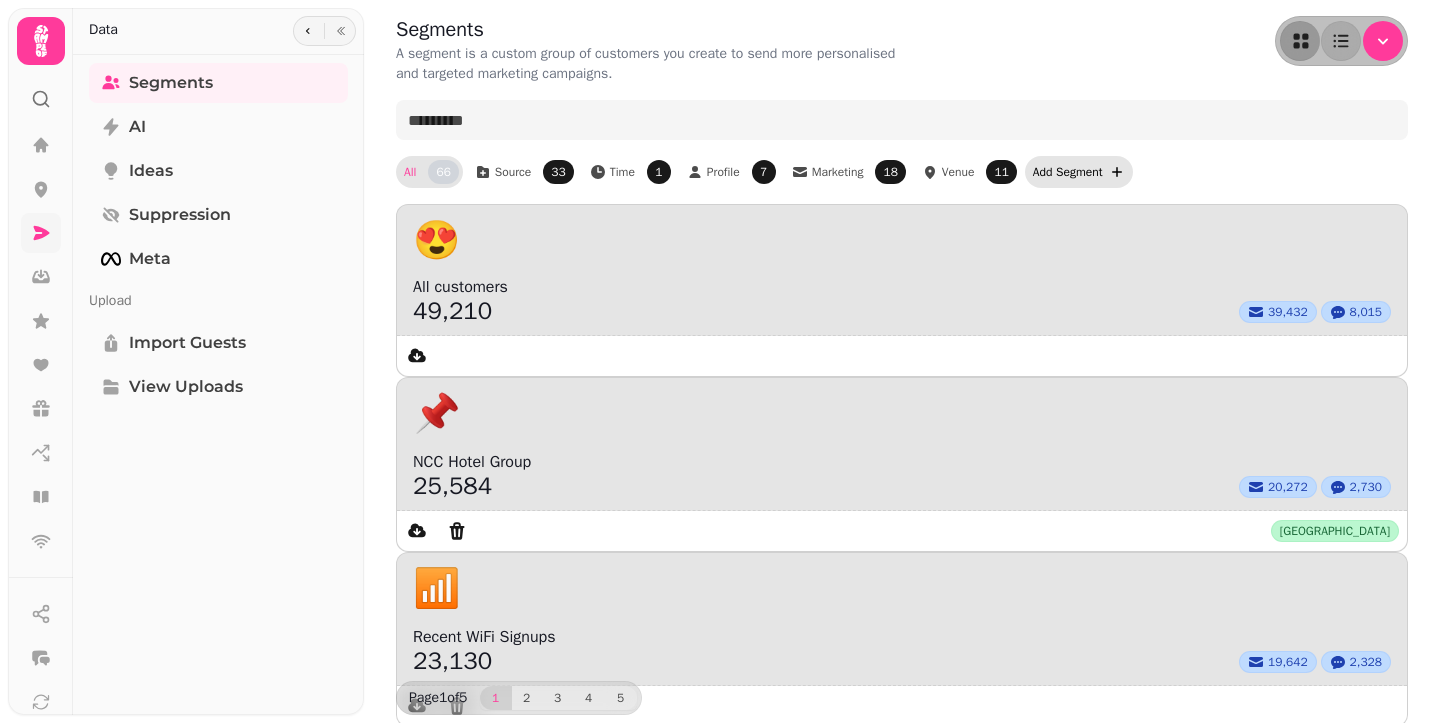 click on "Add Segment" at bounding box center [1079, 172] 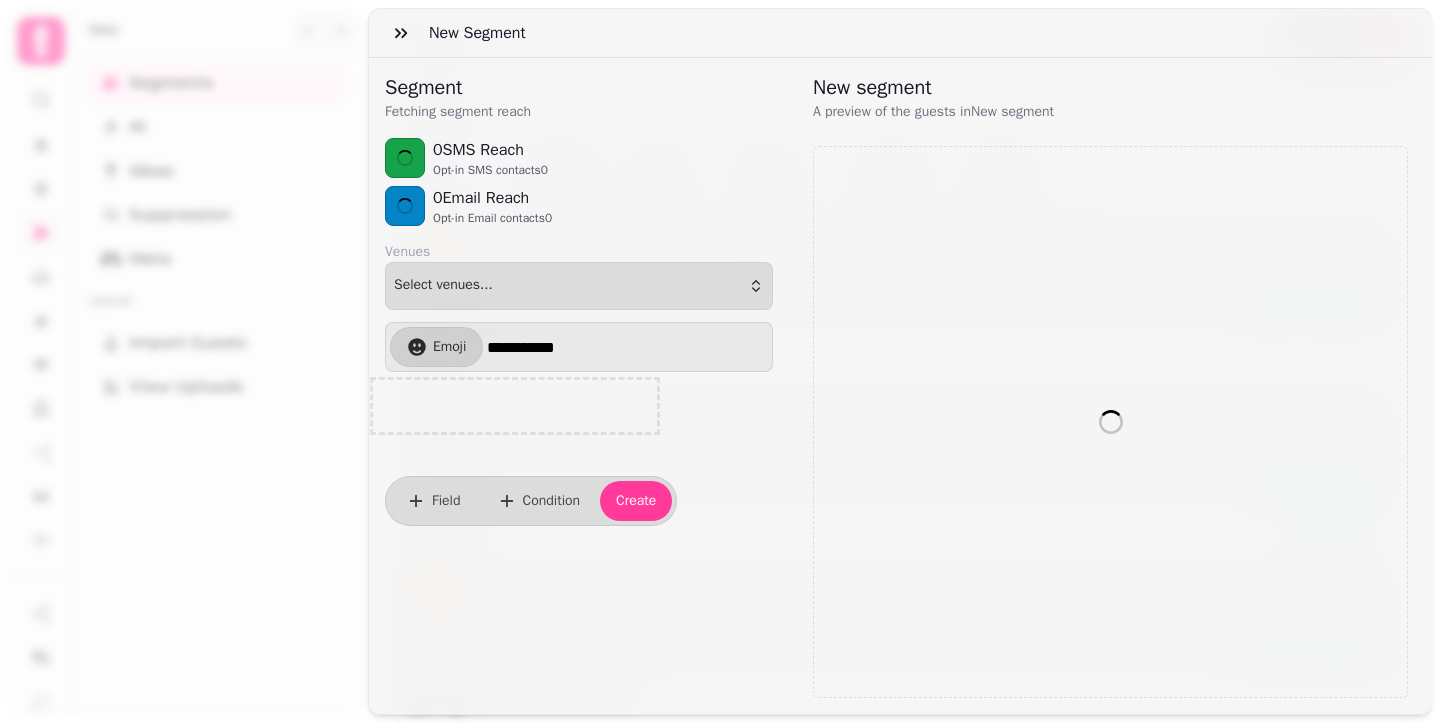 select on "**" 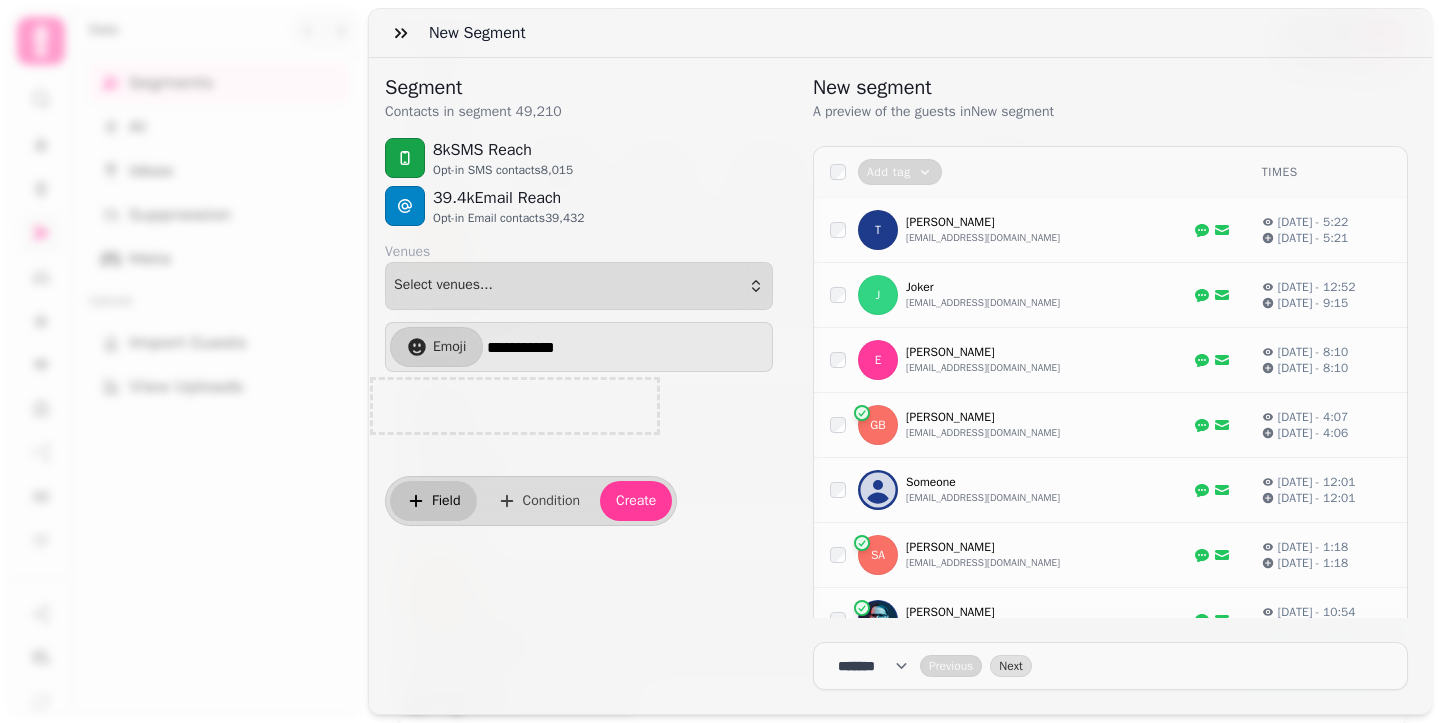 click on "Field" at bounding box center (433, 501) 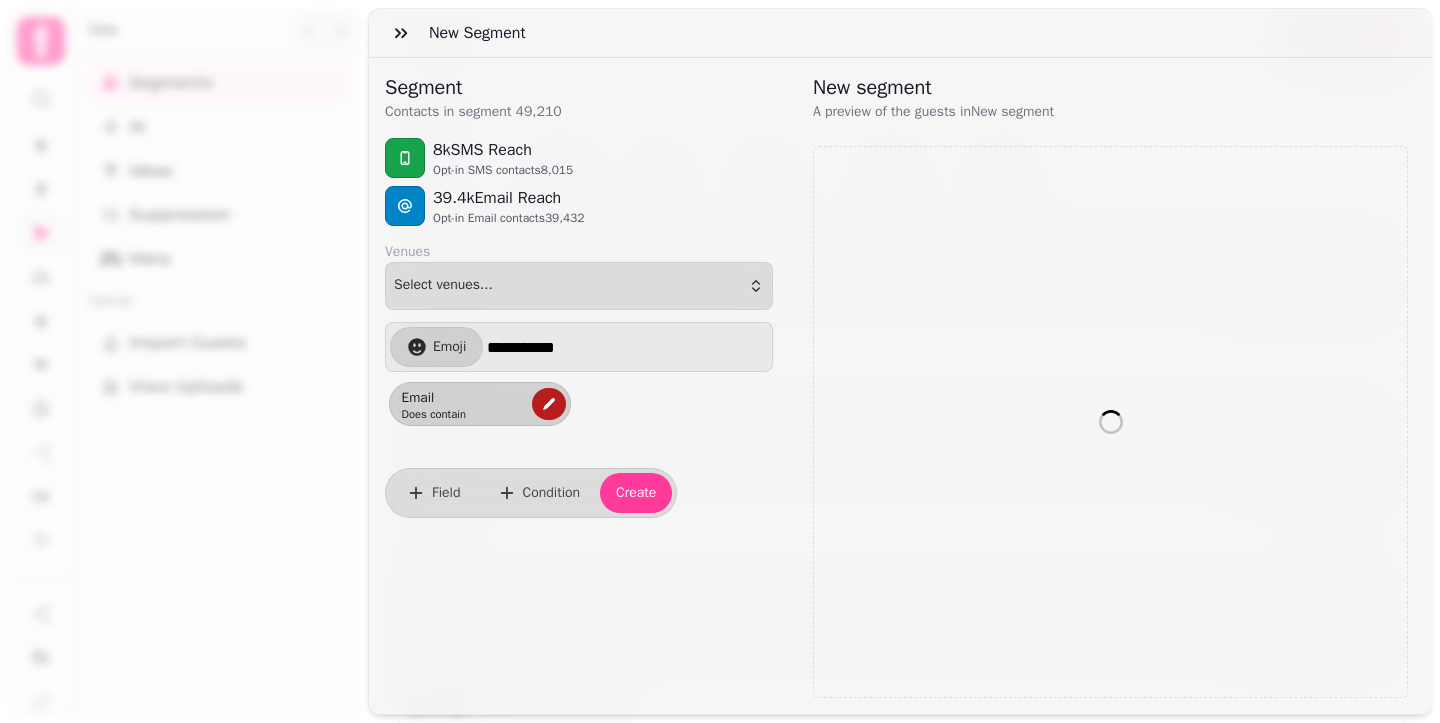 click at bounding box center (549, 404) 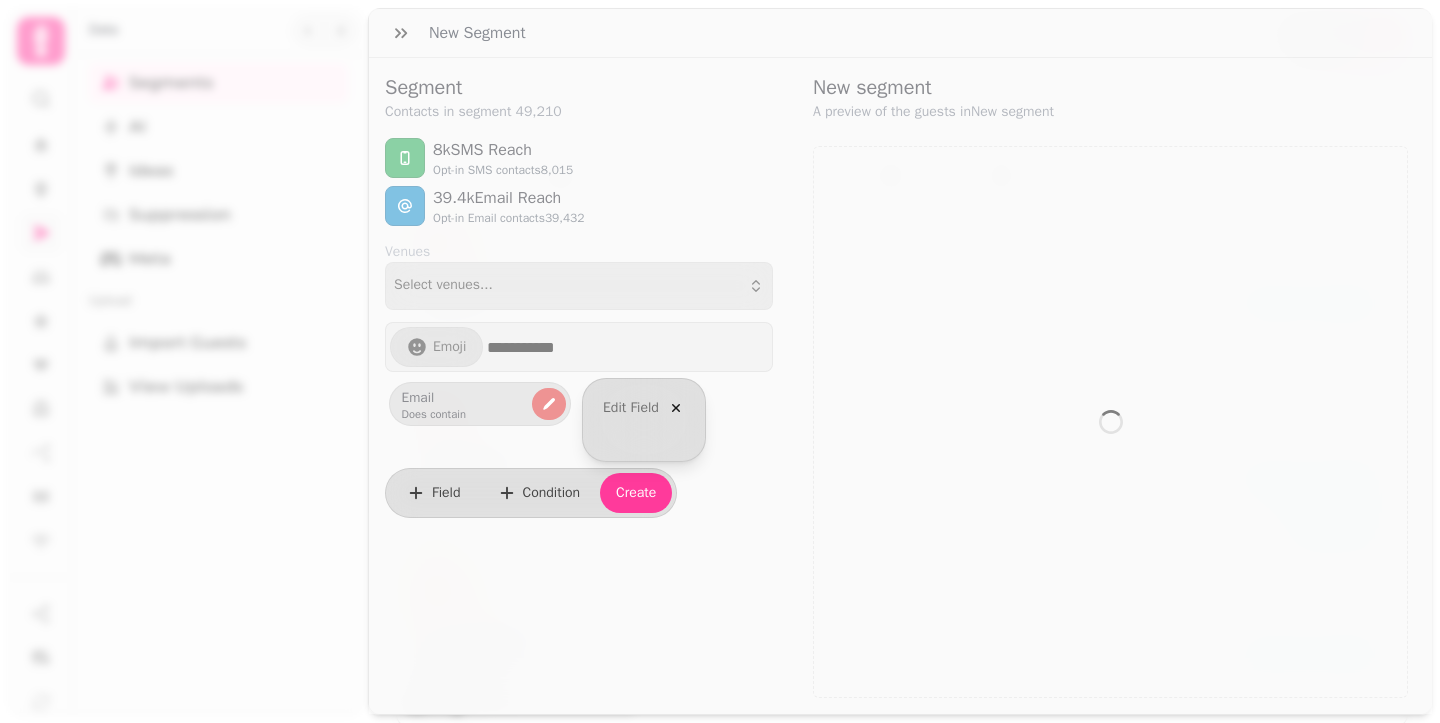 select on "*****" 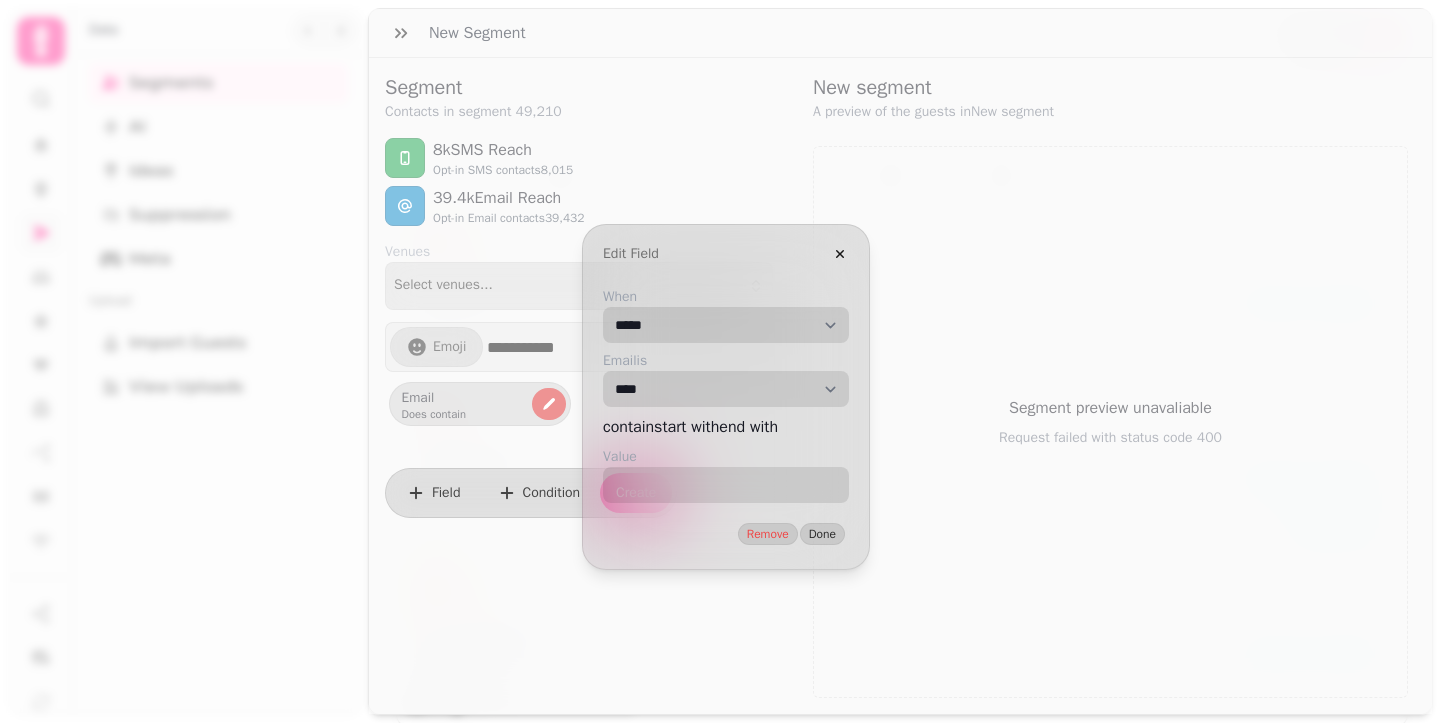 click on "**********" at bounding box center (726, 325) 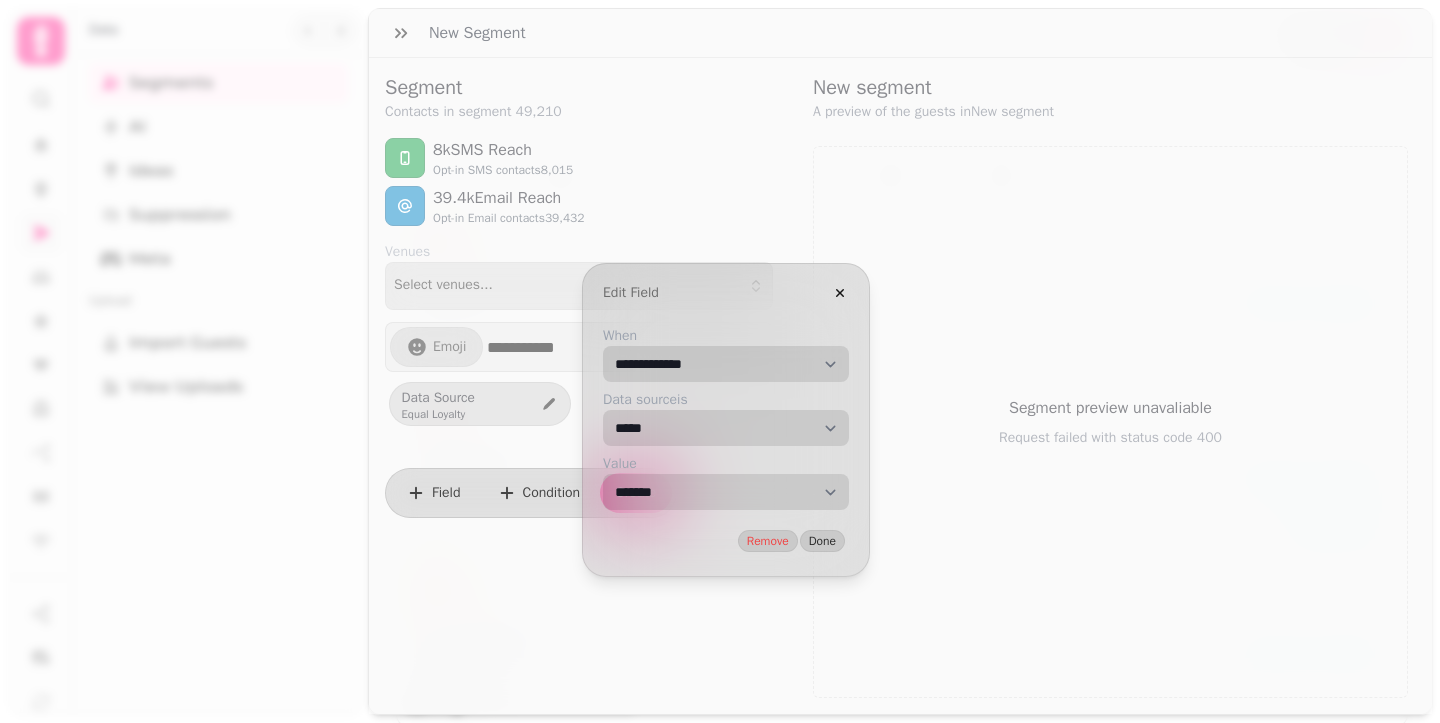 click on "**********" at bounding box center [726, 364] 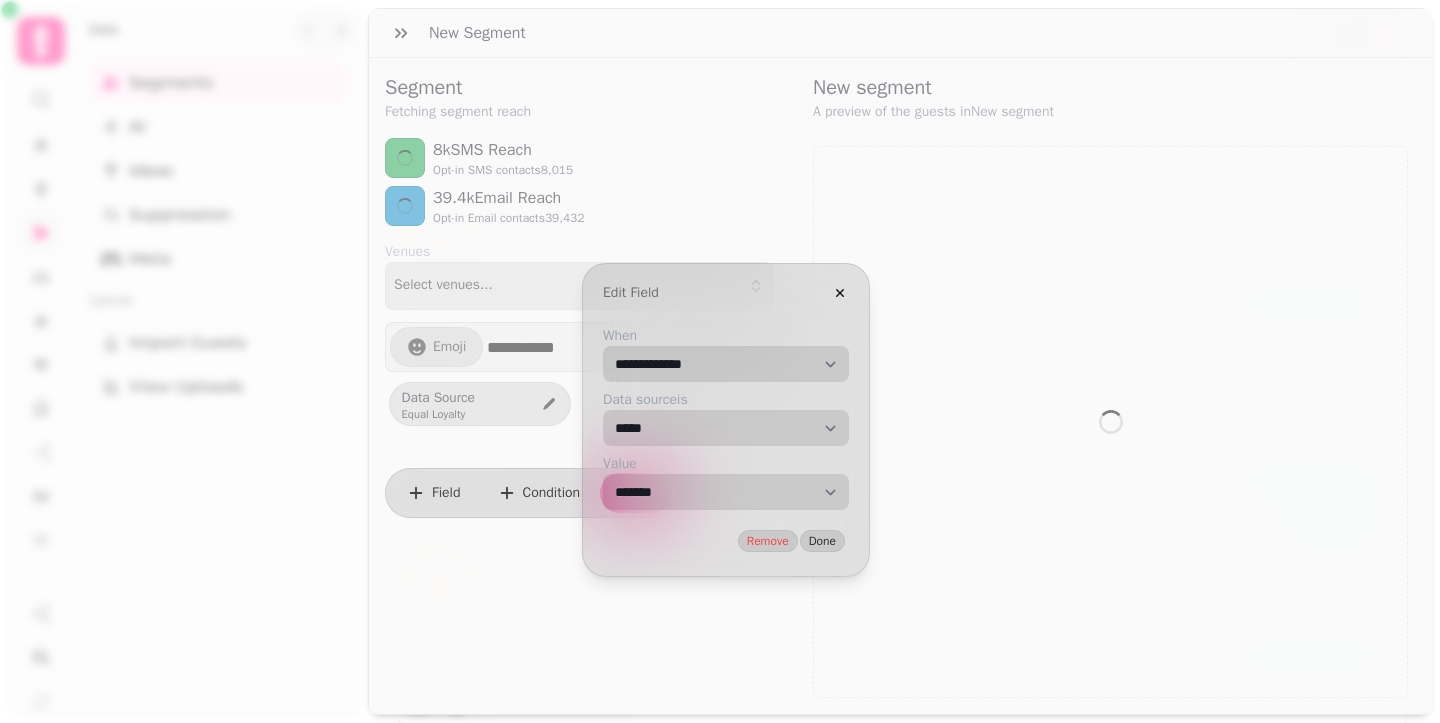 click on "**********" at bounding box center (726, 492) 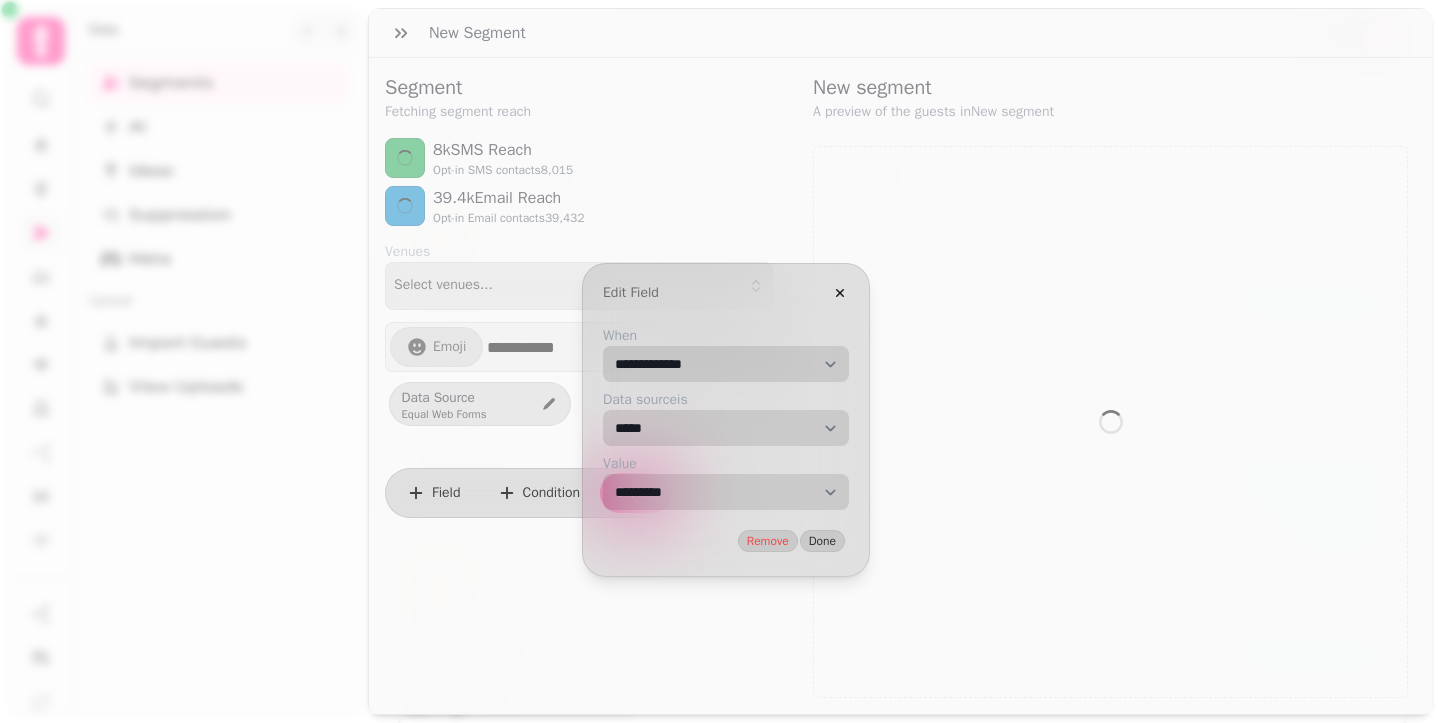 click on "**********" at bounding box center [726, 364] 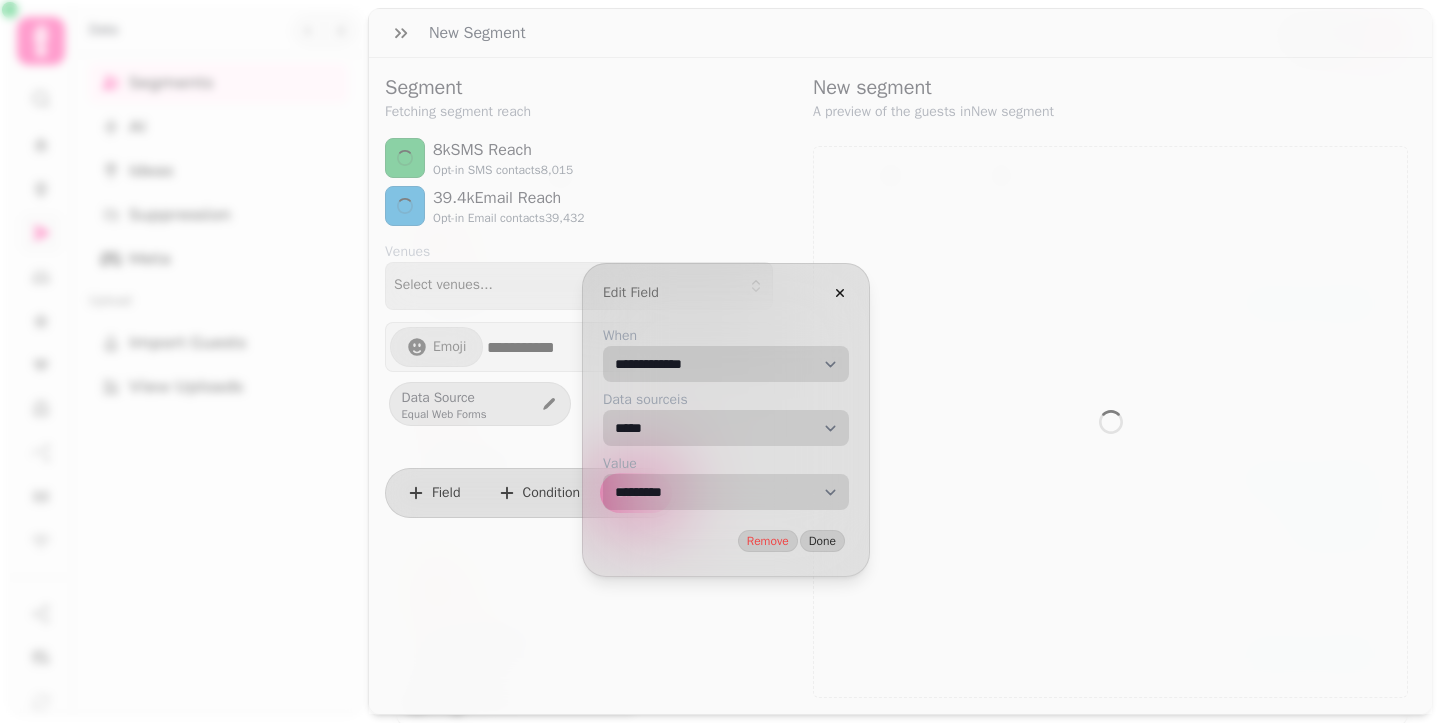 click on "**********" at bounding box center (726, 492) 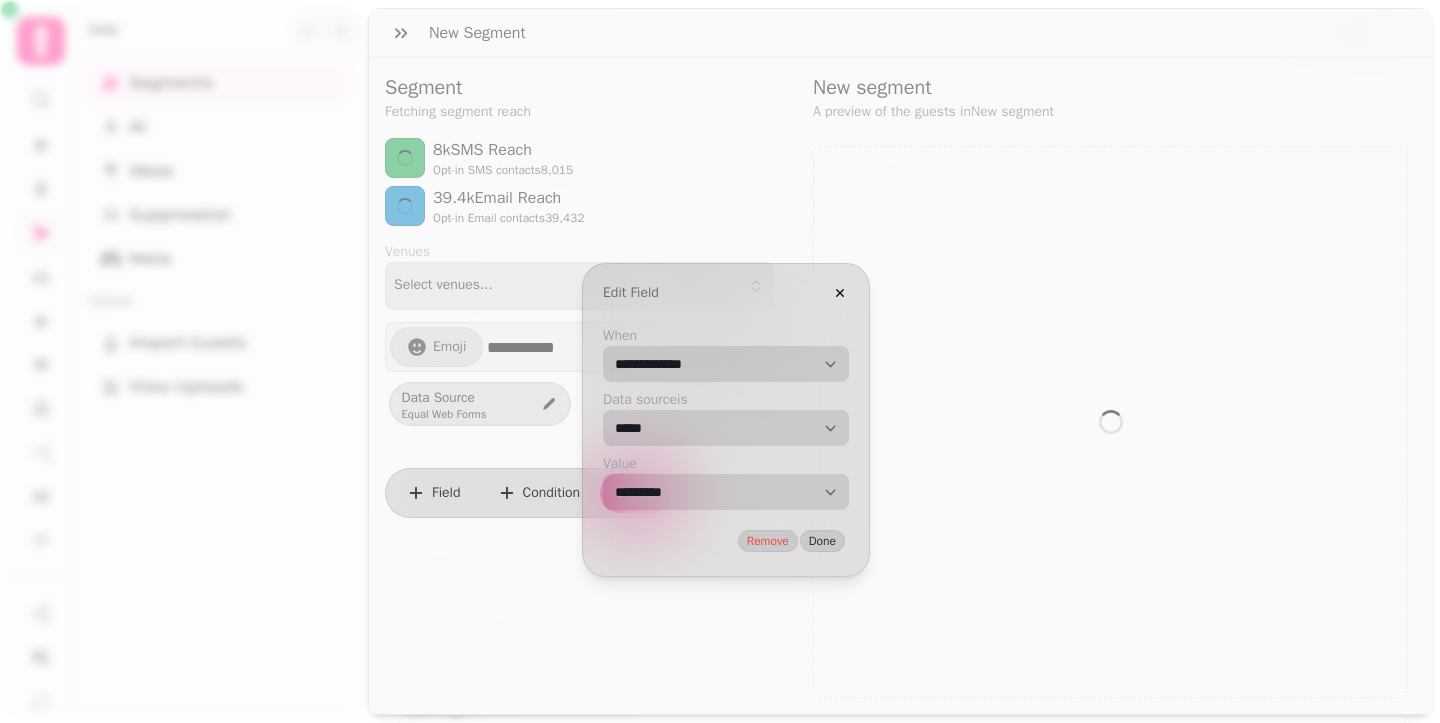 select on "**" 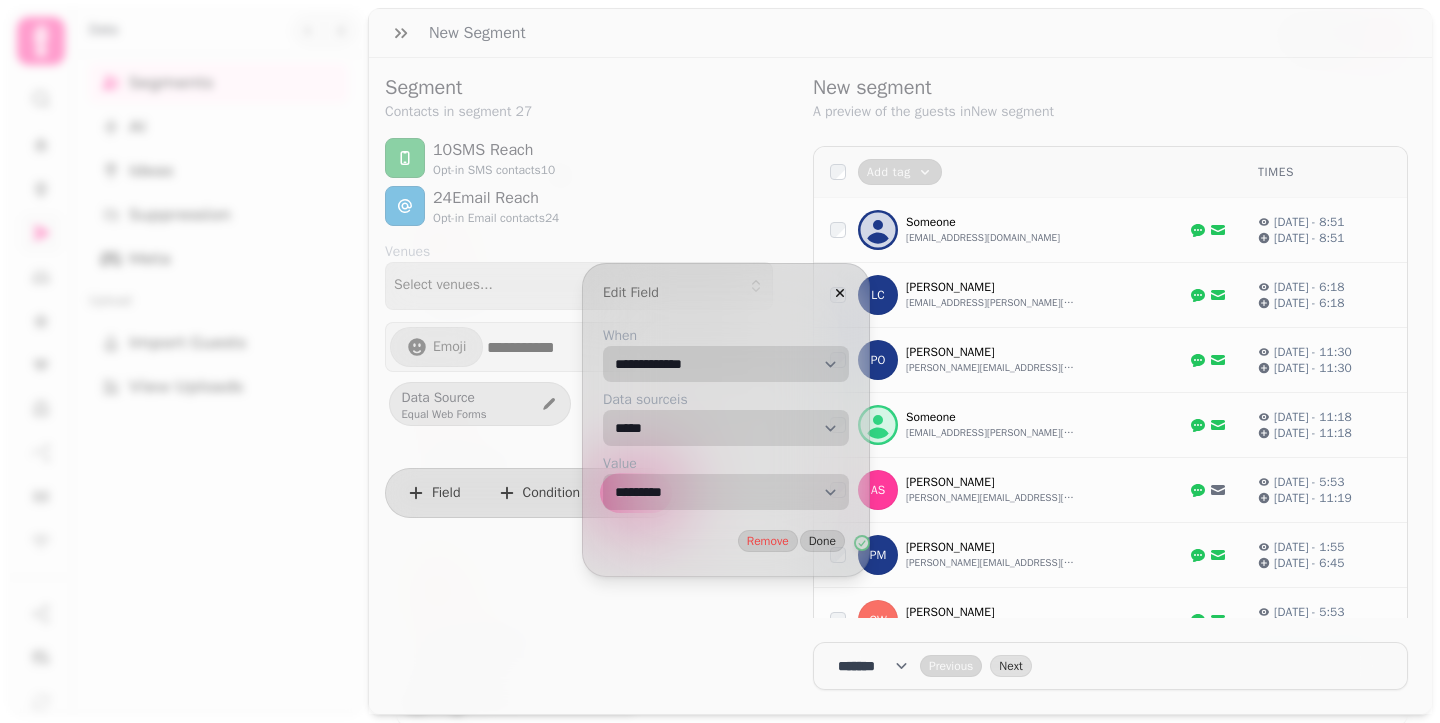 click on "**********" at bounding box center (726, 492) 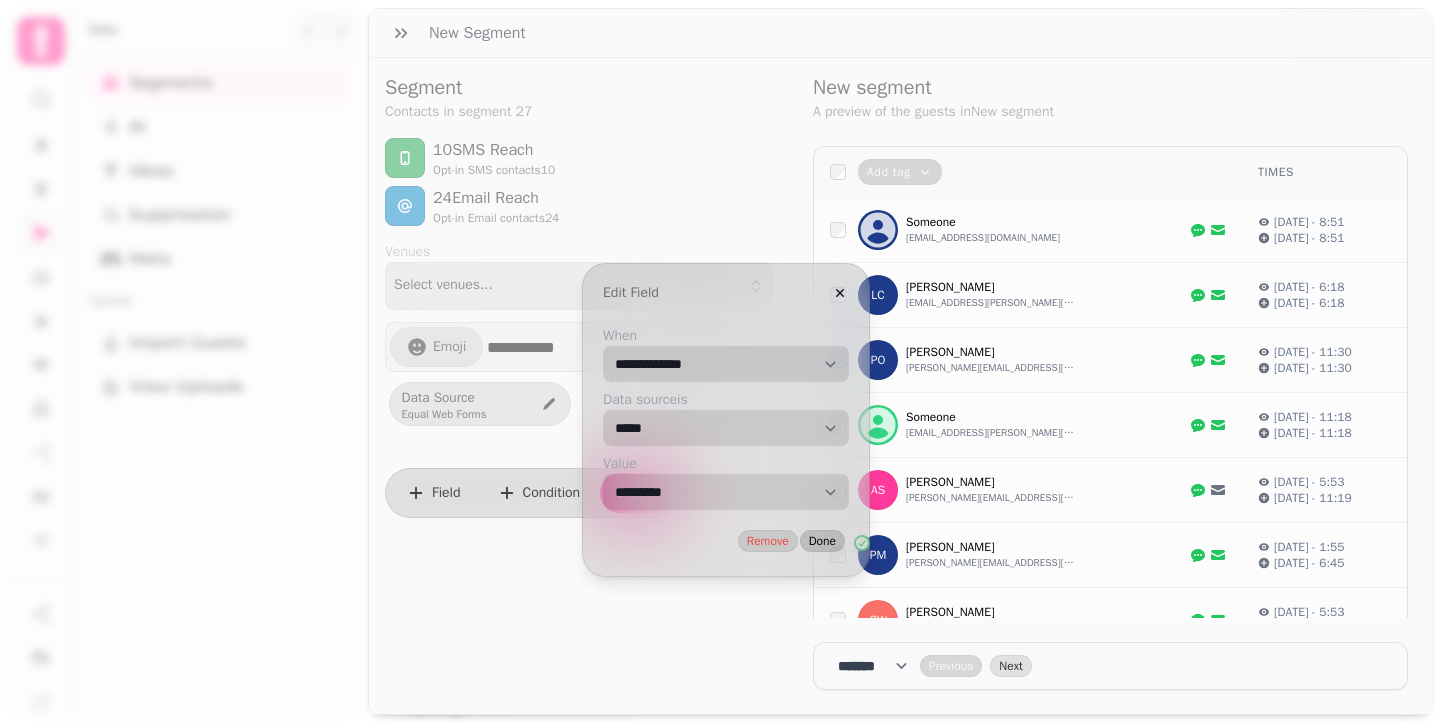 click on "Done" at bounding box center (822, 541) 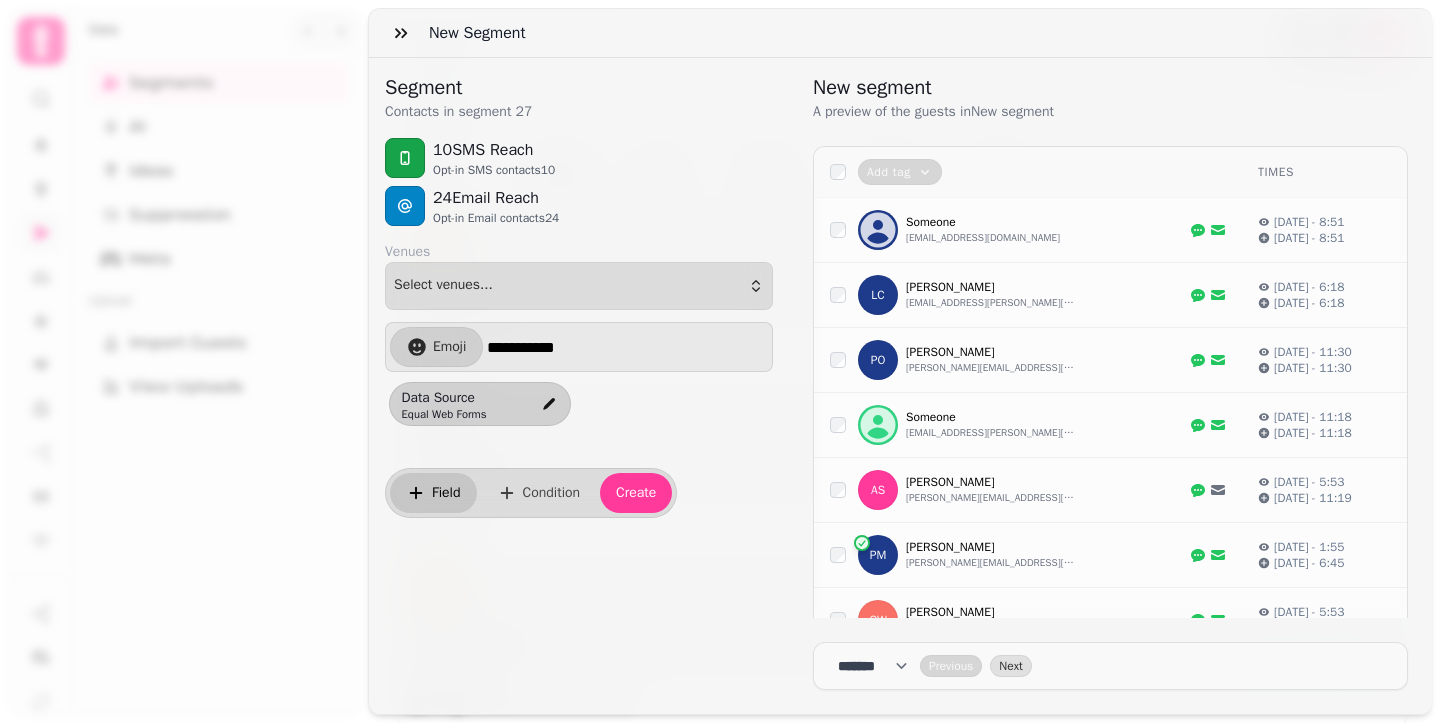 click on "Field" at bounding box center [446, 493] 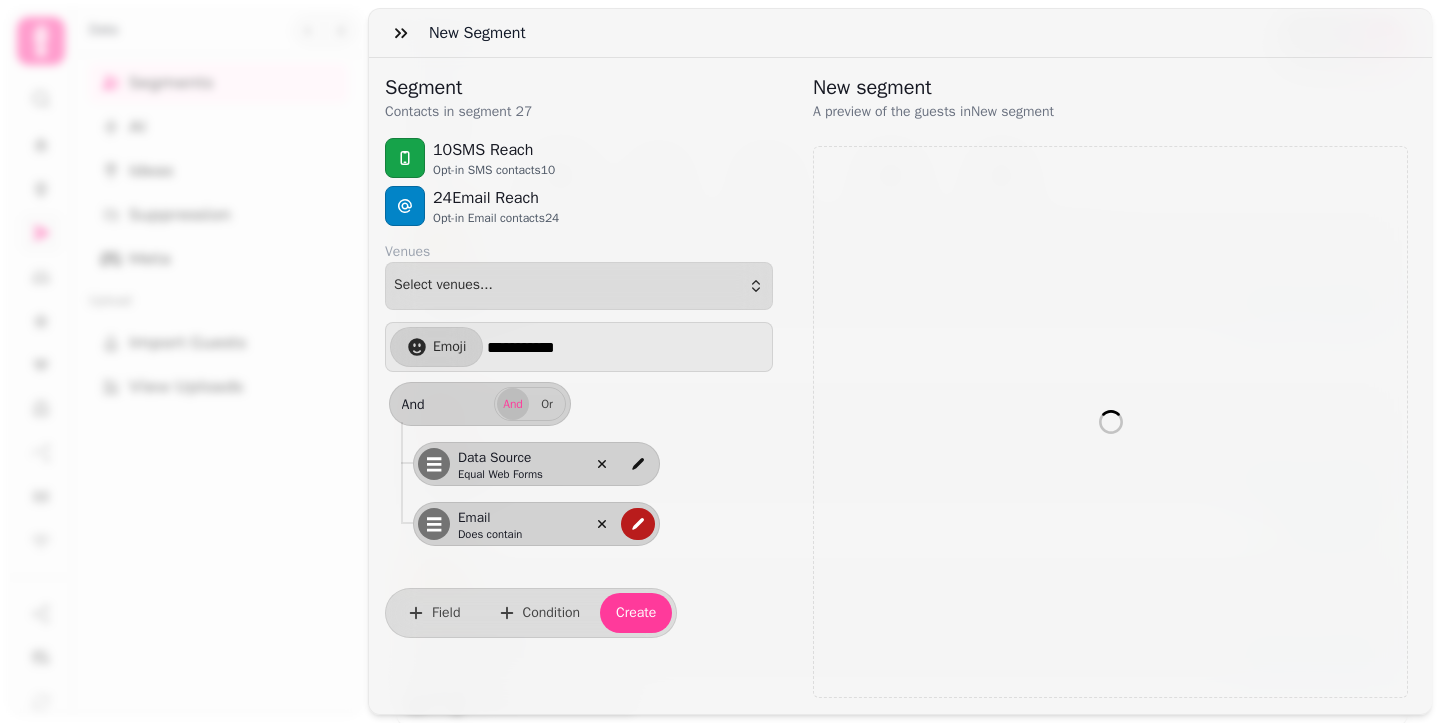 click 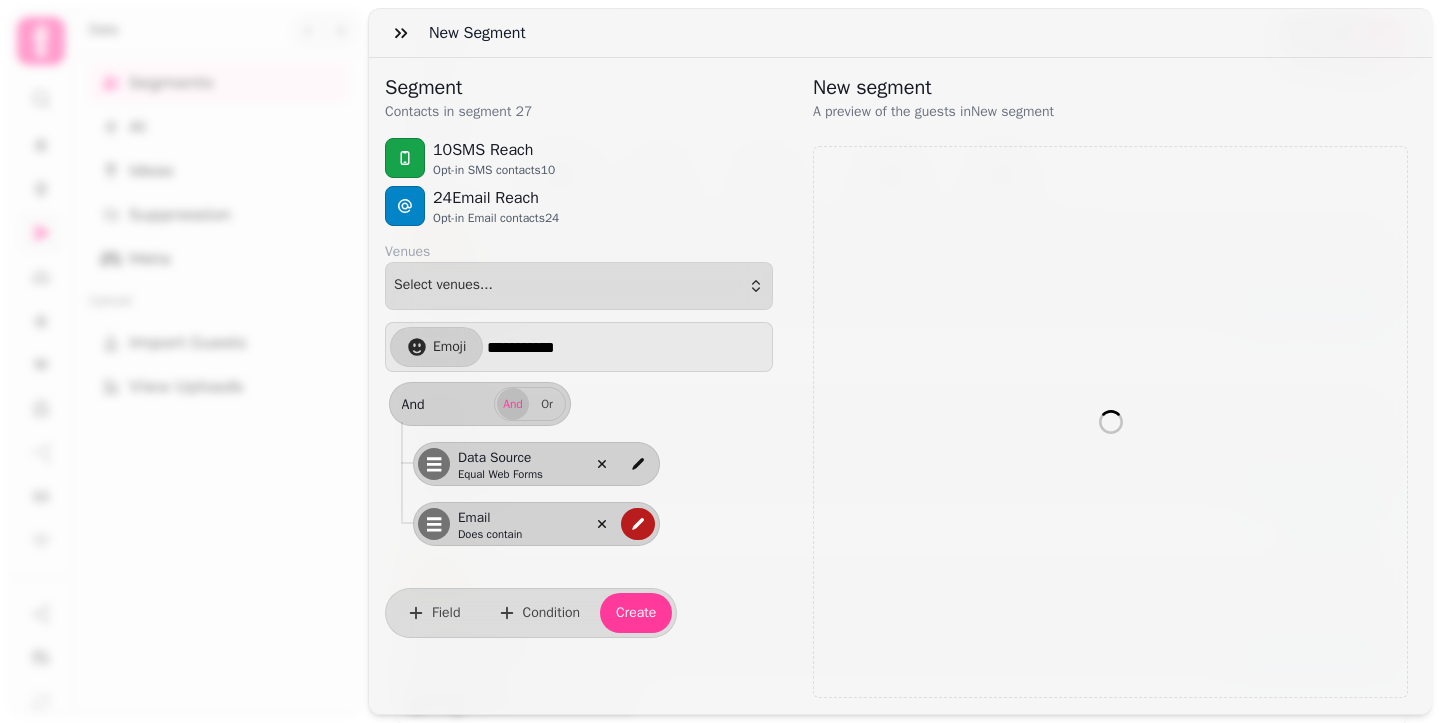 select on "****" 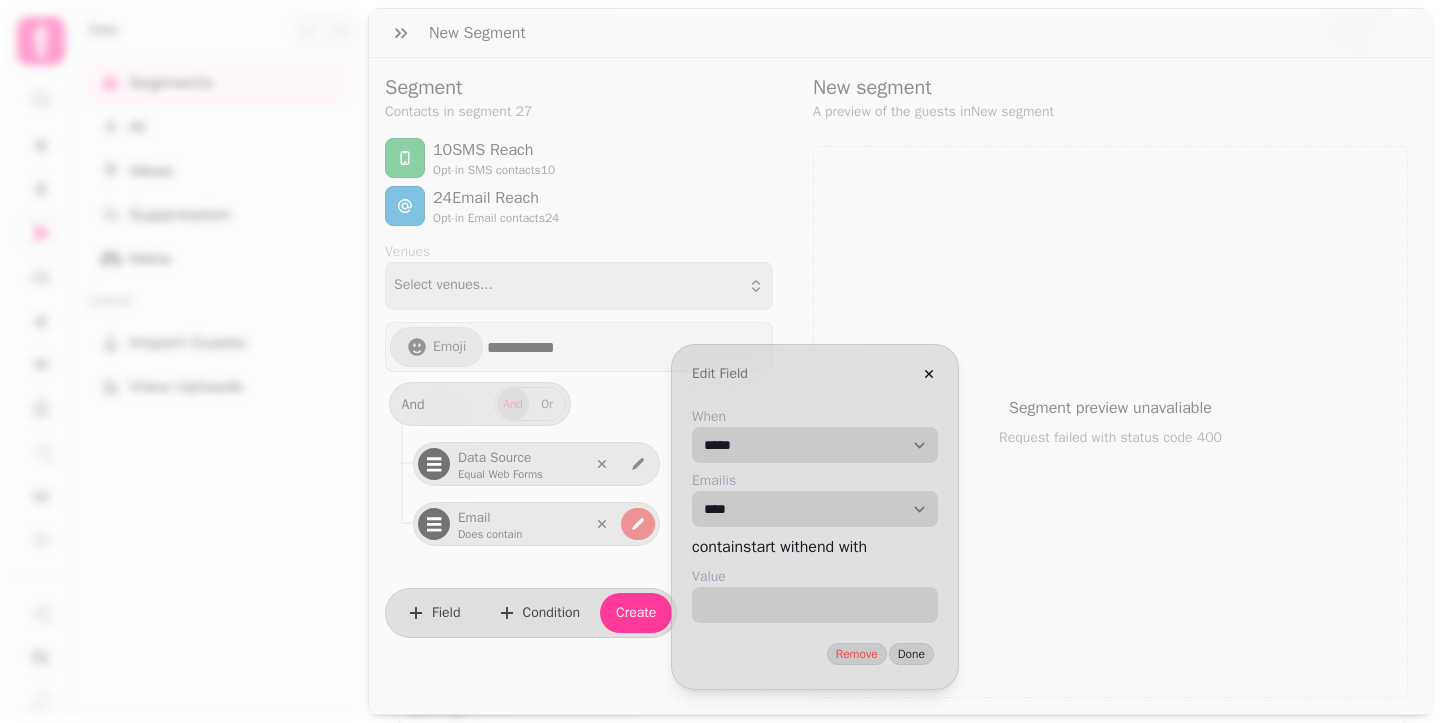 click on "**********" at bounding box center (815, 445) 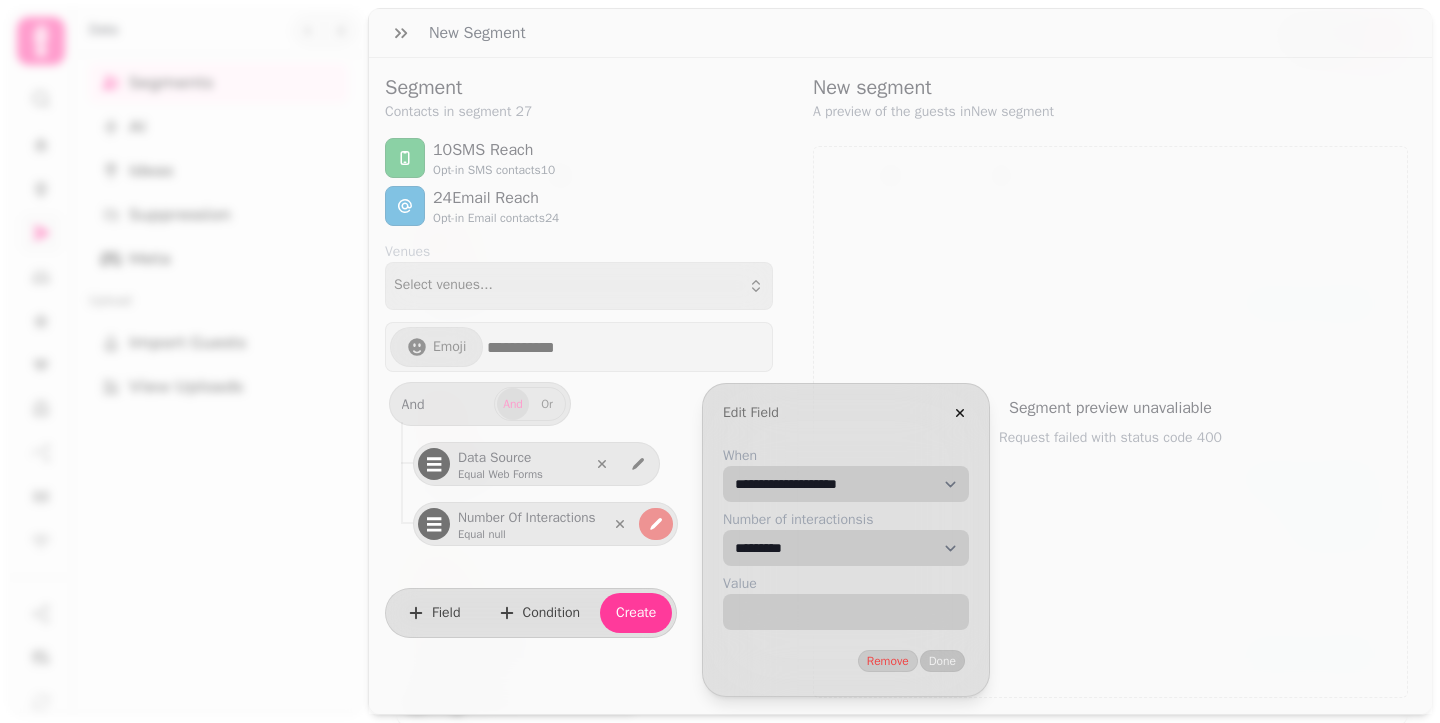 click on "**********" at bounding box center (846, 484) 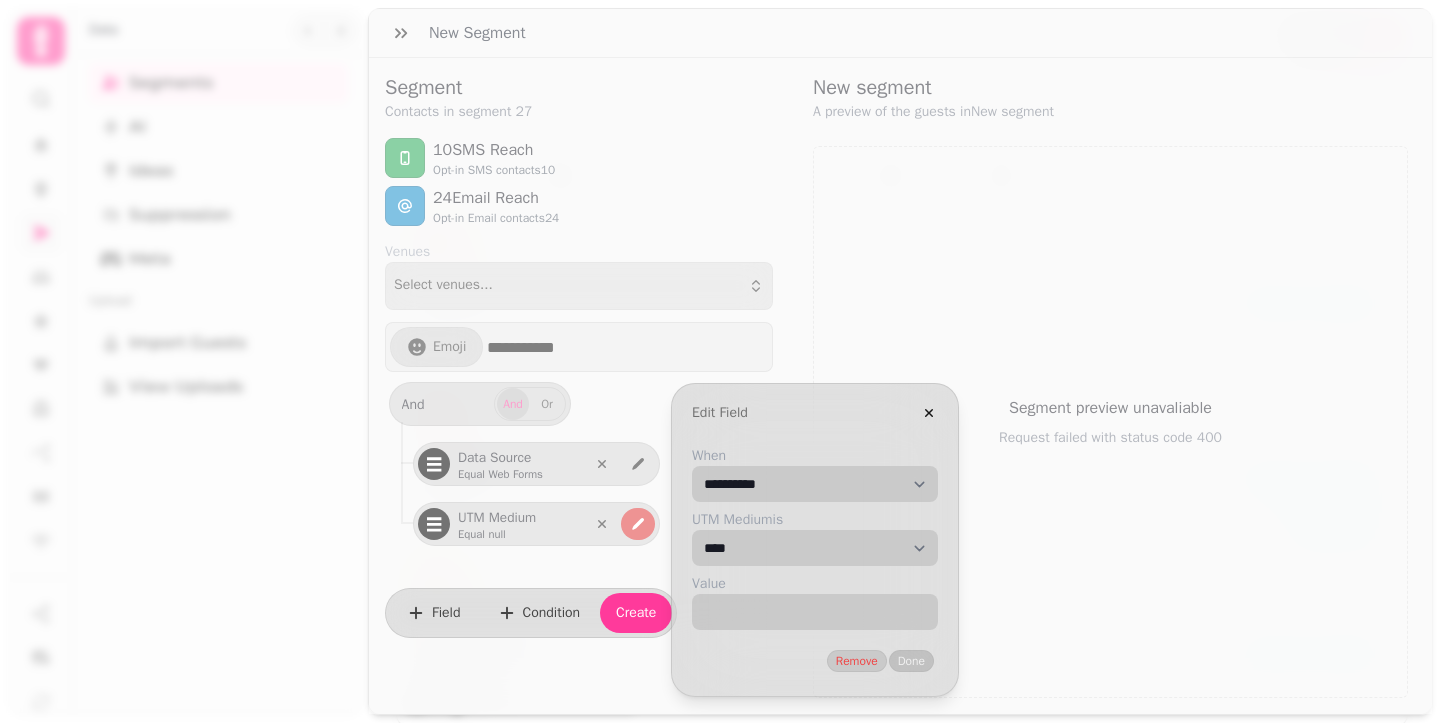 click on "**********" at bounding box center (815, 484) 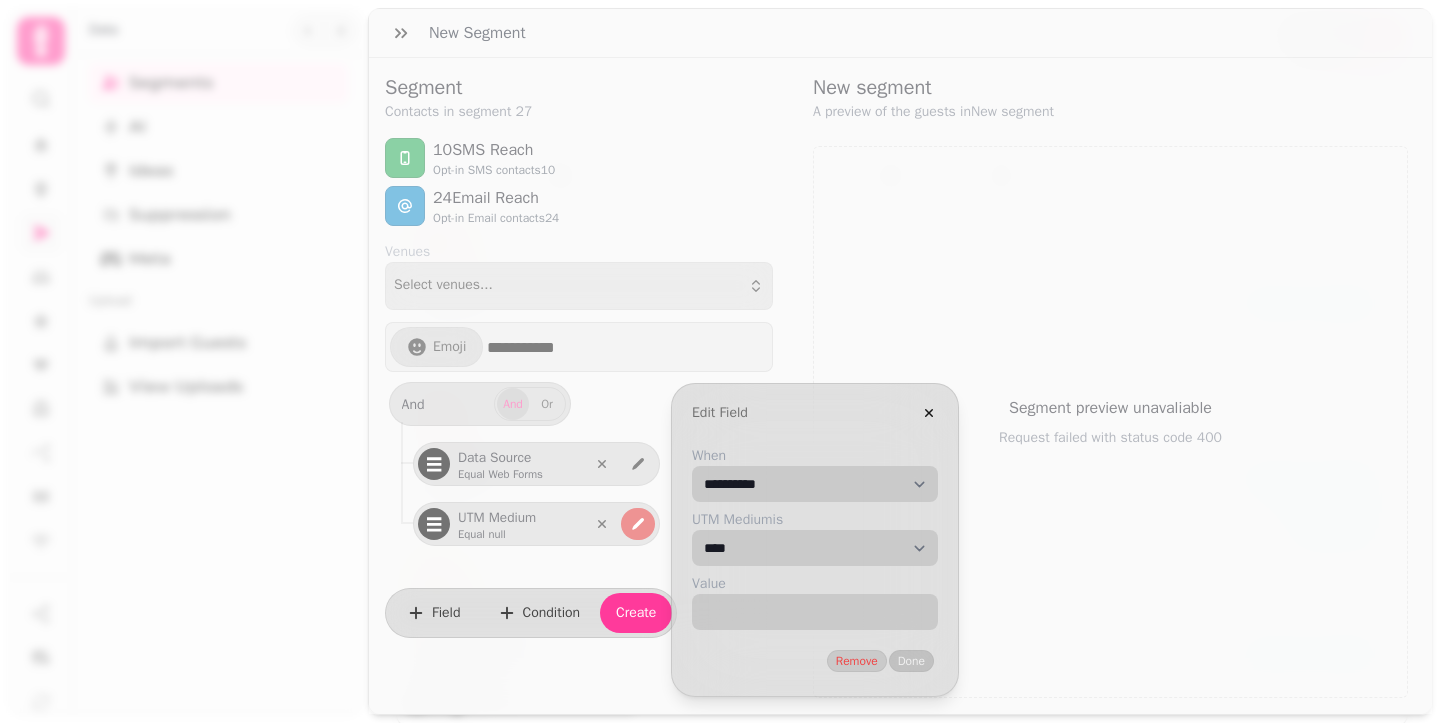 click on "Segments A segment is a custom group of customers you create to send more personalised and targeted marketing campaigns. All 66 Source 33 Time 1 Profile 7 Marketing 18 Venue 11 Add Segment 😍 All customers 49,210 39,432 8,015 📌  NCC Hotel Group   25,584 20,272 2,730 National Conference Centre 📶  Recent WiFi Signups 23,130 19,642 2,328 🏟 ️ Conference 14,673 11,481 1,451 National Conference Centre 📌  Birmingham NEC Manor Hotel  12,475 10,328 1,344 Manor Hotel Solihull 😍 New segment 6,778 5,962 3,456 📌  Birmingham NEC Manor Hotel  6,707 5,522 709 Manor Hotel Solihull 😍 Not Opened campaign [Christmas 2025 Market Research (General Conference Database)] 5,655 5,448 701 😍 Not Opened campaign [Black Friday (Conferences)] 4,564 4,314 594 😍 Not Opened campaign [Christmas 2025 Market Research (NON OPENS General Conference Database)] 4,529 4,478 588 ℹ ️ Import 3,957 2,668 3,441 😍 New segment 3,594 2,773 412 🏷 3,191 1,984 3,035 🎂  Next month 2,217 1,693 214 😍" at bounding box center (720, 361) 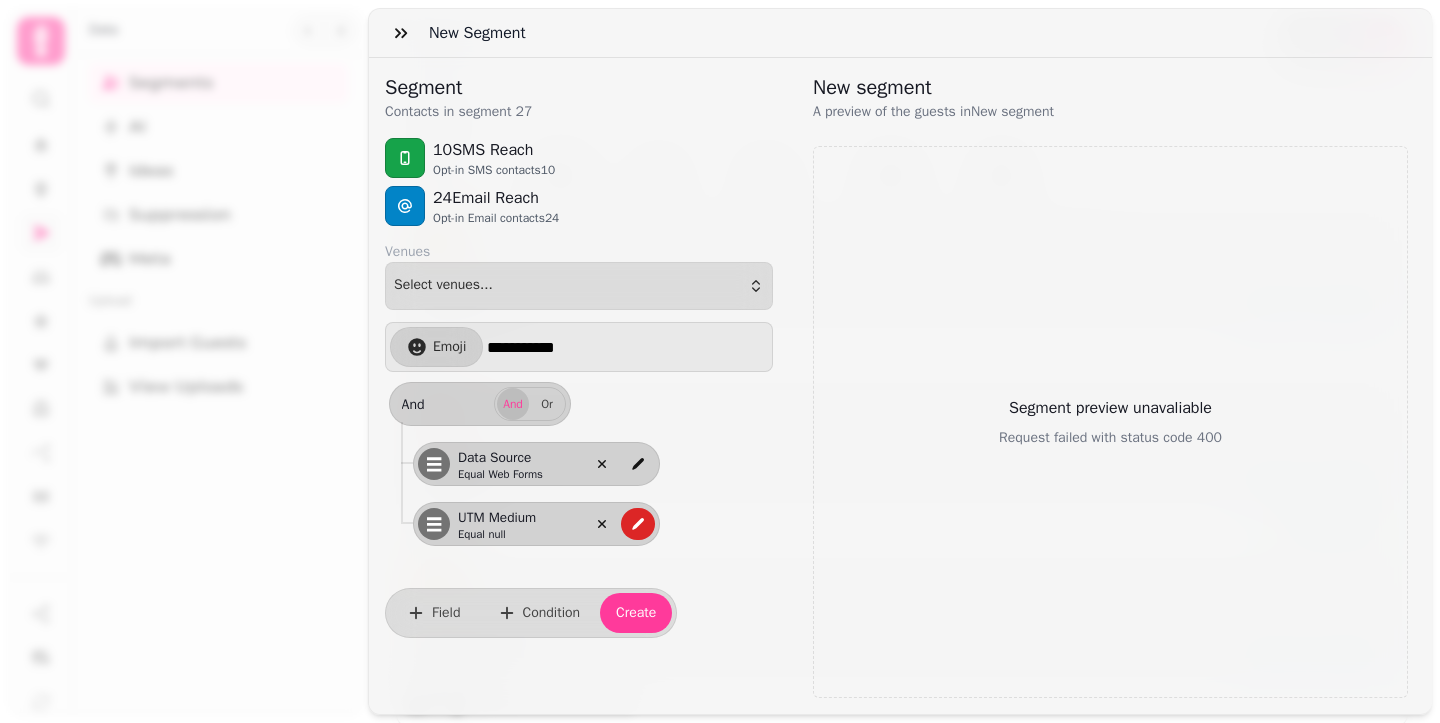 click on "**********" at bounding box center (720, 377) 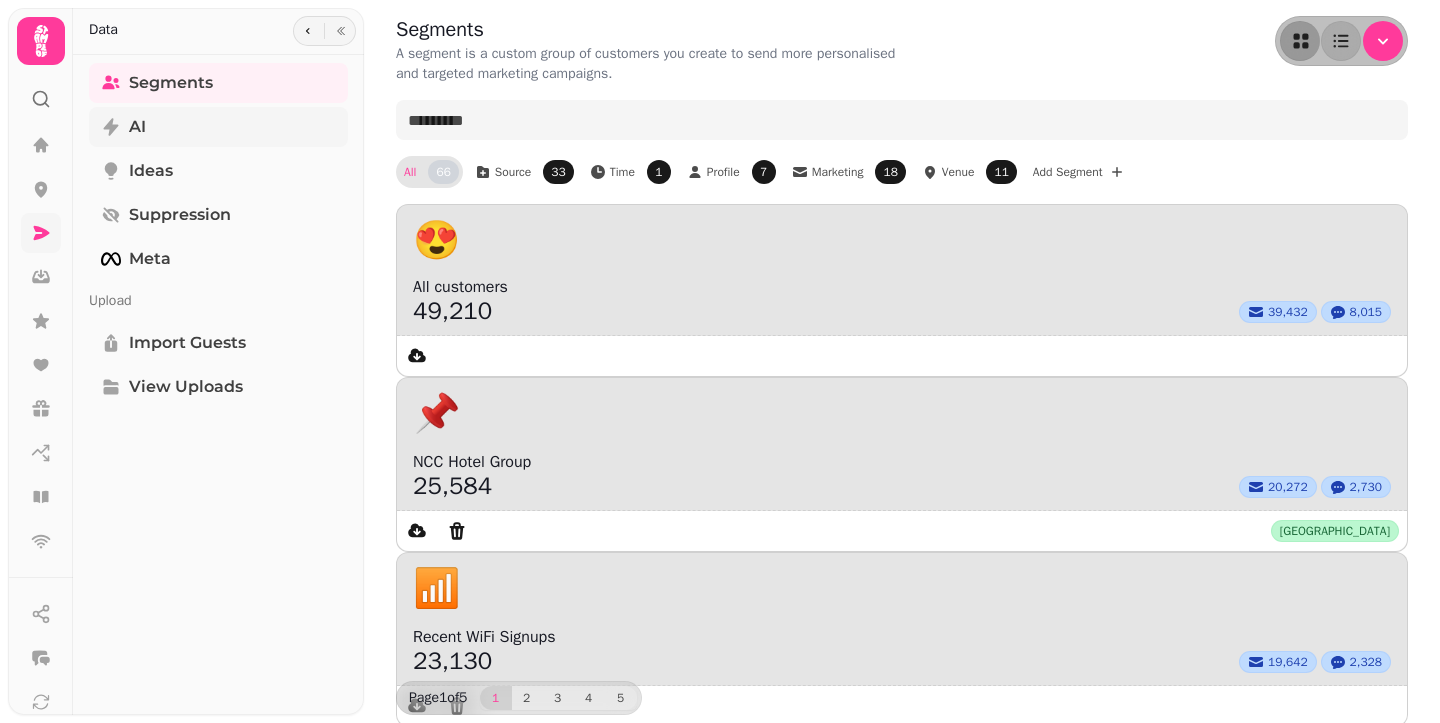 click on "AI" at bounding box center (218, 127) 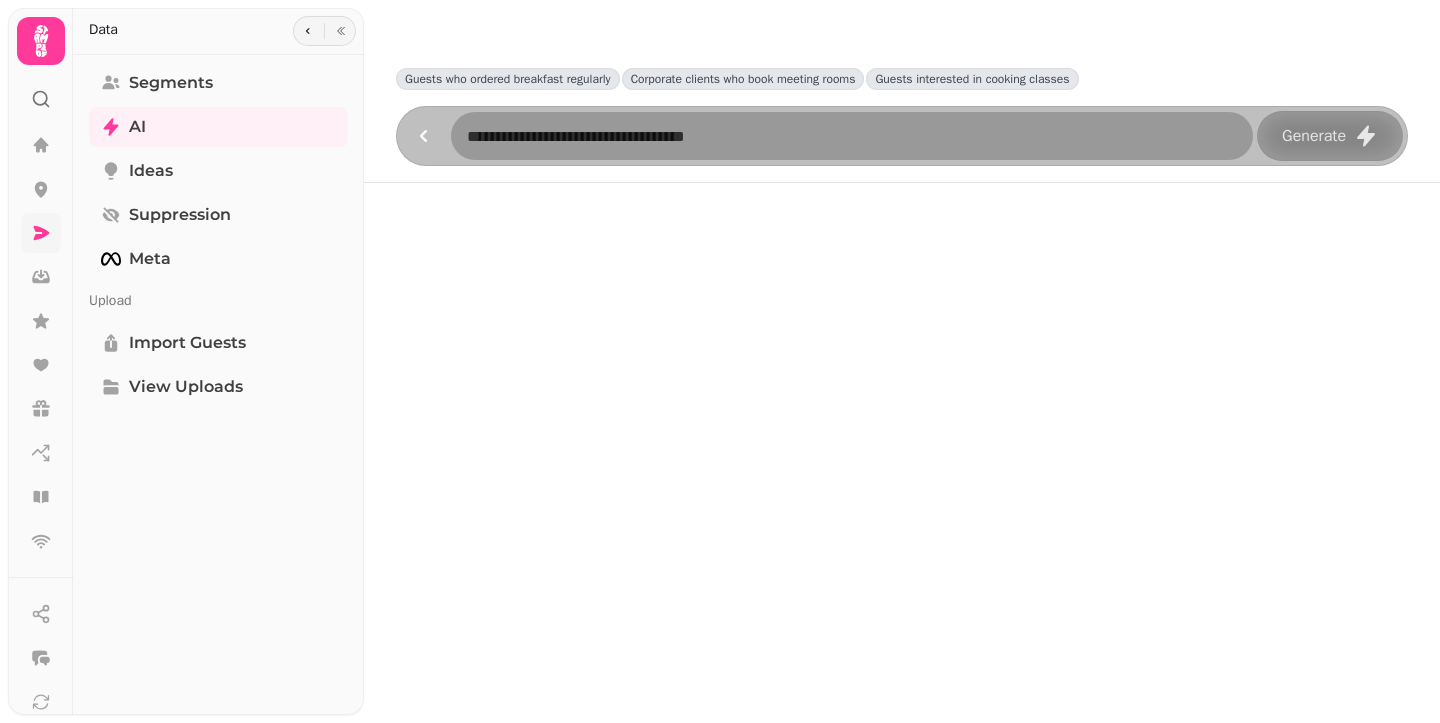 click at bounding box center (852, 136) 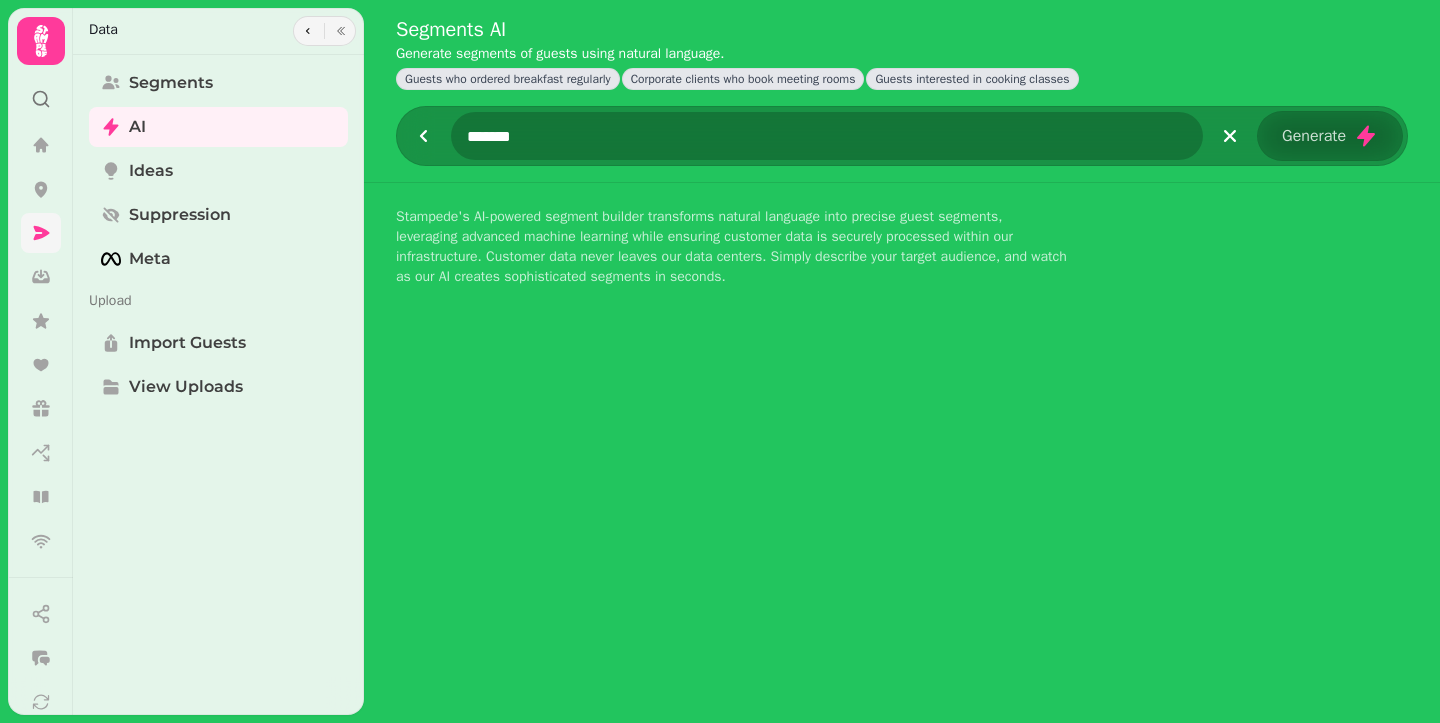paste on "**********" 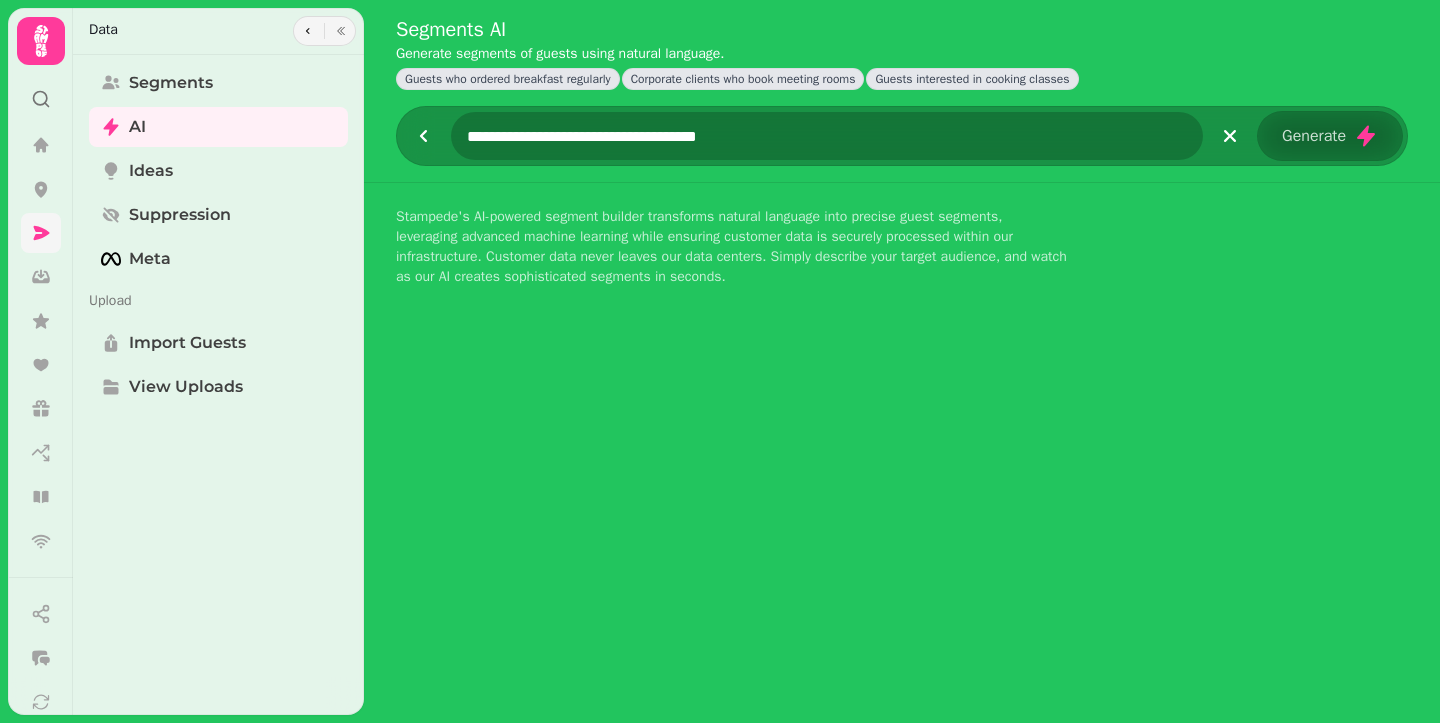 type on "**********" 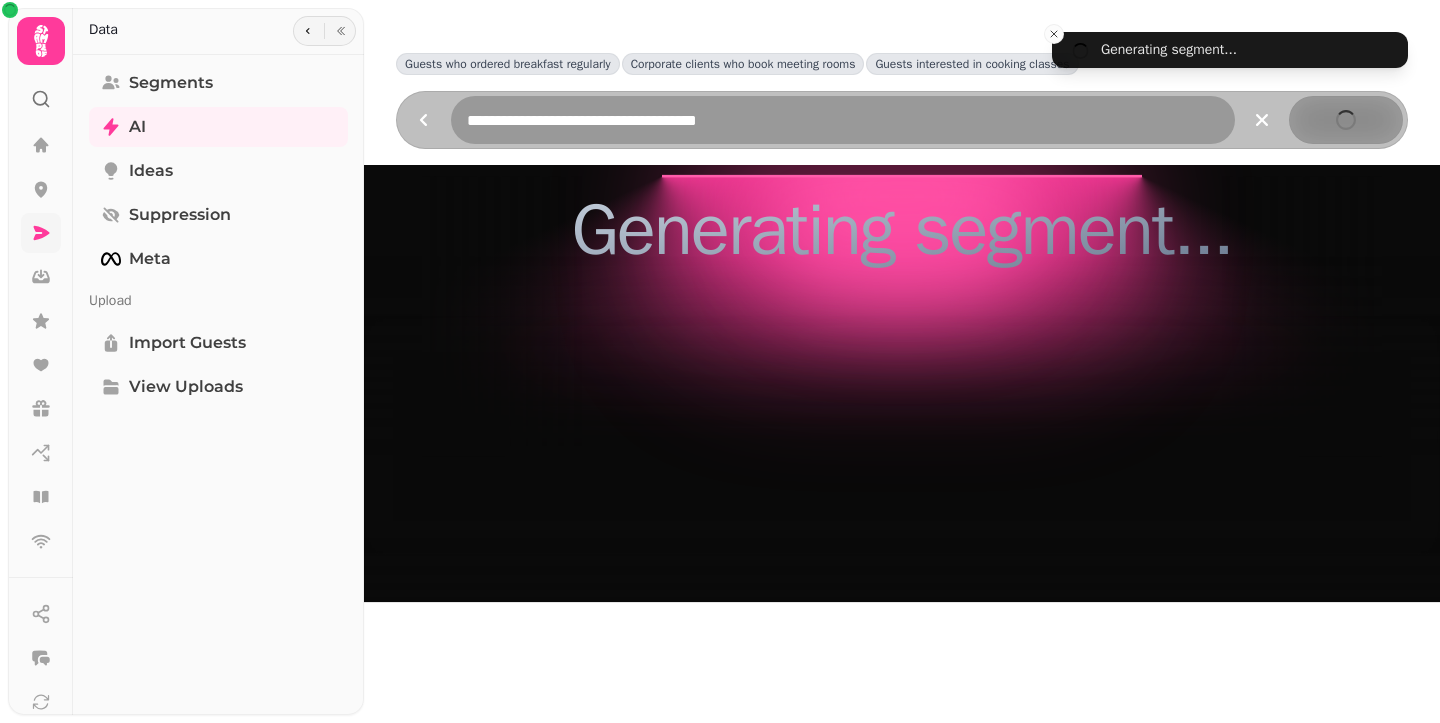 scroll, scrollTop: 0, scrollLeft: 0, axis: both 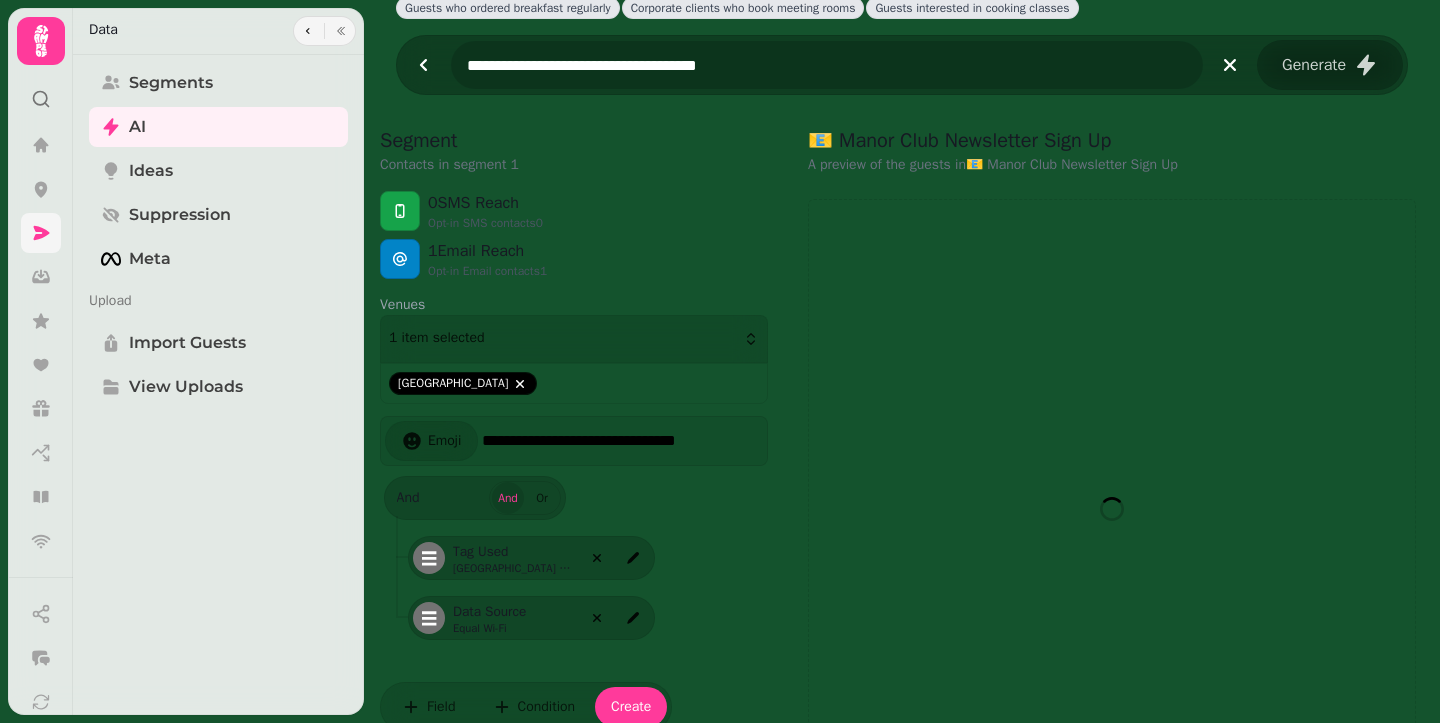 select on "**" 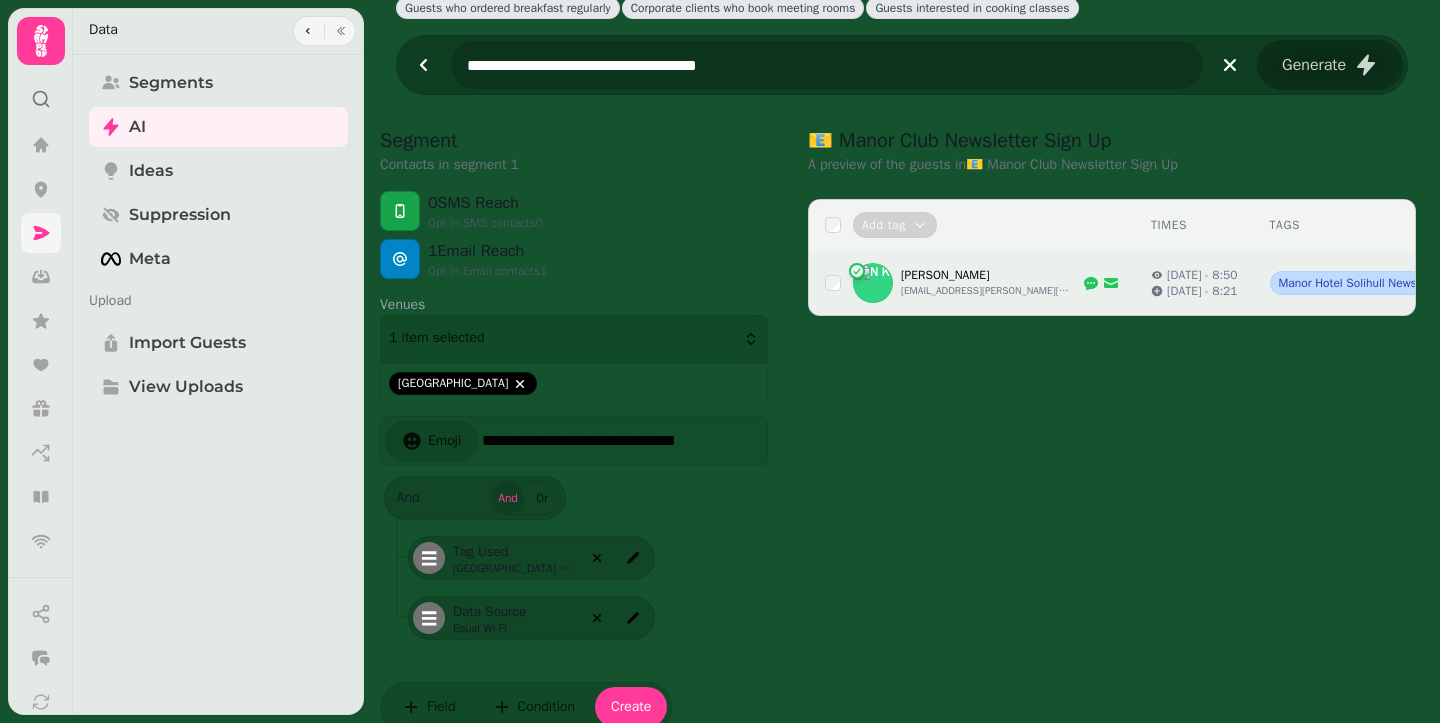 scroll, scrollTop: 100, scrollLeft: 0, axis: vertical 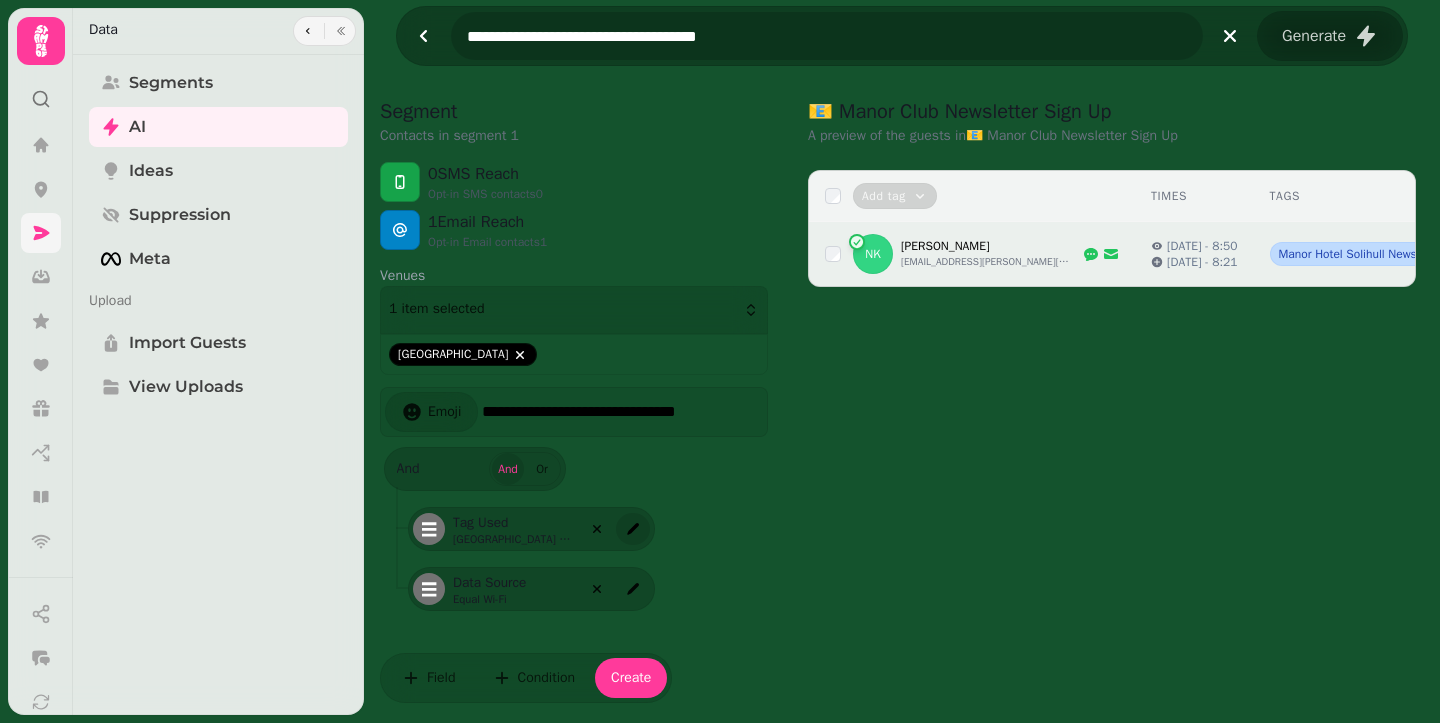 click 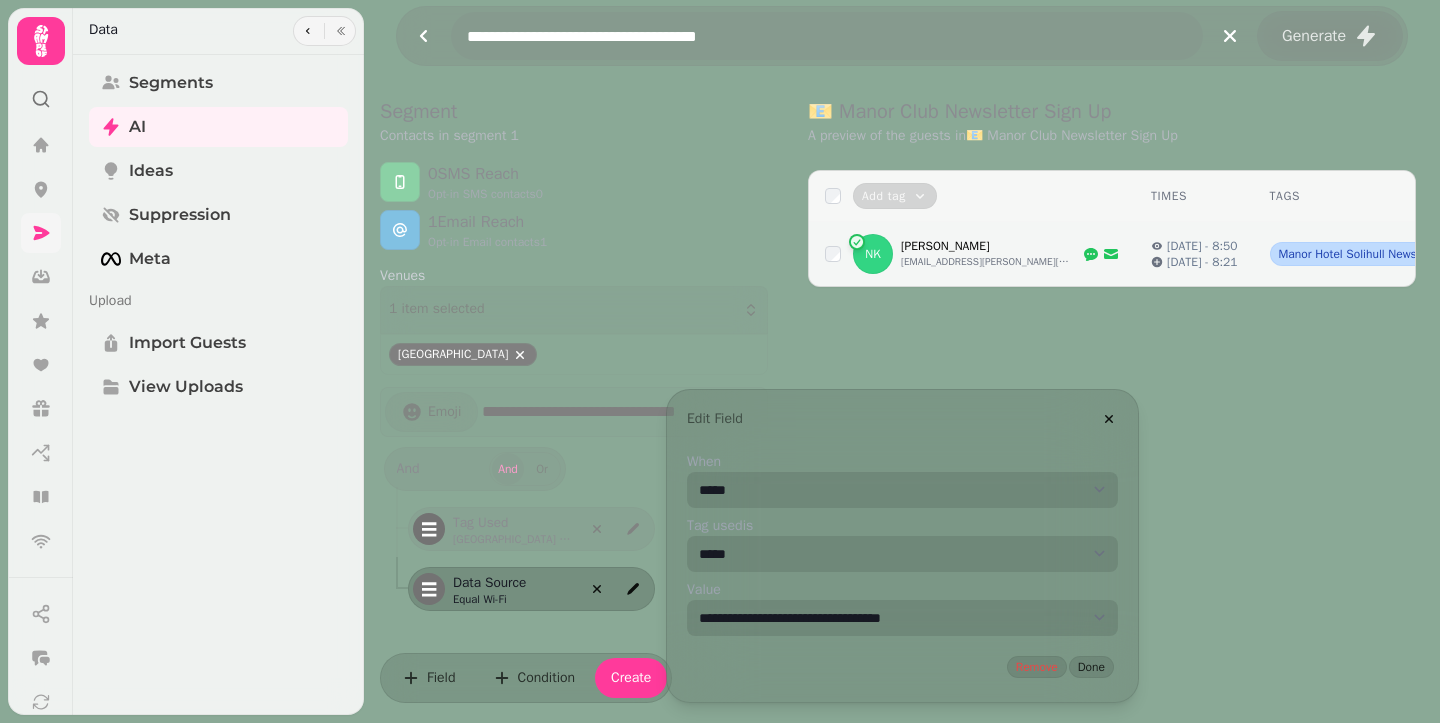 click on "**********" at bounding box center (902, 618) 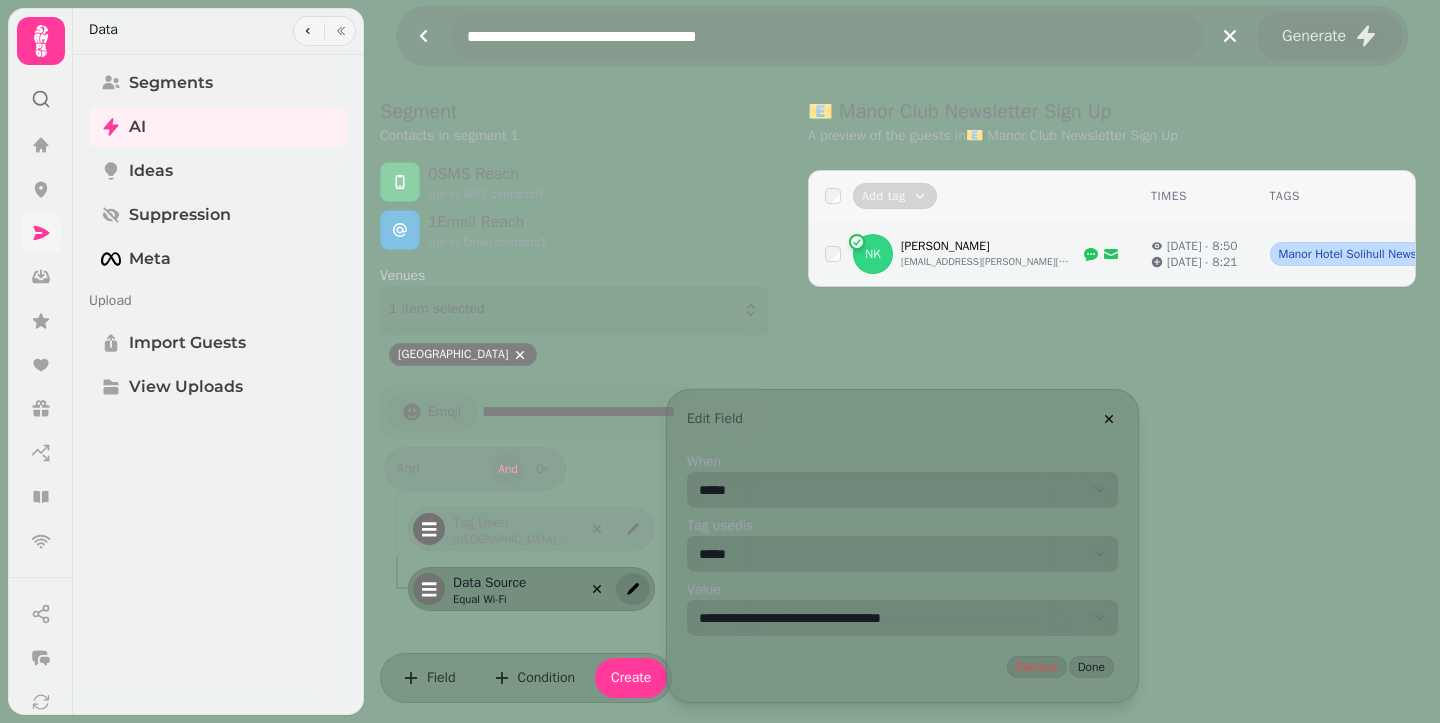 click 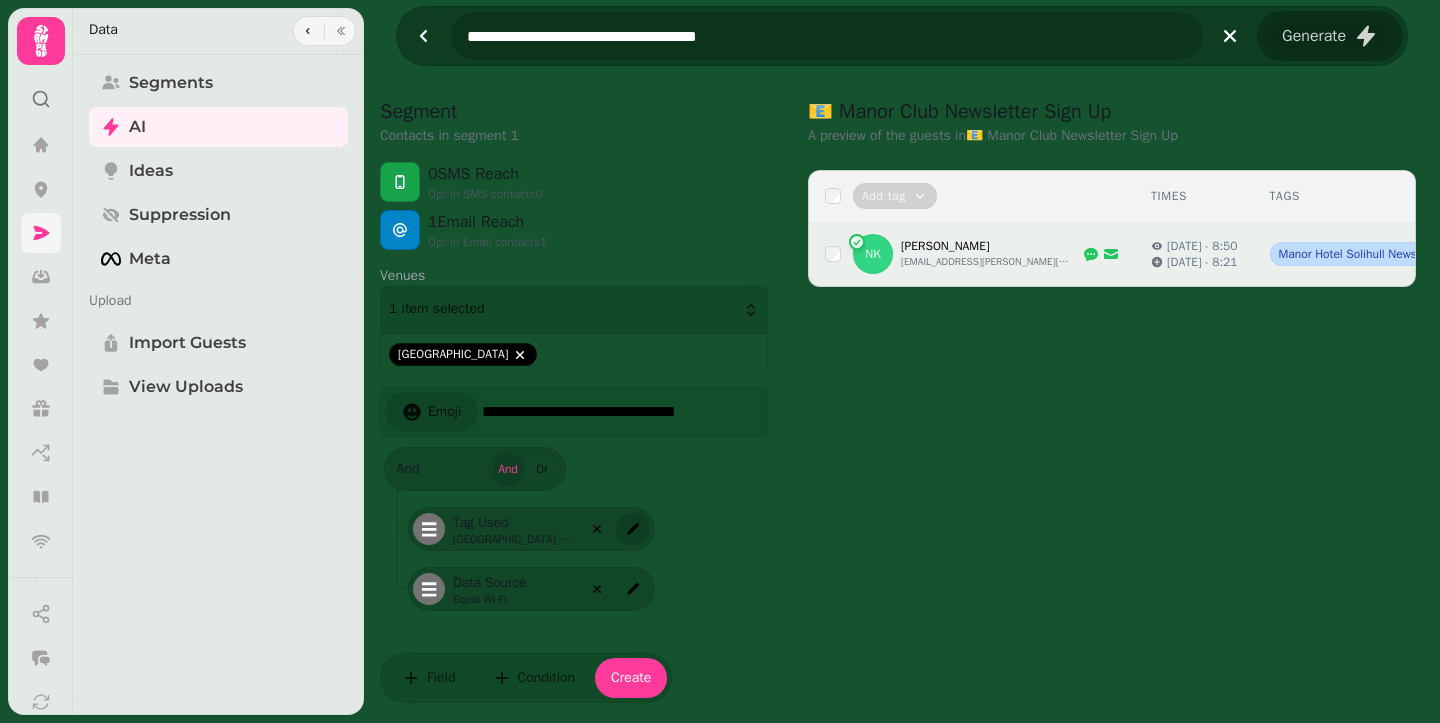 click at bounding box center [633, 529] 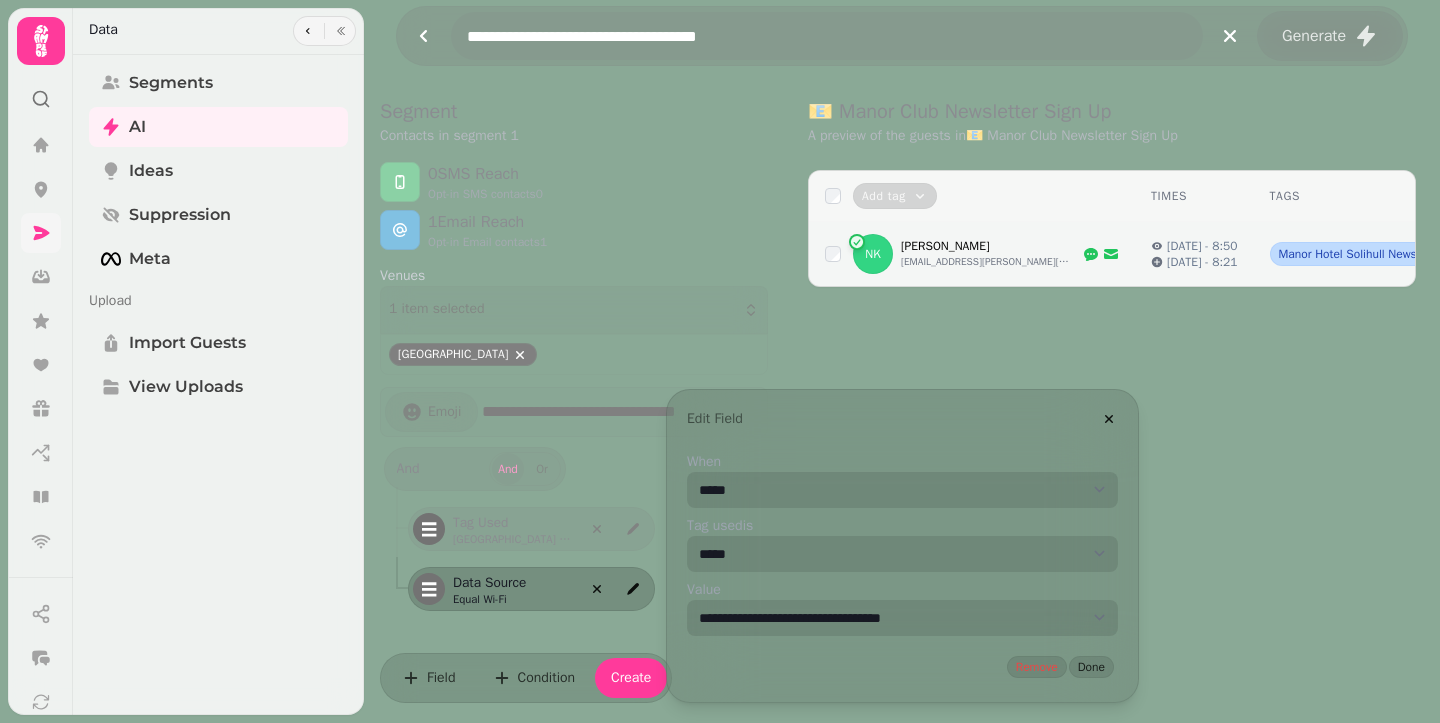 click on "**********" at bounding box center (902, 618) 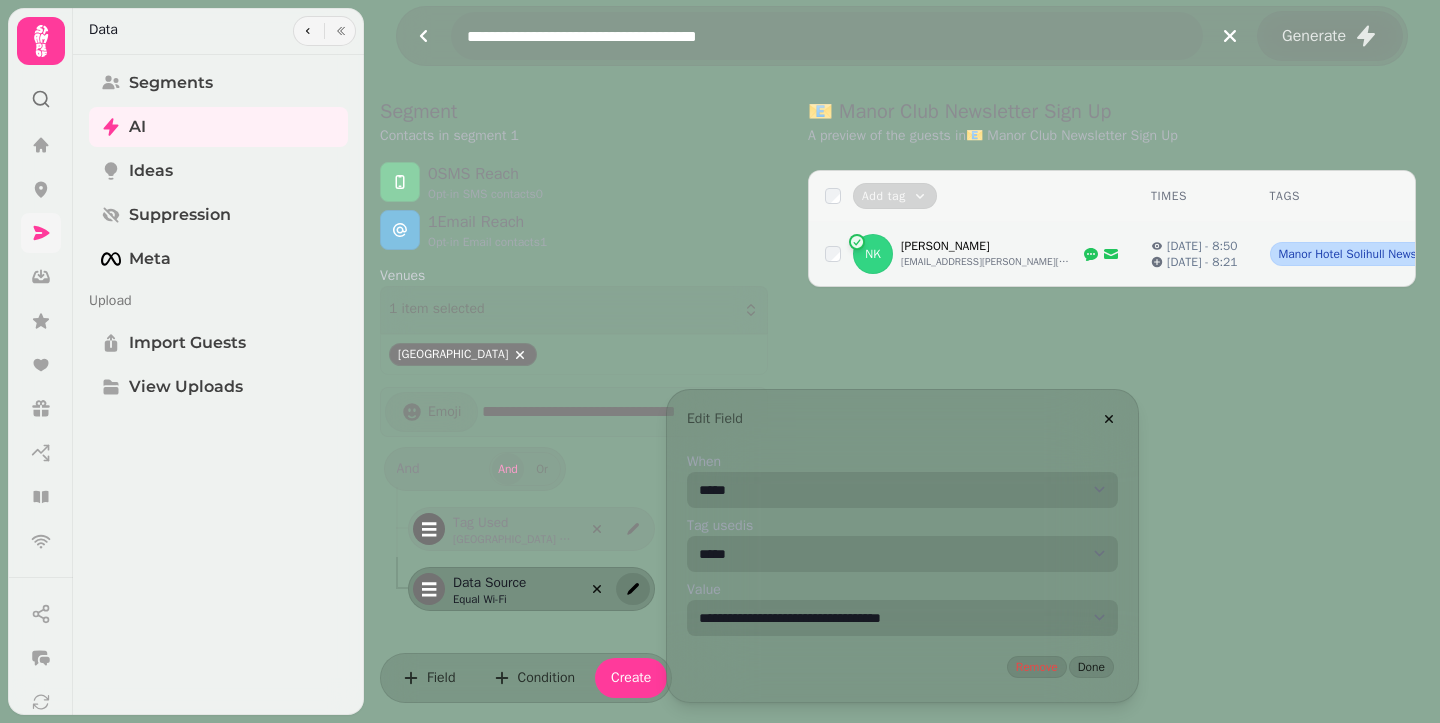 click 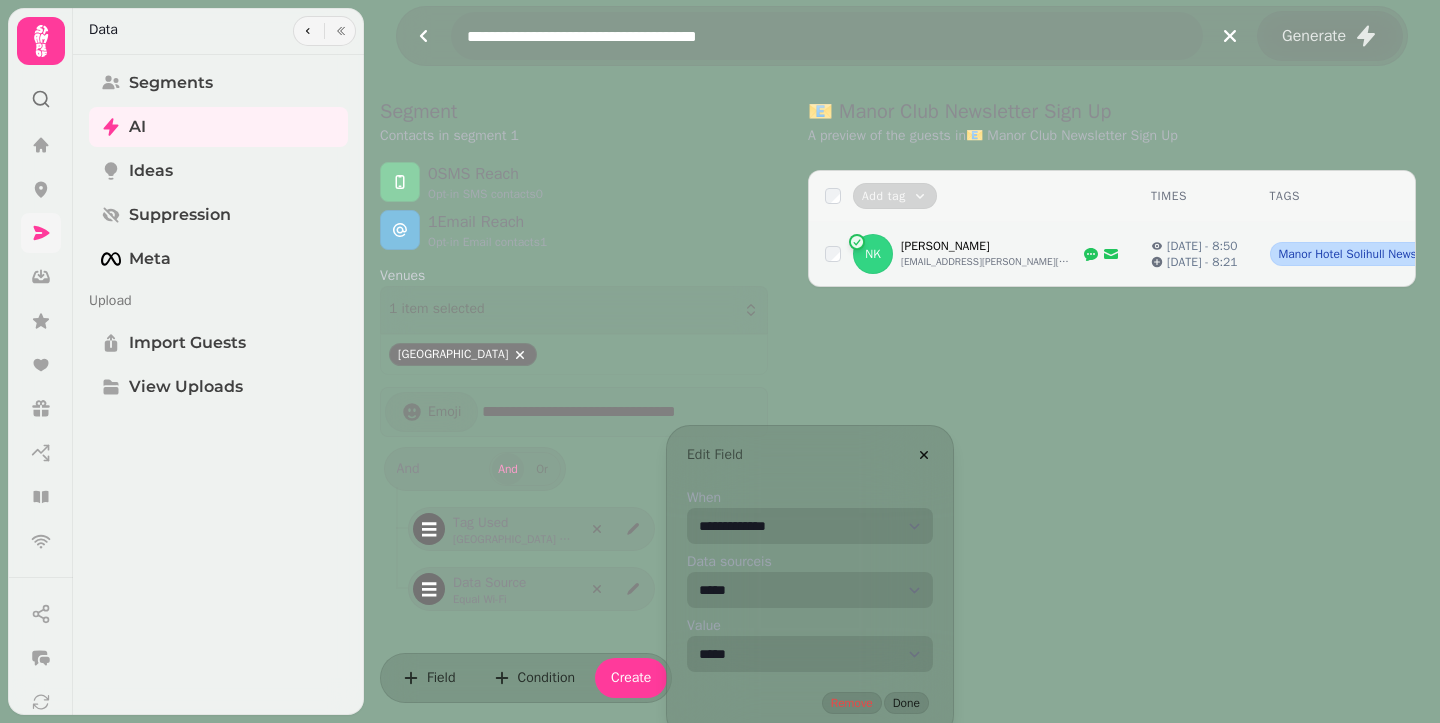 click on "**********" at bounding box center (810, 526) 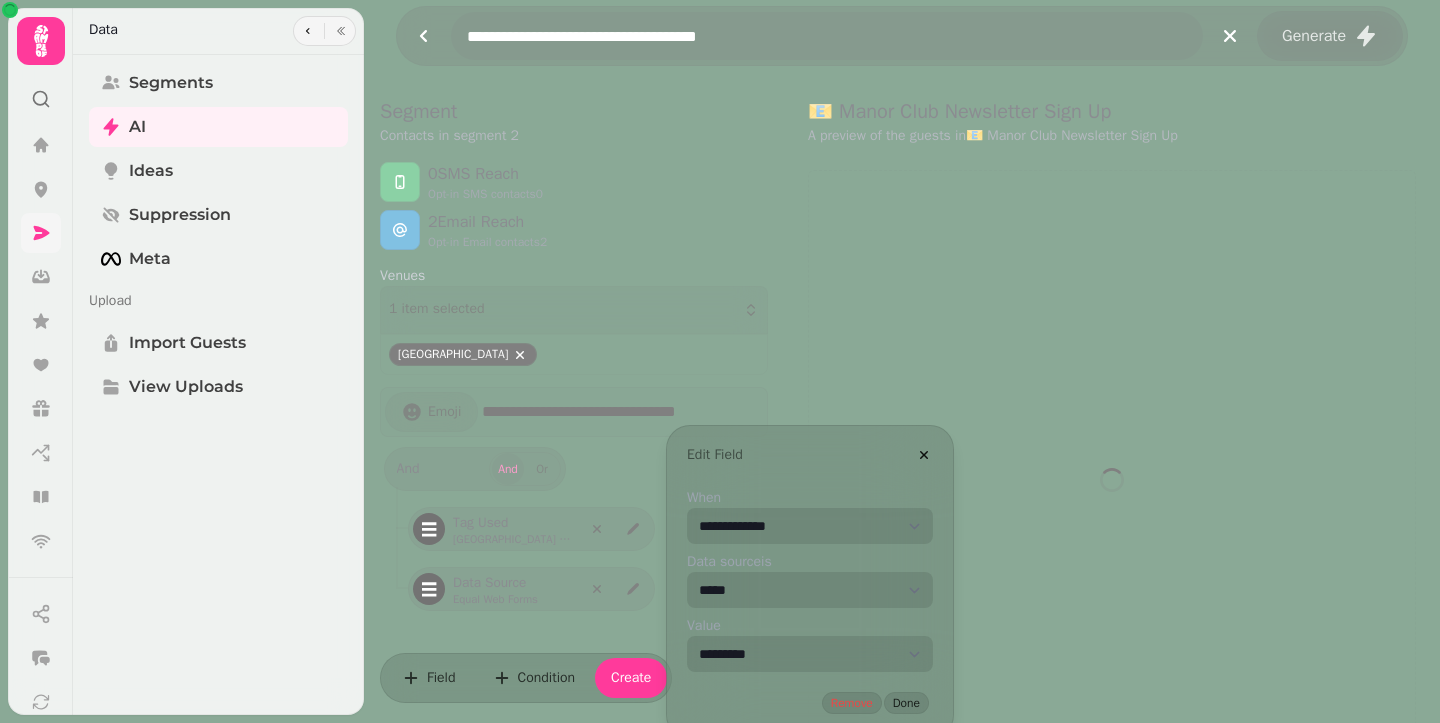 select on "**" 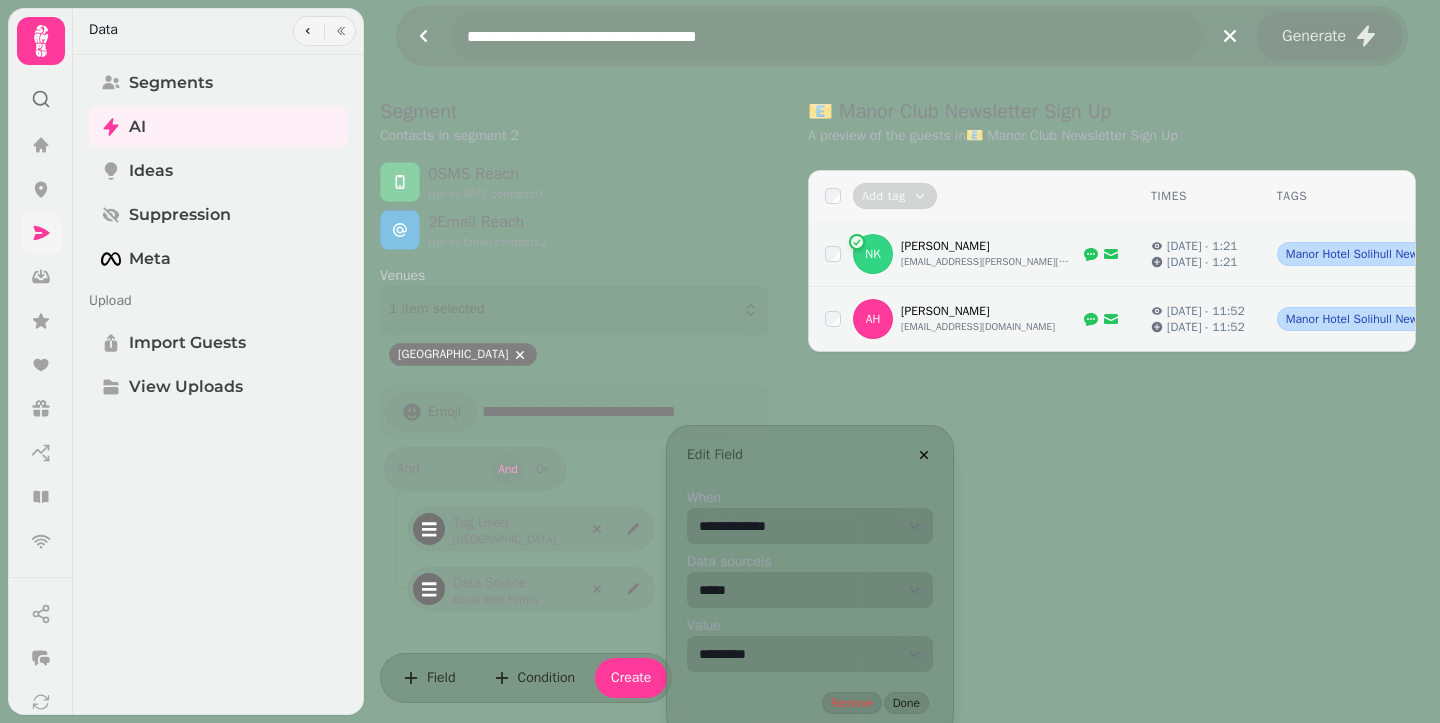 click on "Value" at bounding box center (810, 626) 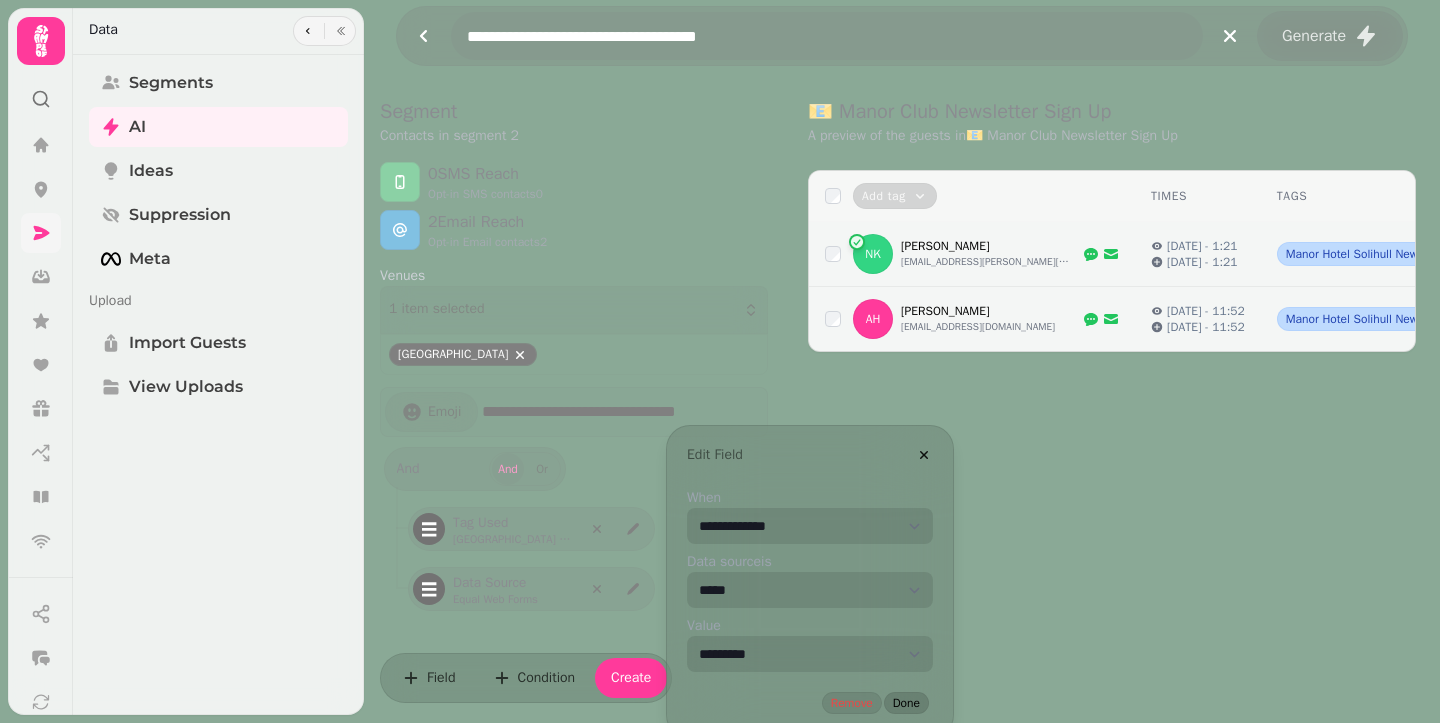 click on "Done" at bounding box center (906, 703) 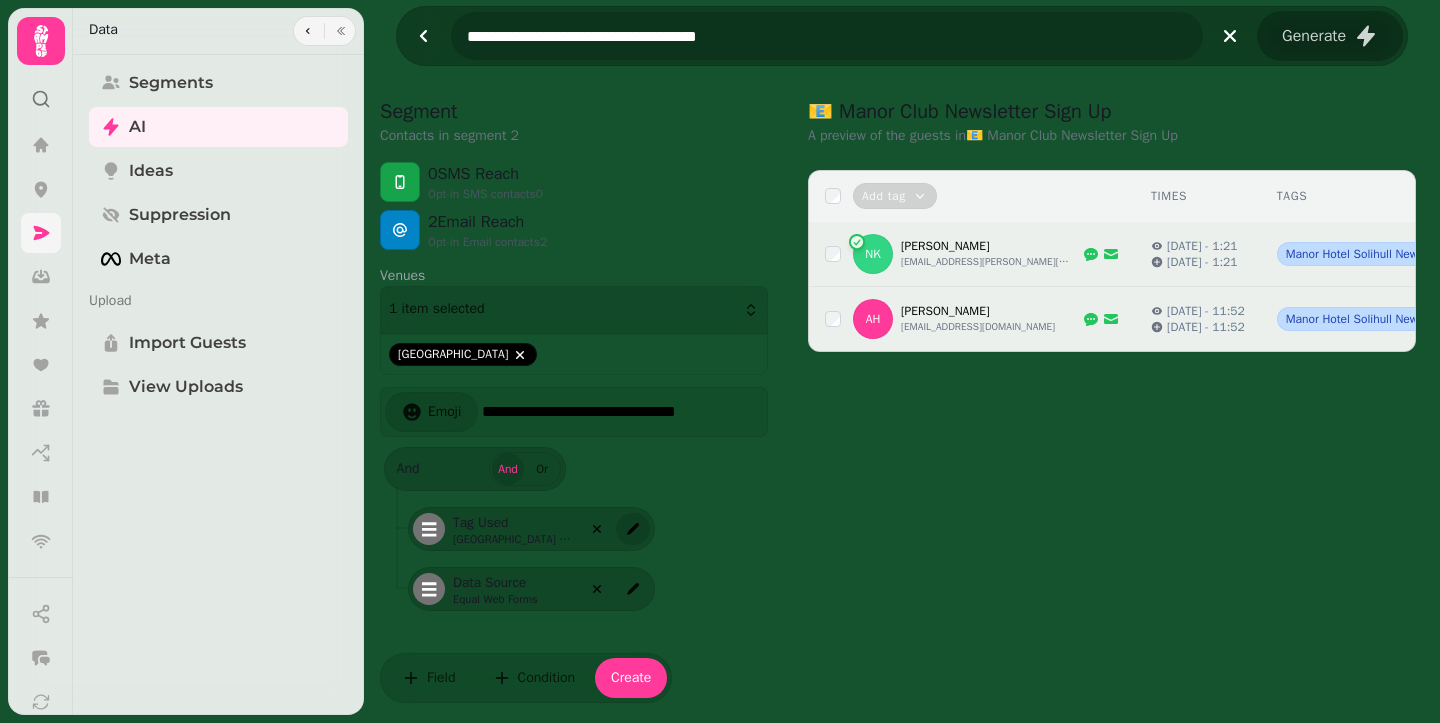 click 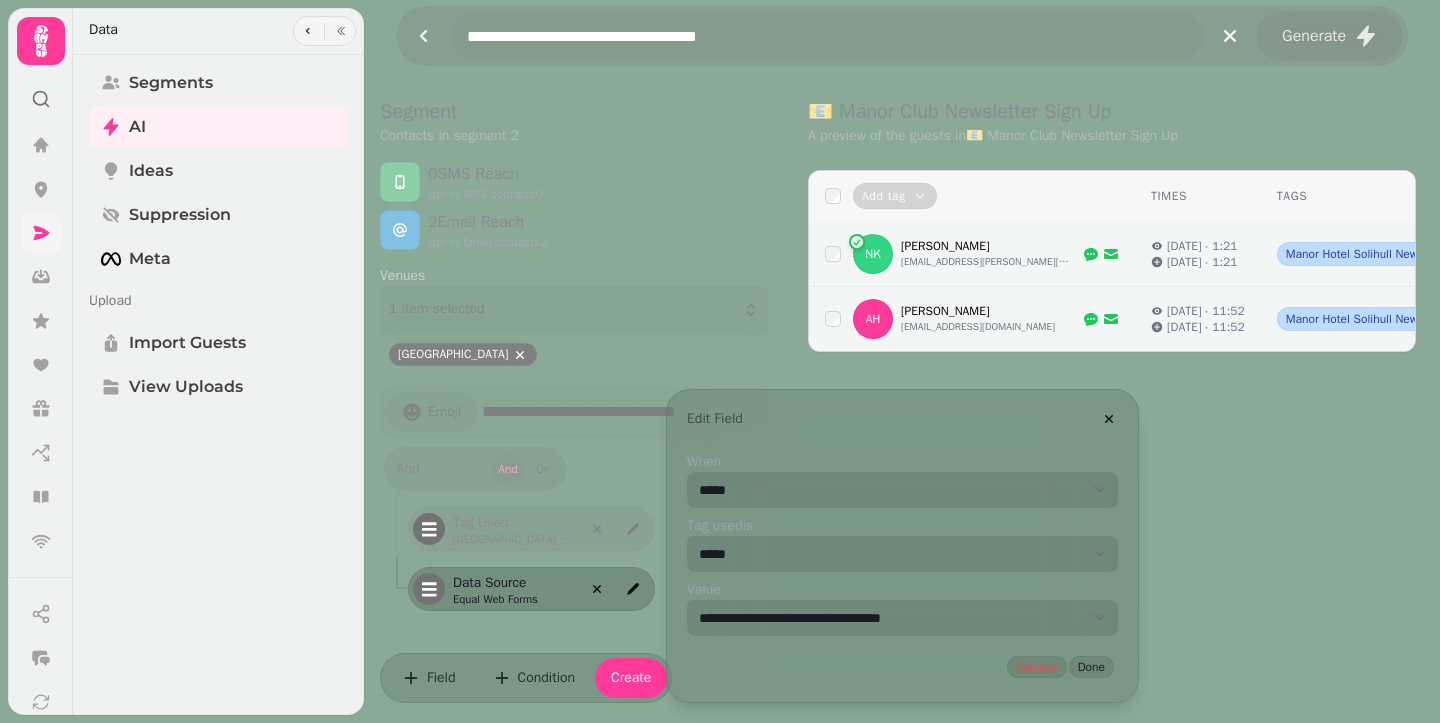 click on "**********" at bounding box center [902, 618] 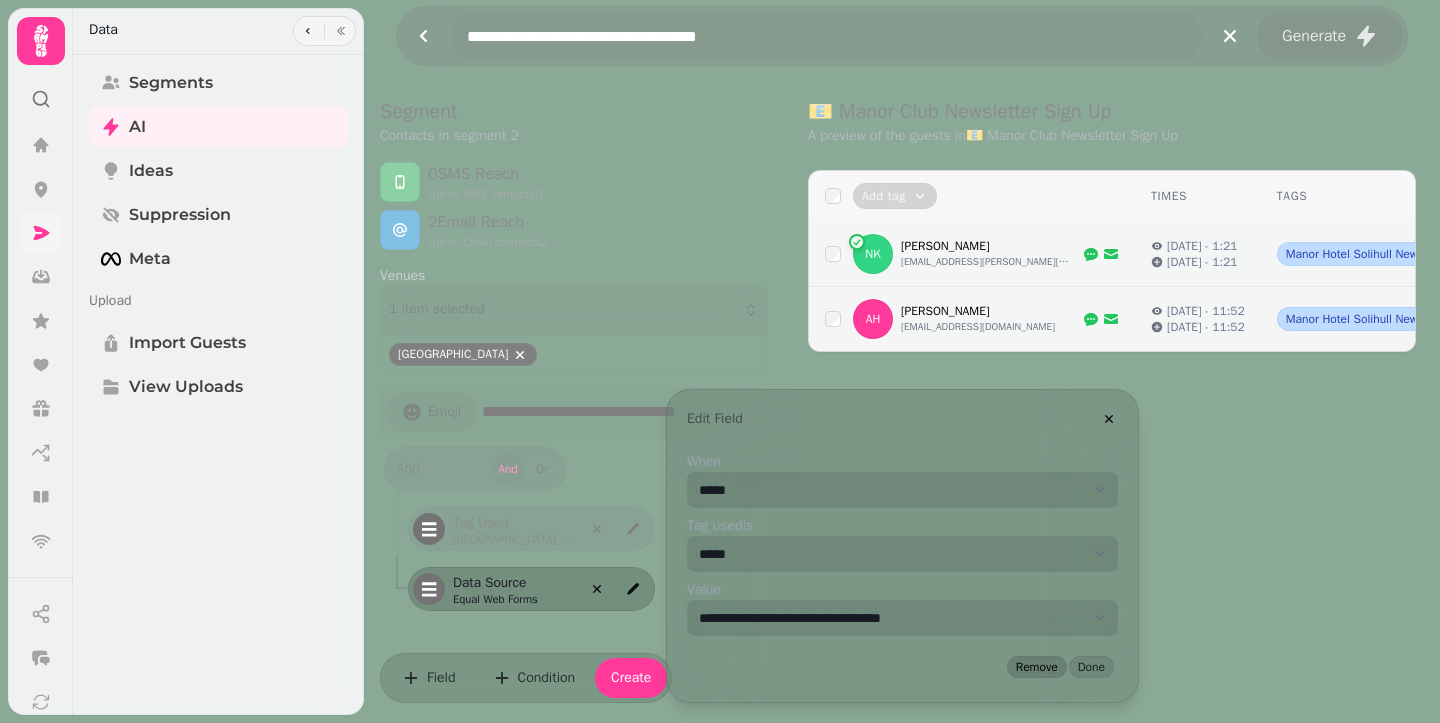 click on "Remove" at bounding box center (1037, 667) 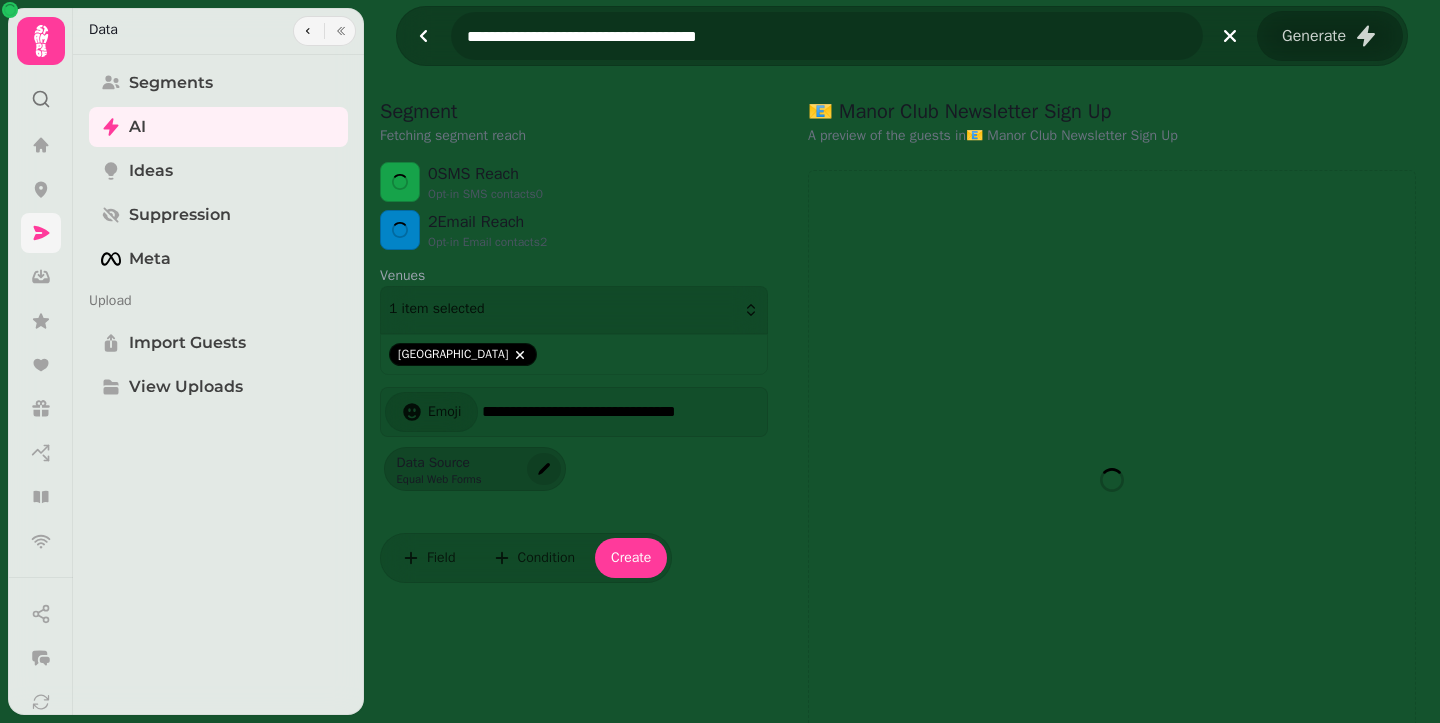 select on "**" 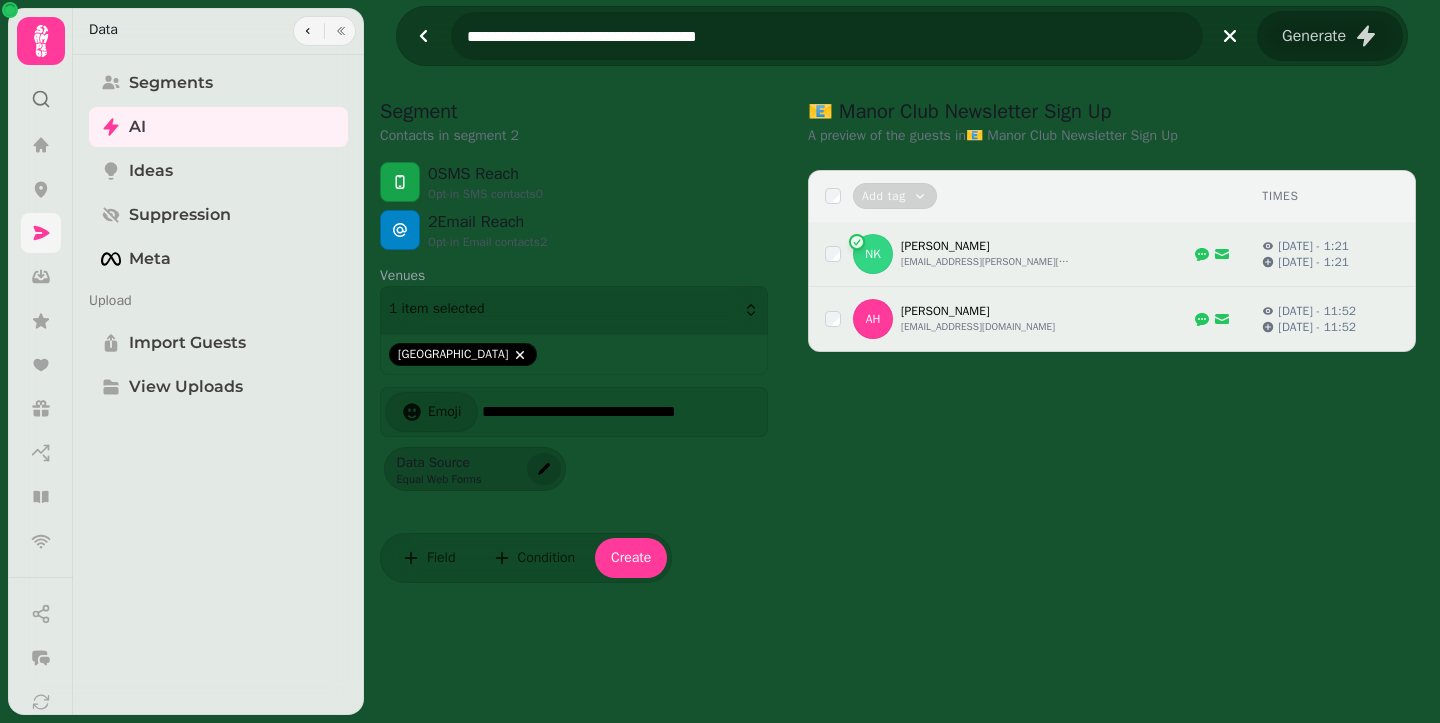click at bounding box center [544, 469] 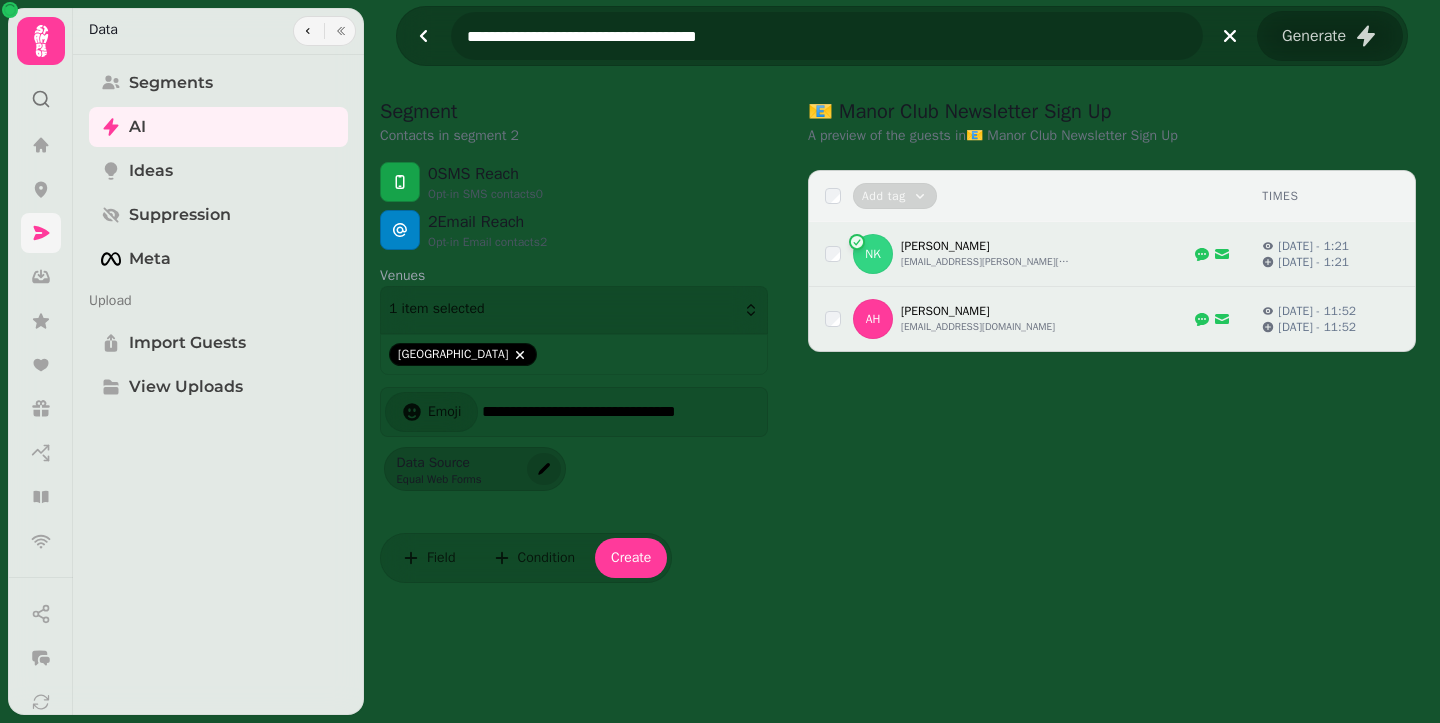 select on "**********" 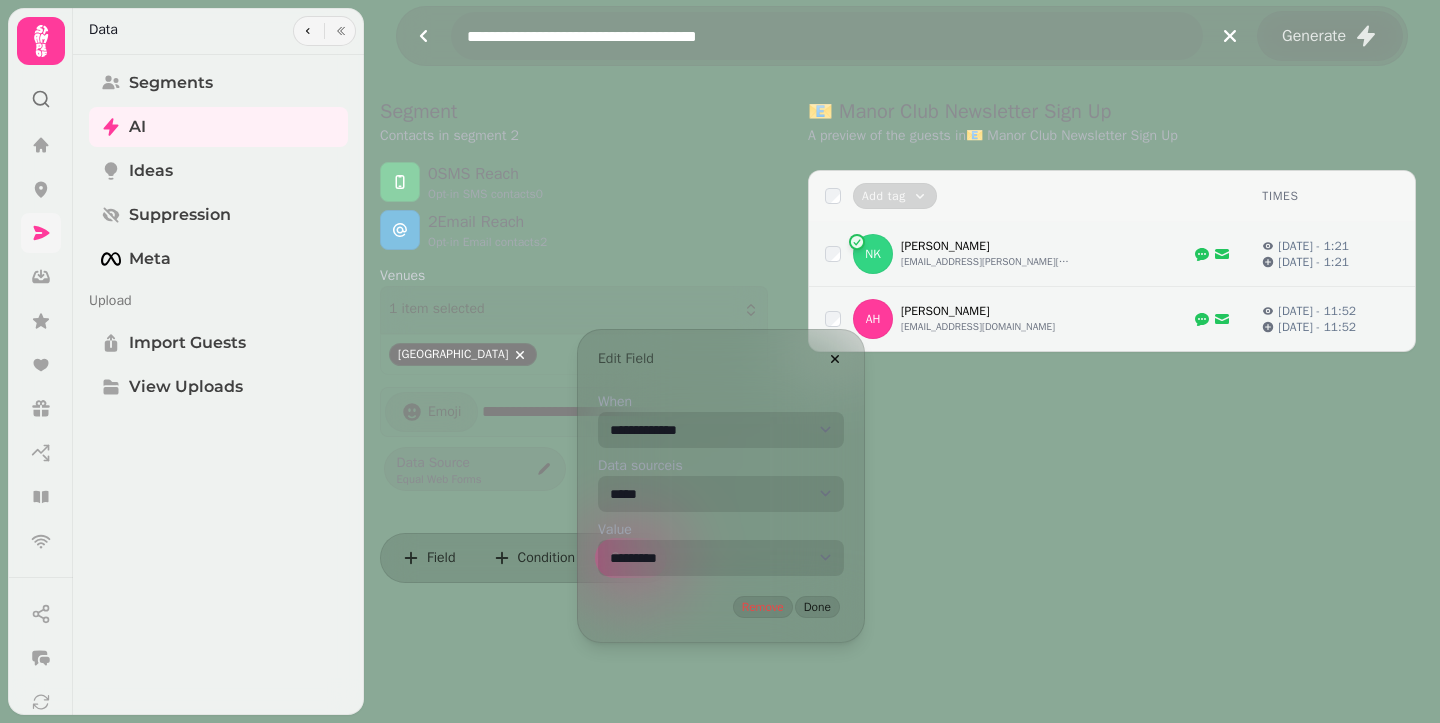 click on "**********" at bounding box center [721, 558] 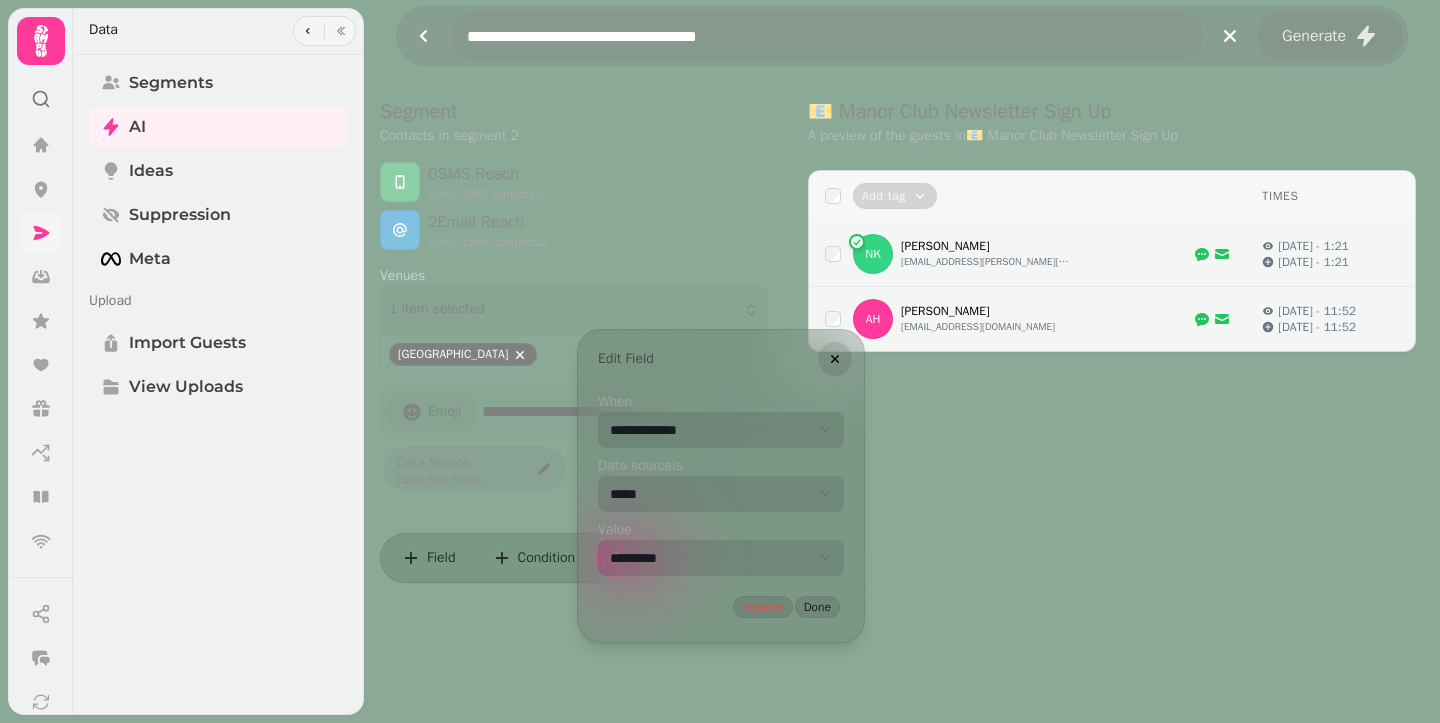 click 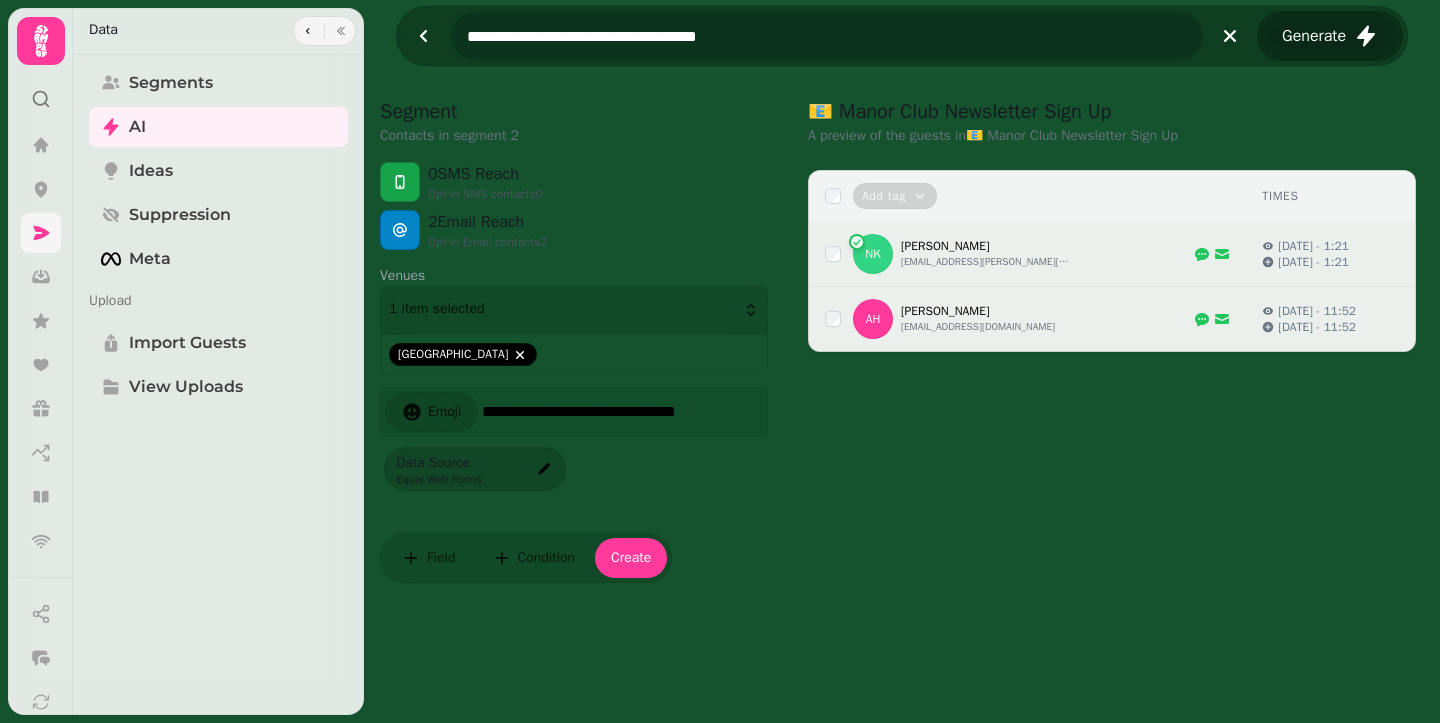 click on "Generate" at bounding box center [1314, 36] 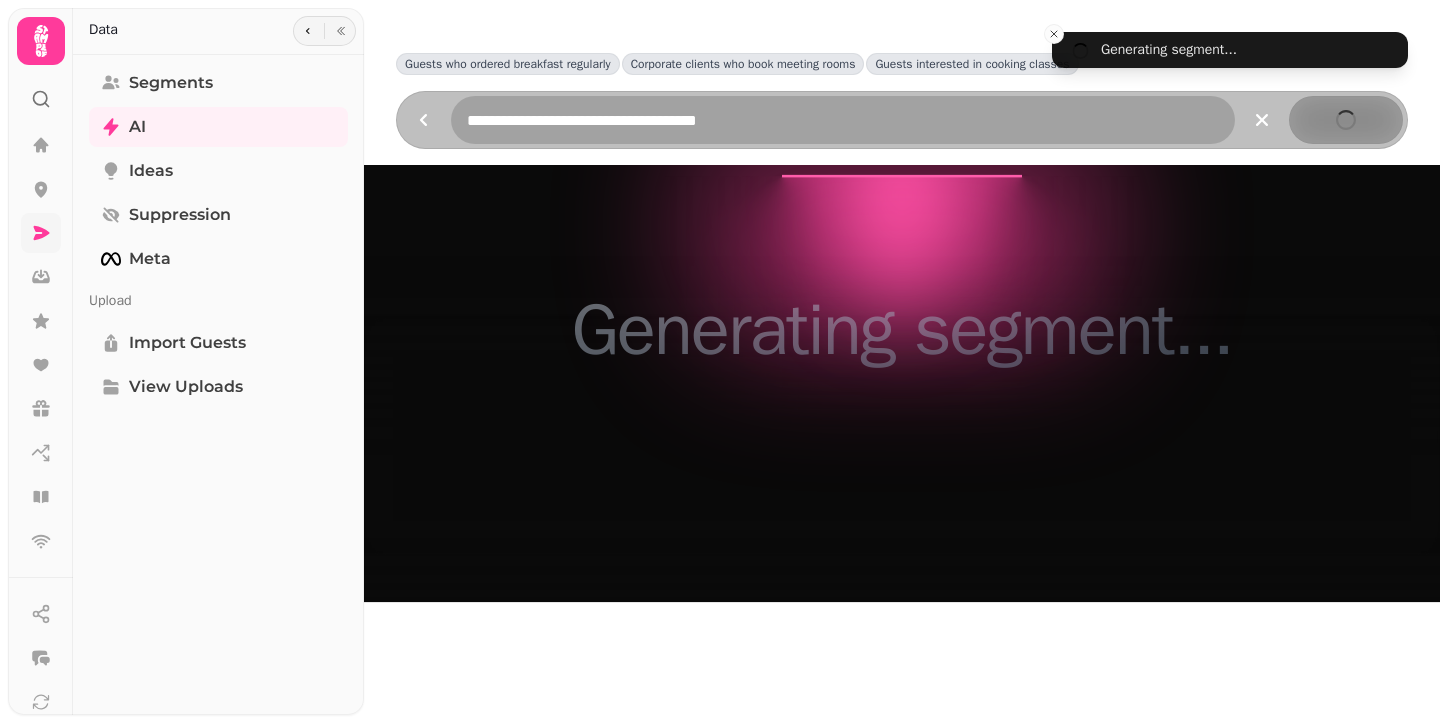 scroll, scrollTop: 15, scrollLeft: 0, axis: vertical 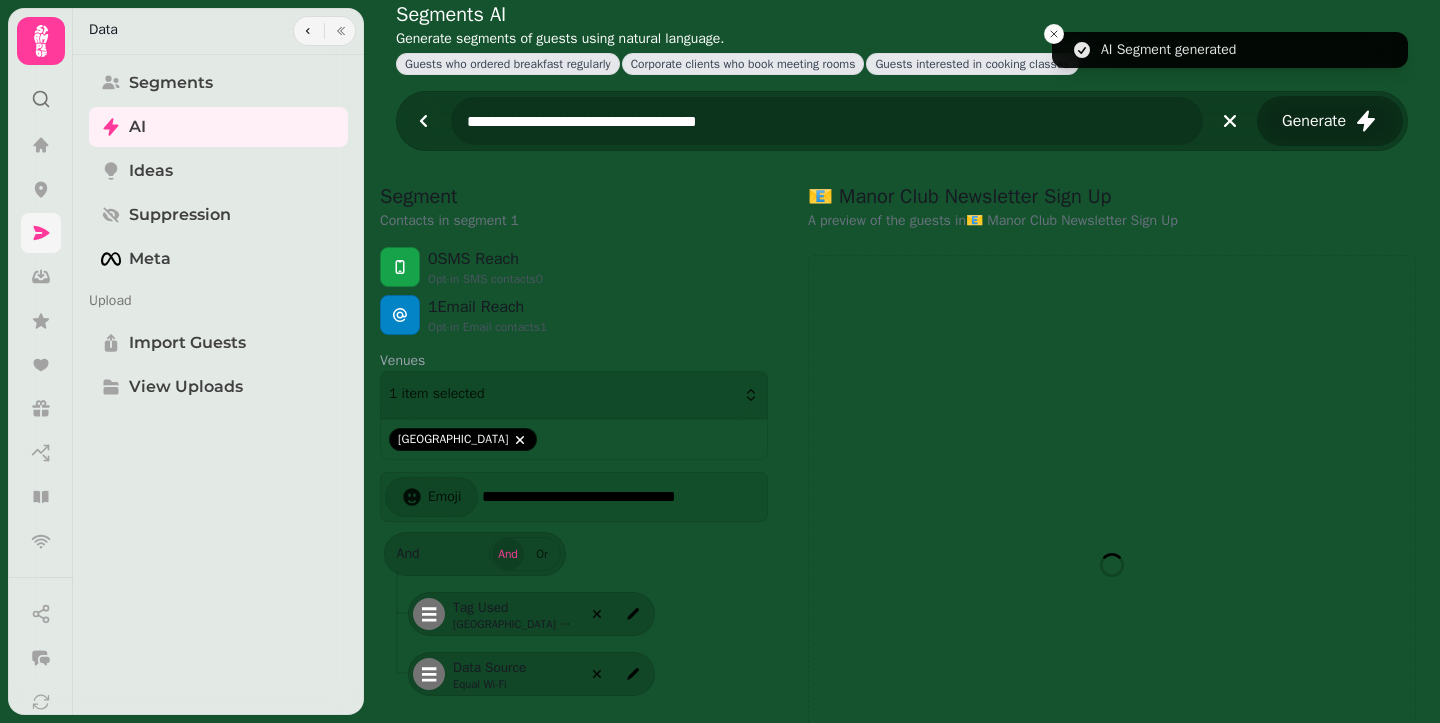 select on "**" 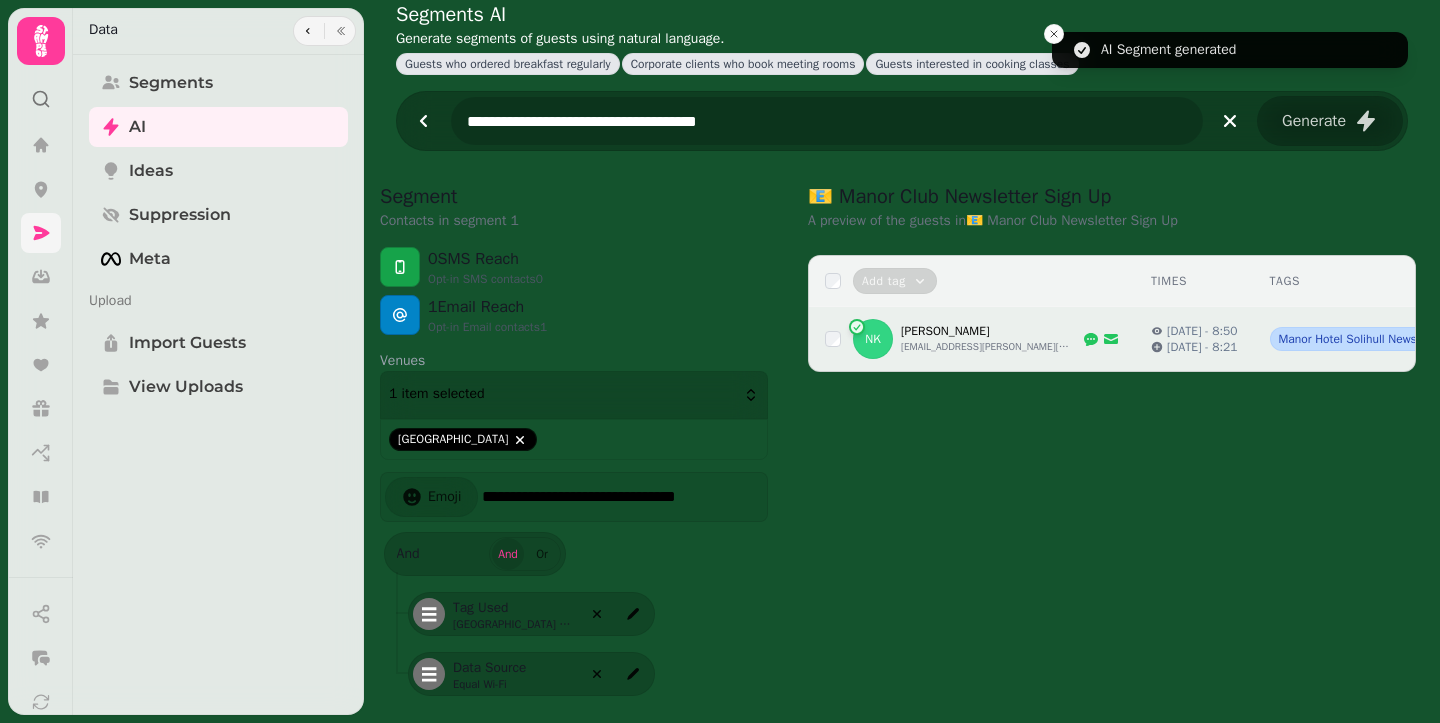 scroll, scrollTop: 182, scrollLeft: 0, axis: vertical 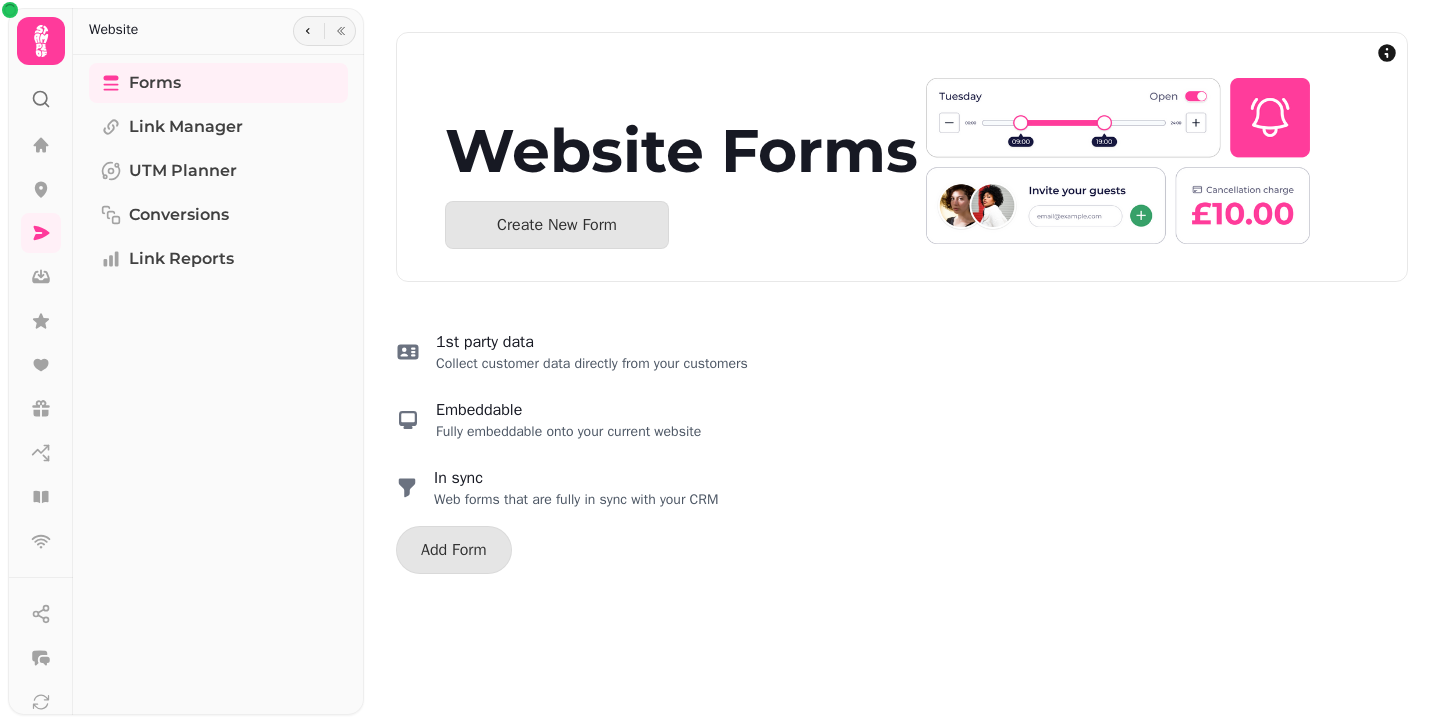 select on "**********" 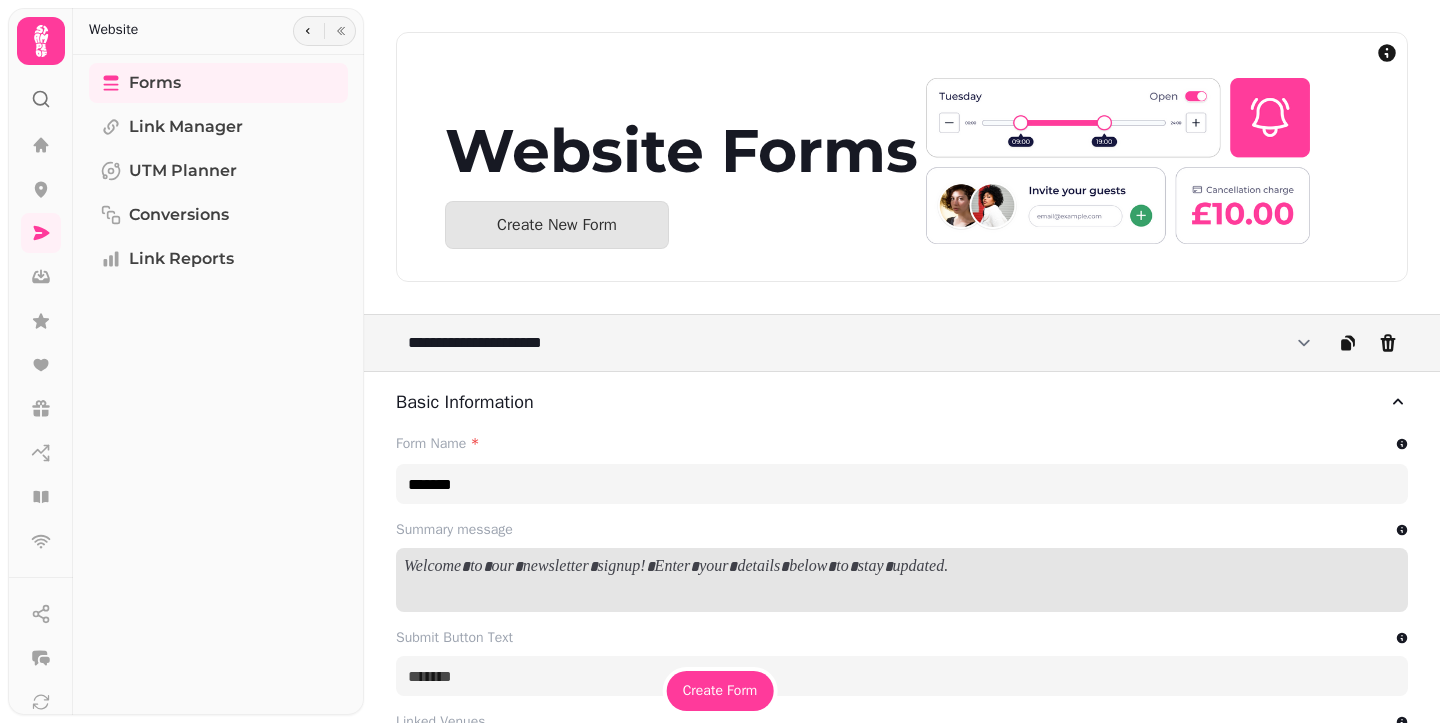 type on "**********" 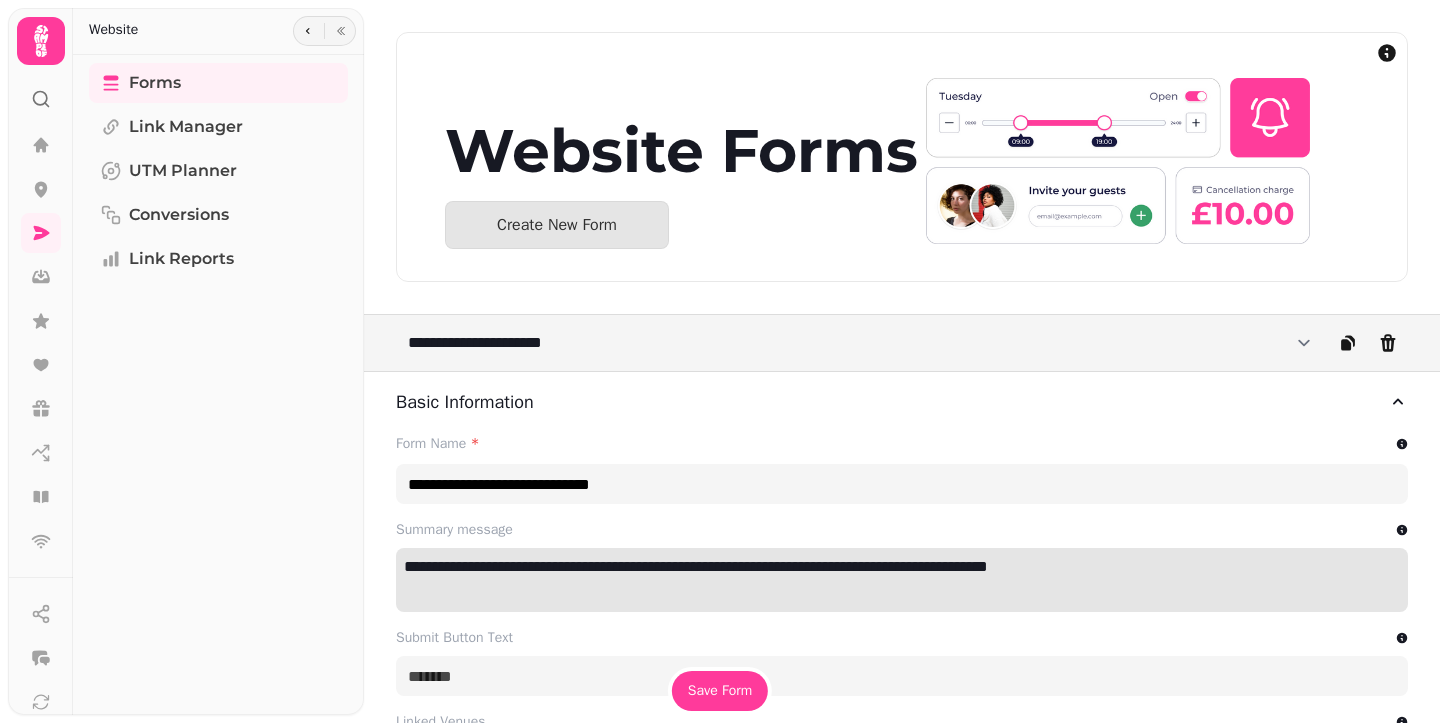 scroll, scrollTop: 0, scrollLeft: 0, axis: both 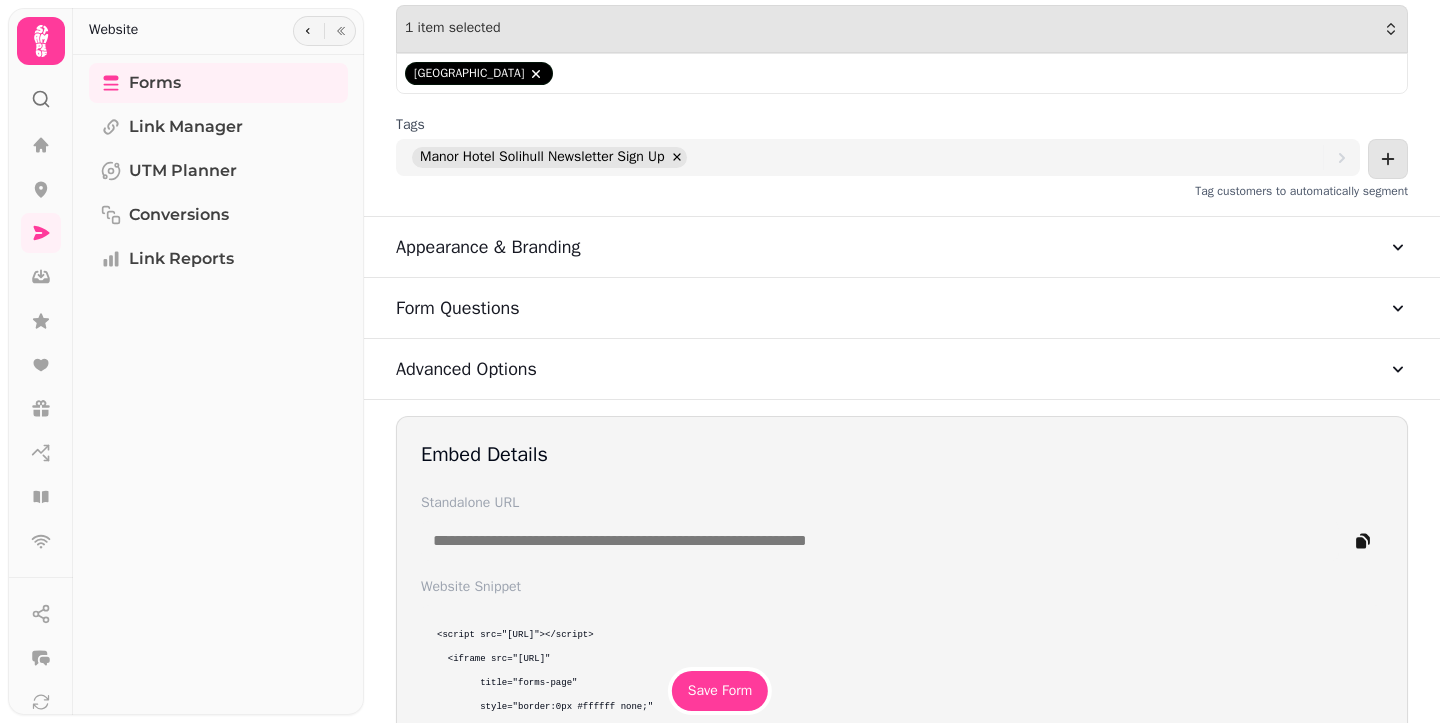 click on "Advanced Options" at bounding box center [902, 369] 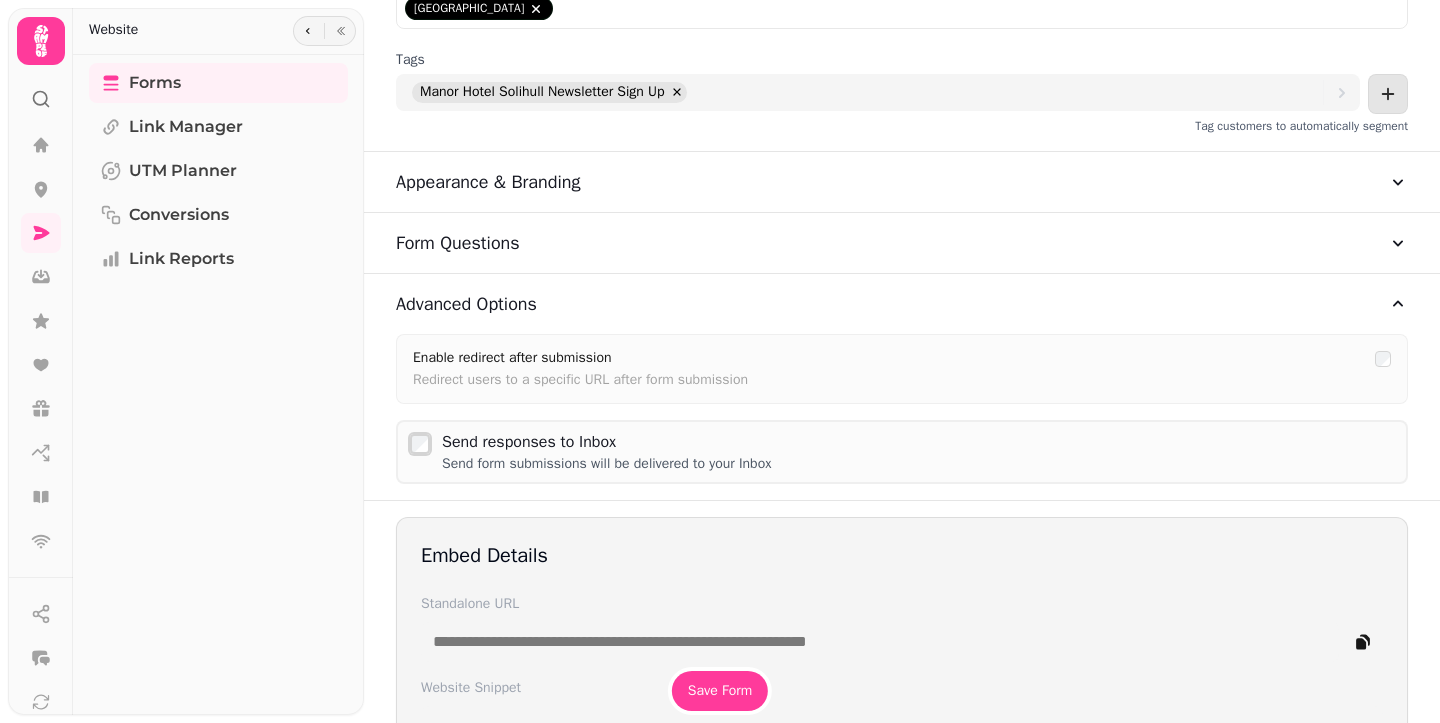scroll, scrollTop: 890, scrollLeft: 0, axis: vertical 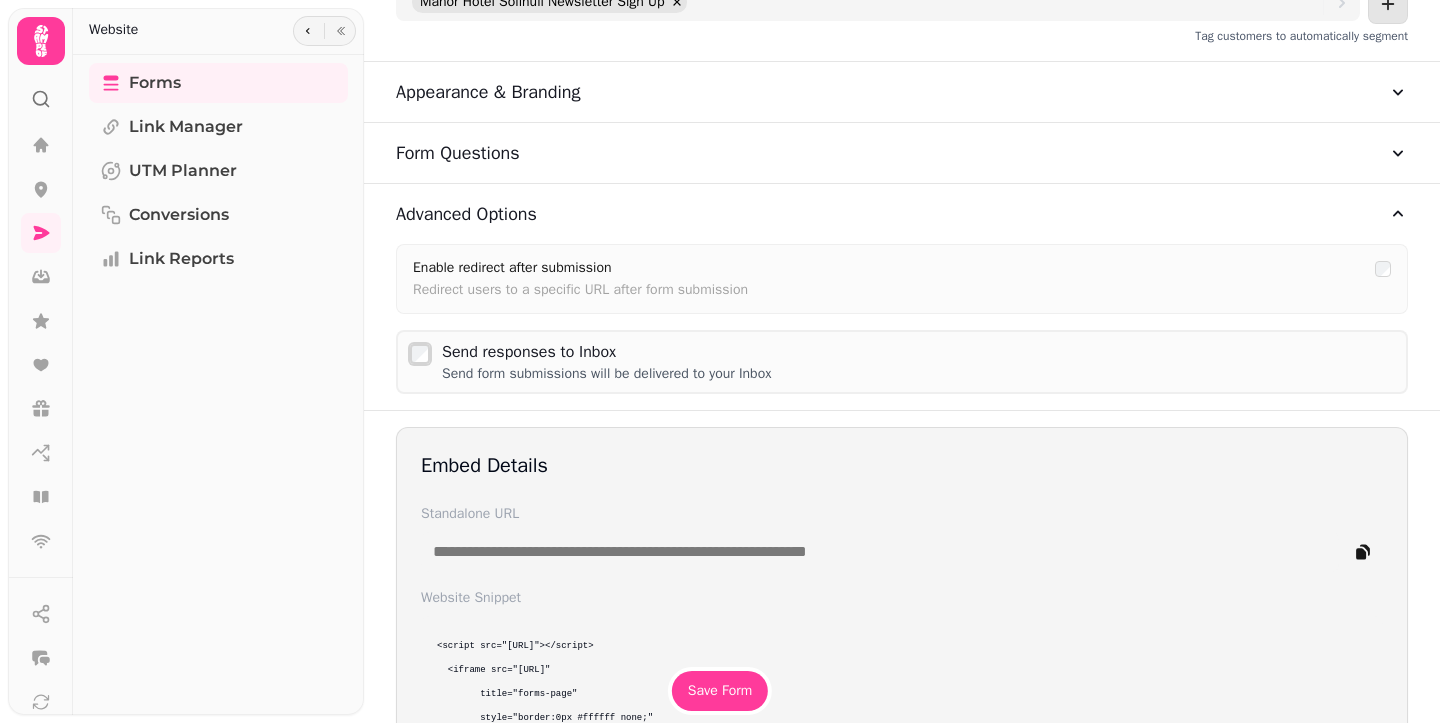 type 